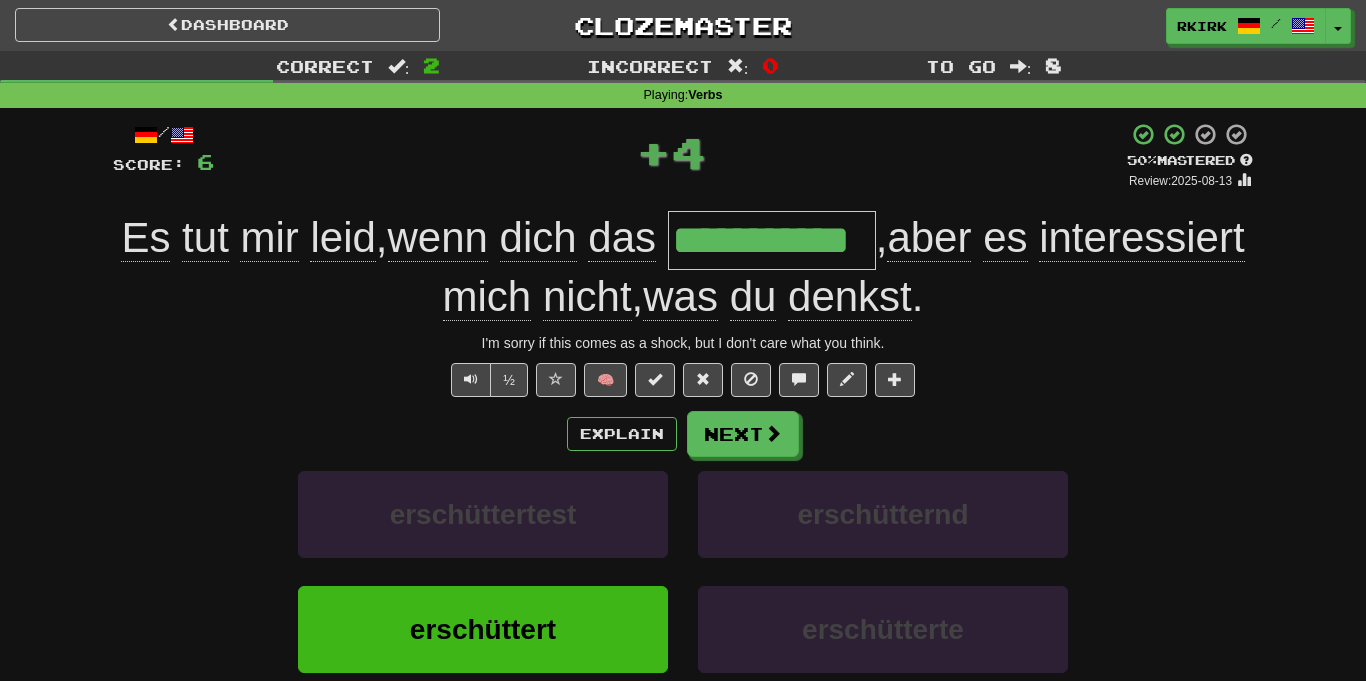 scroll, scrollTop: 0, scrollLeft: 0, axis: both 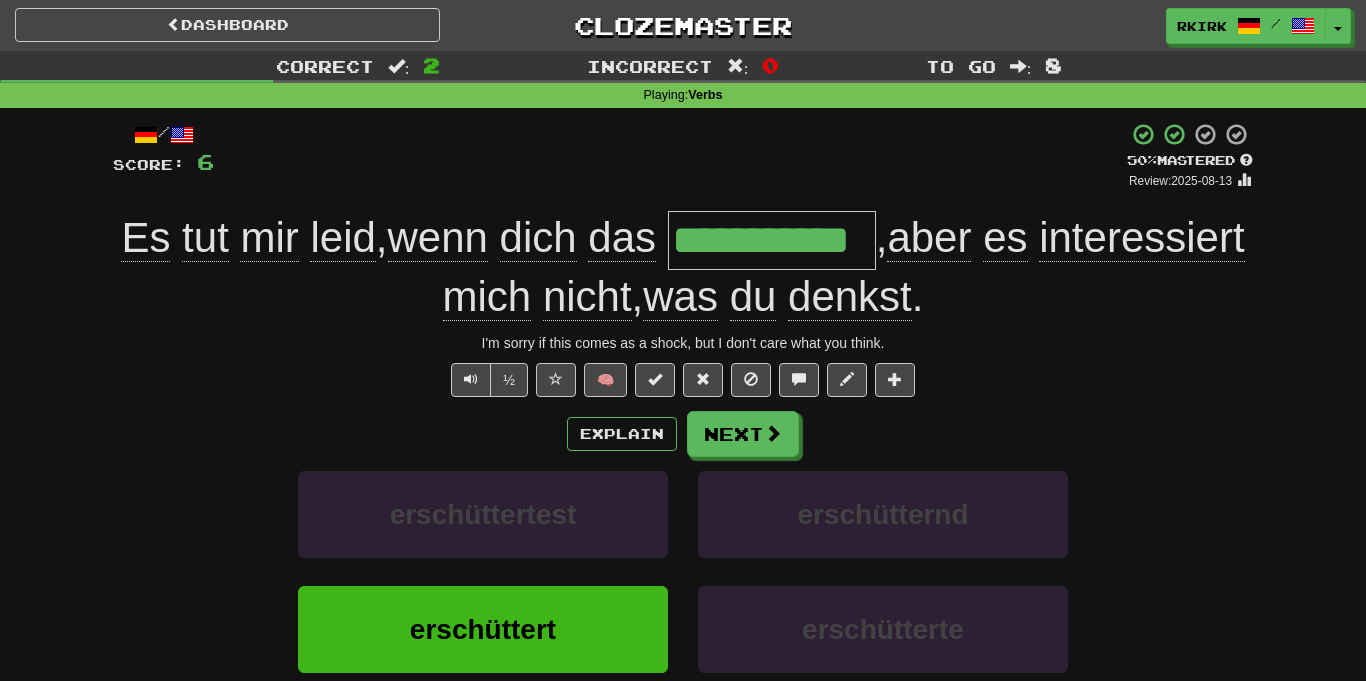click on "**********" at bounding box center (772, 240) 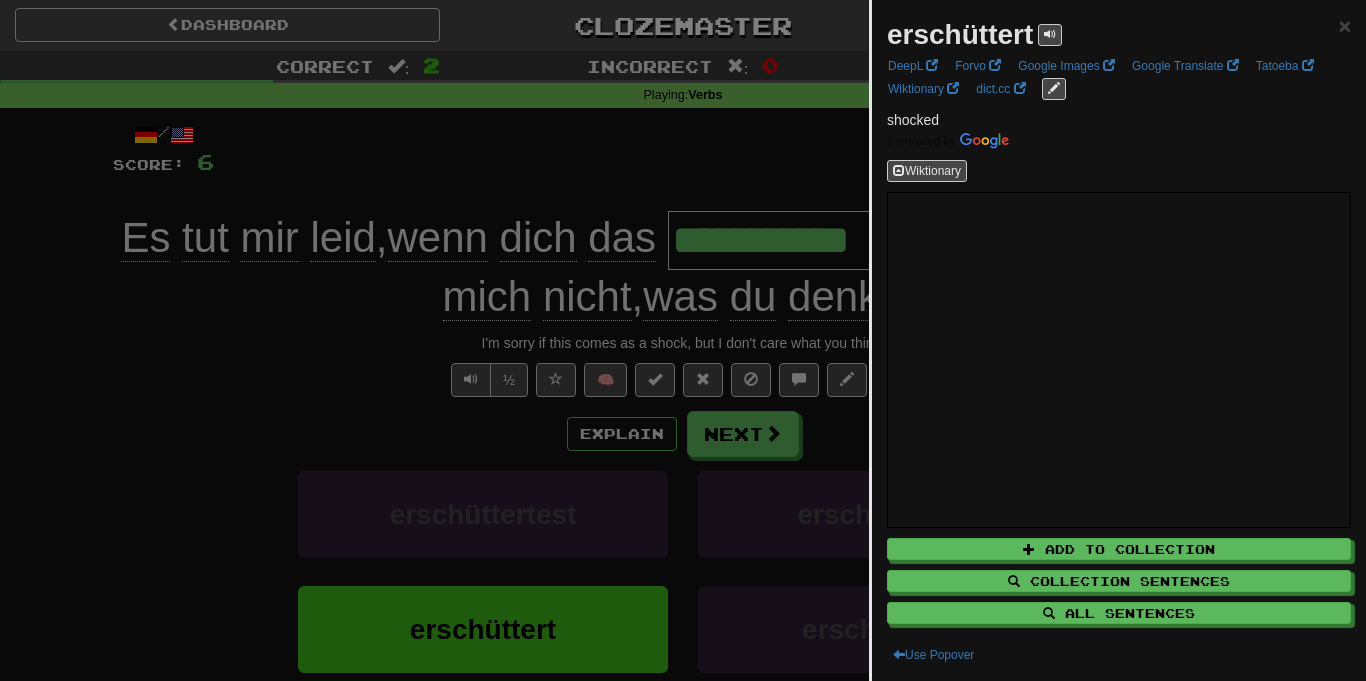 click at bounding box center (683, 340) 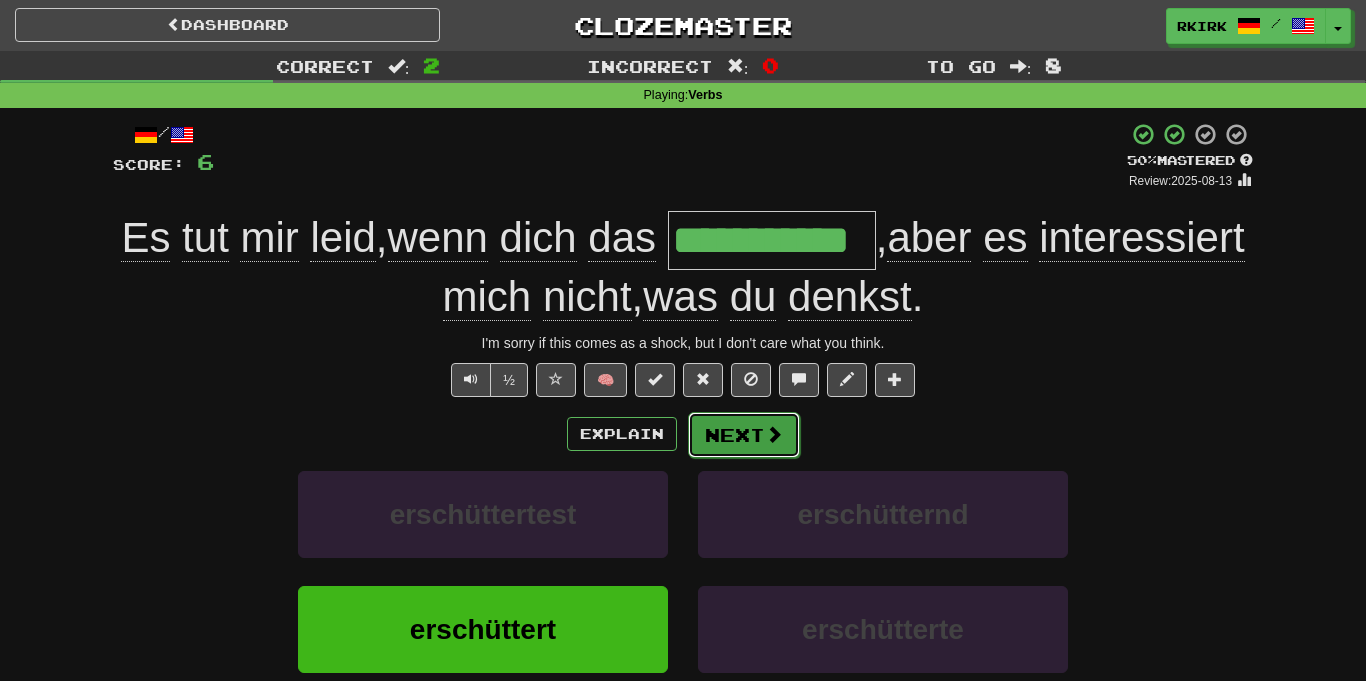click at bounding box center (774, 434) 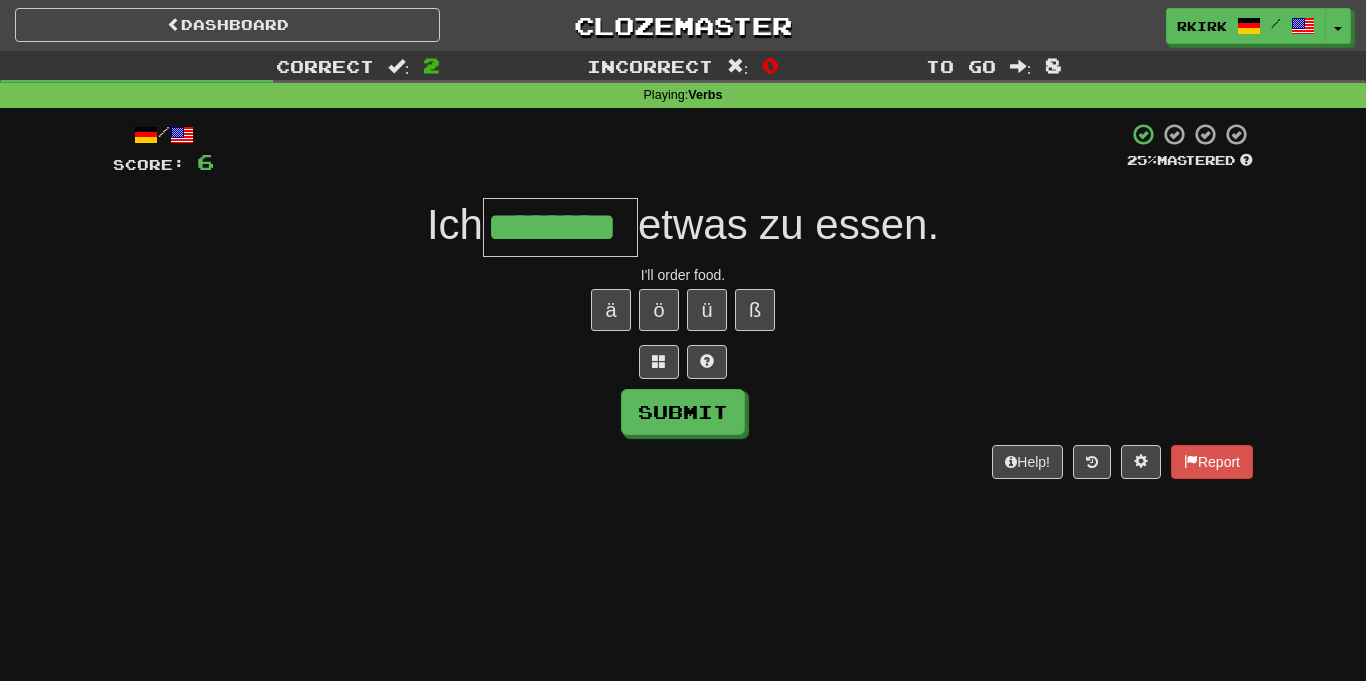 type on "********" 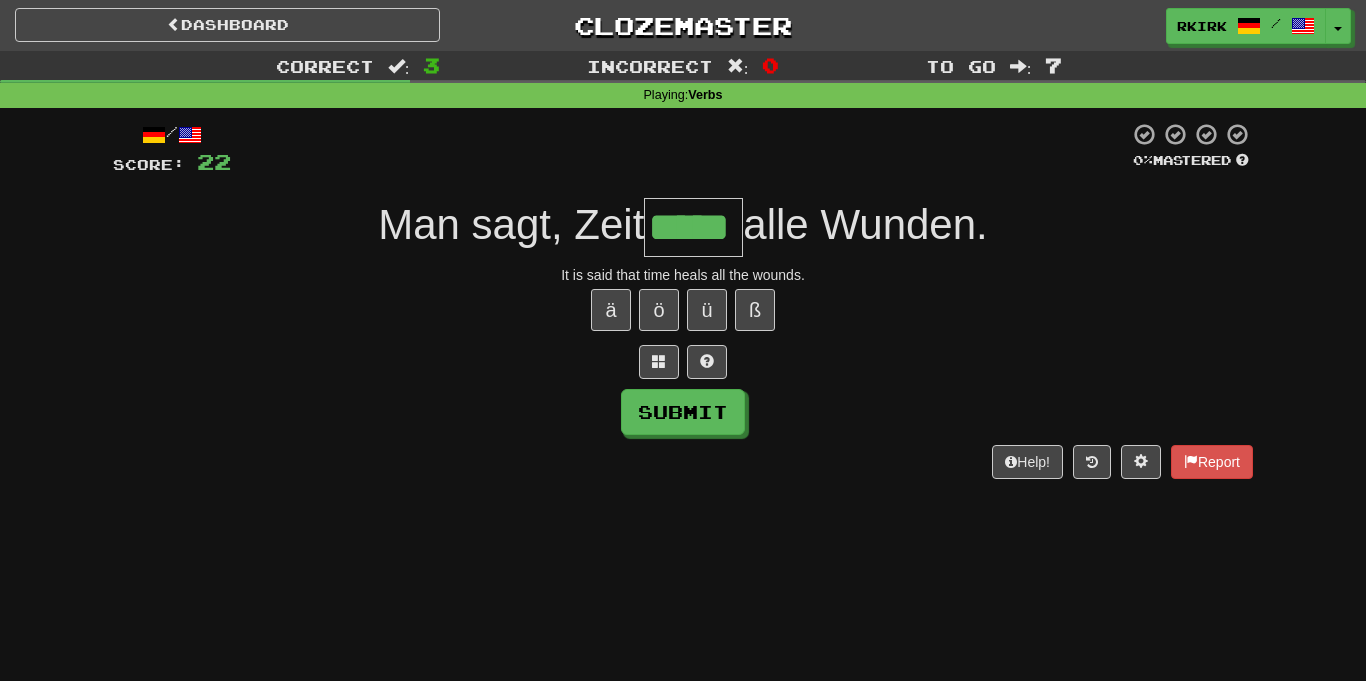 type on "*****" 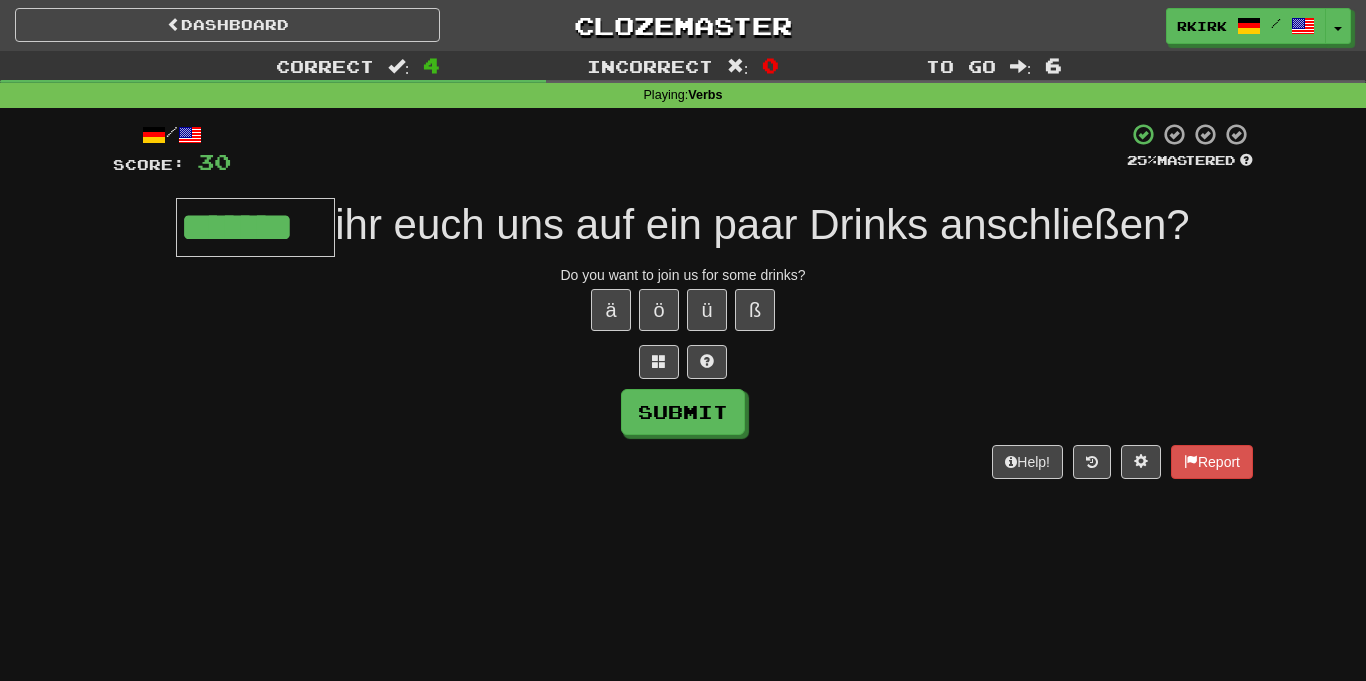 type on "*******" 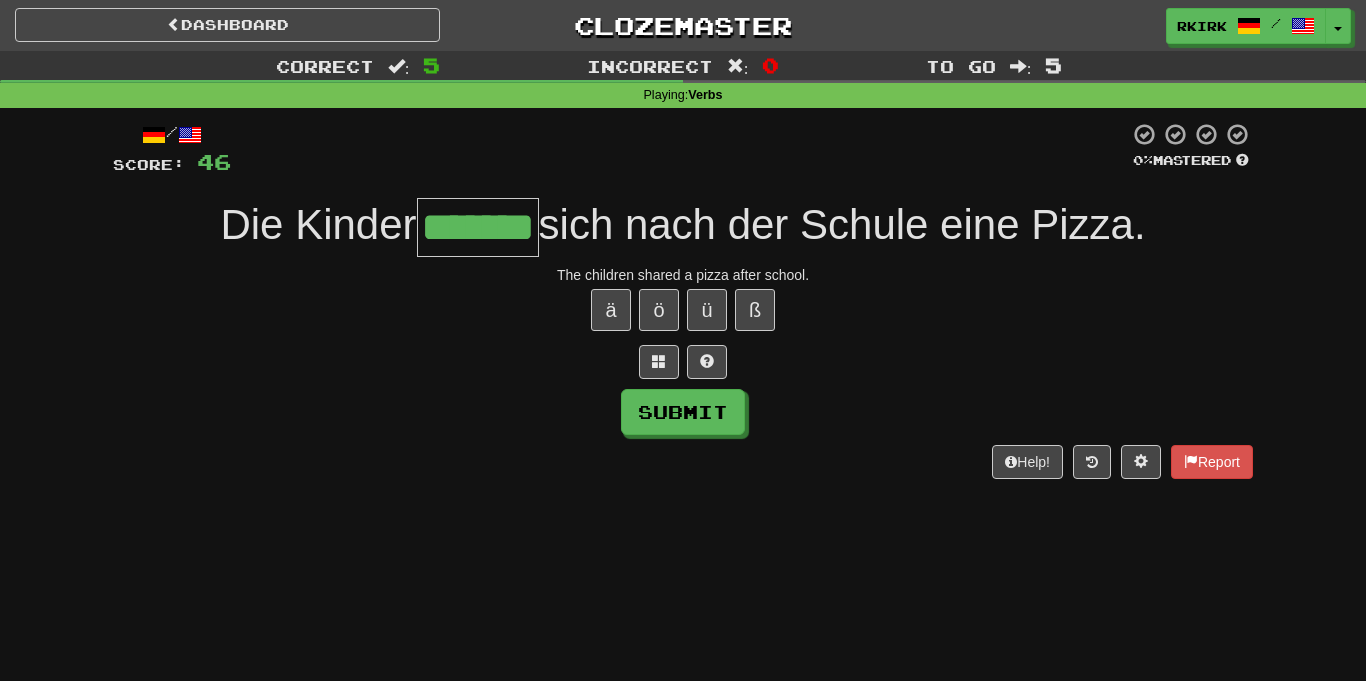 type on "*******" 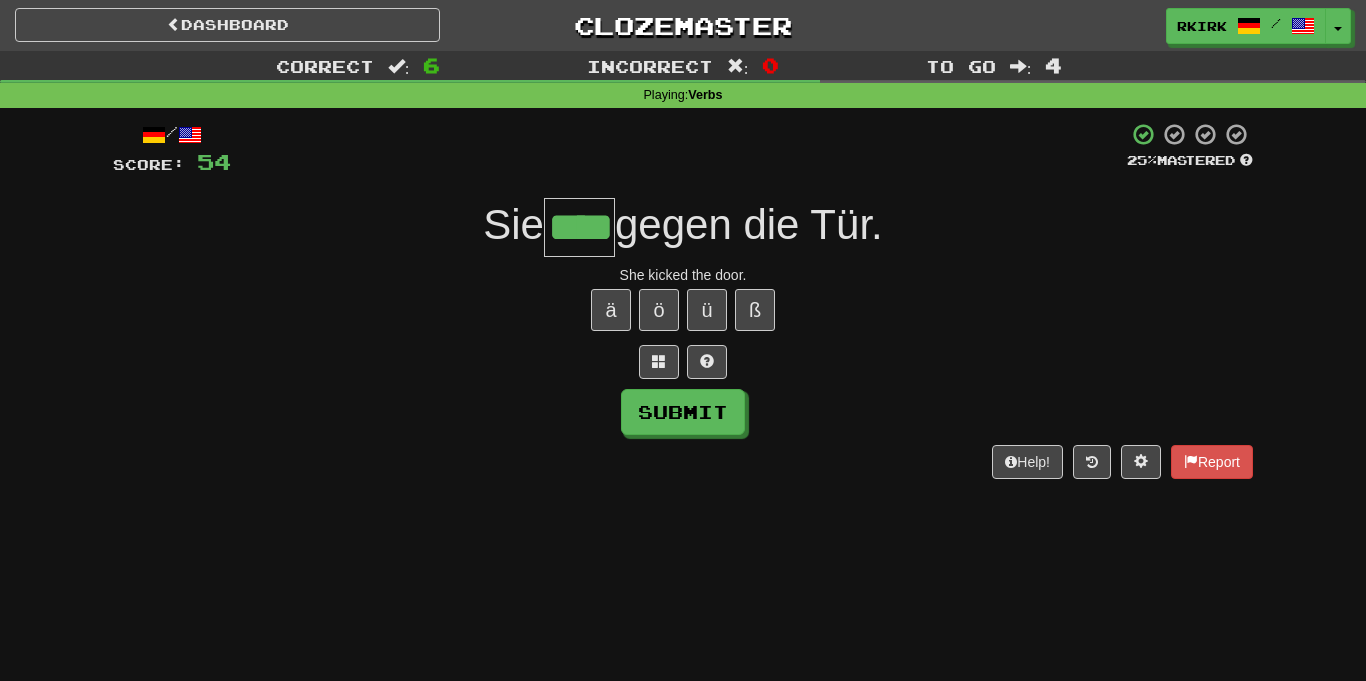 type on "****" 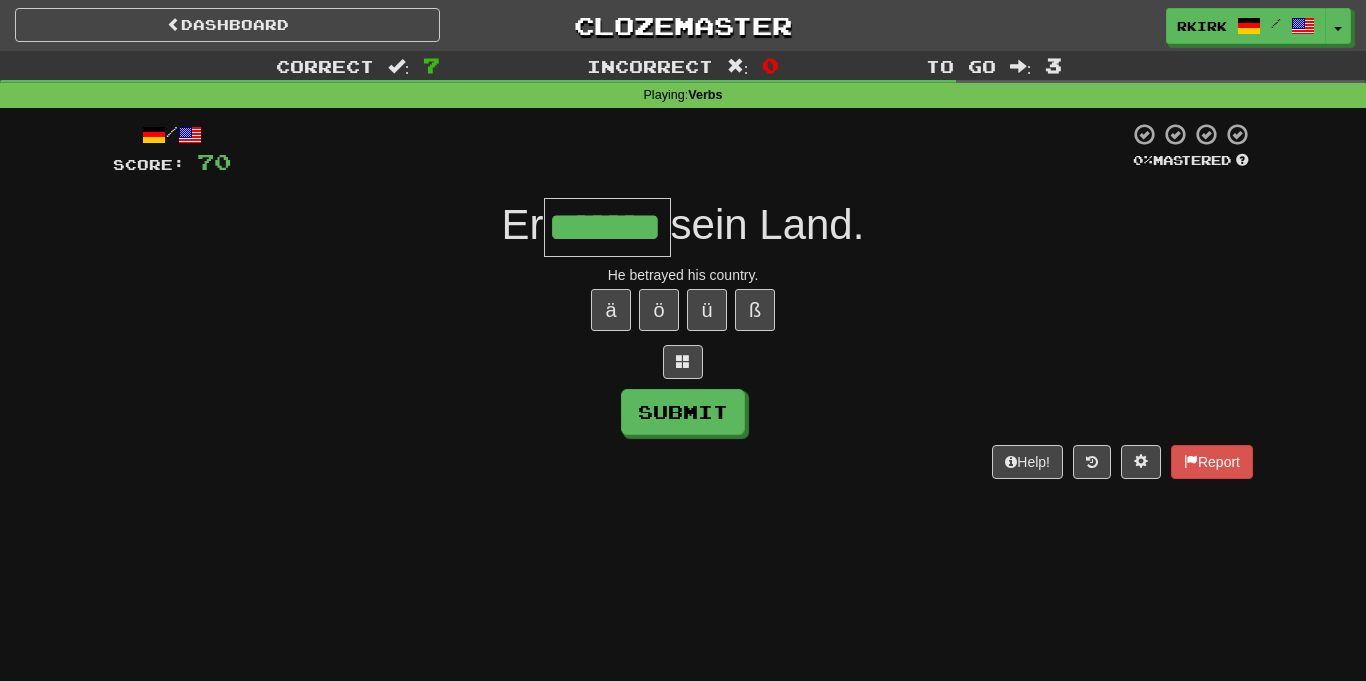type on "*******" 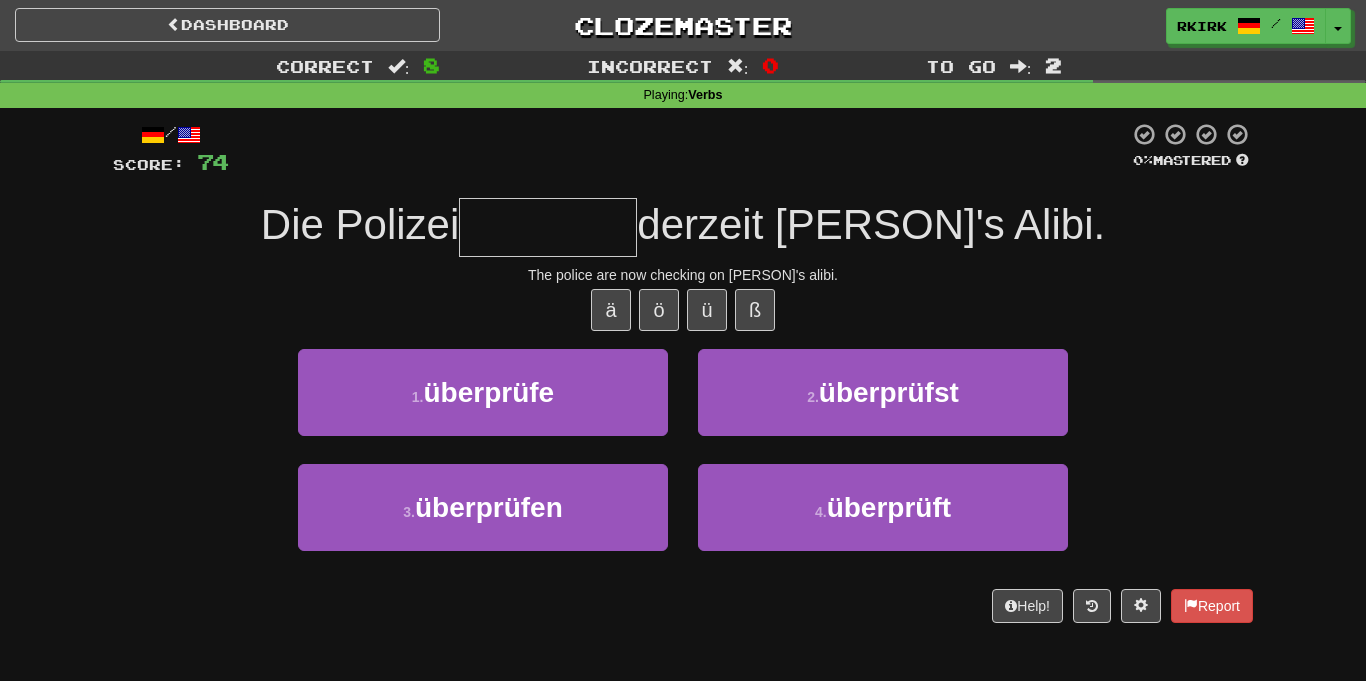 type on "*" 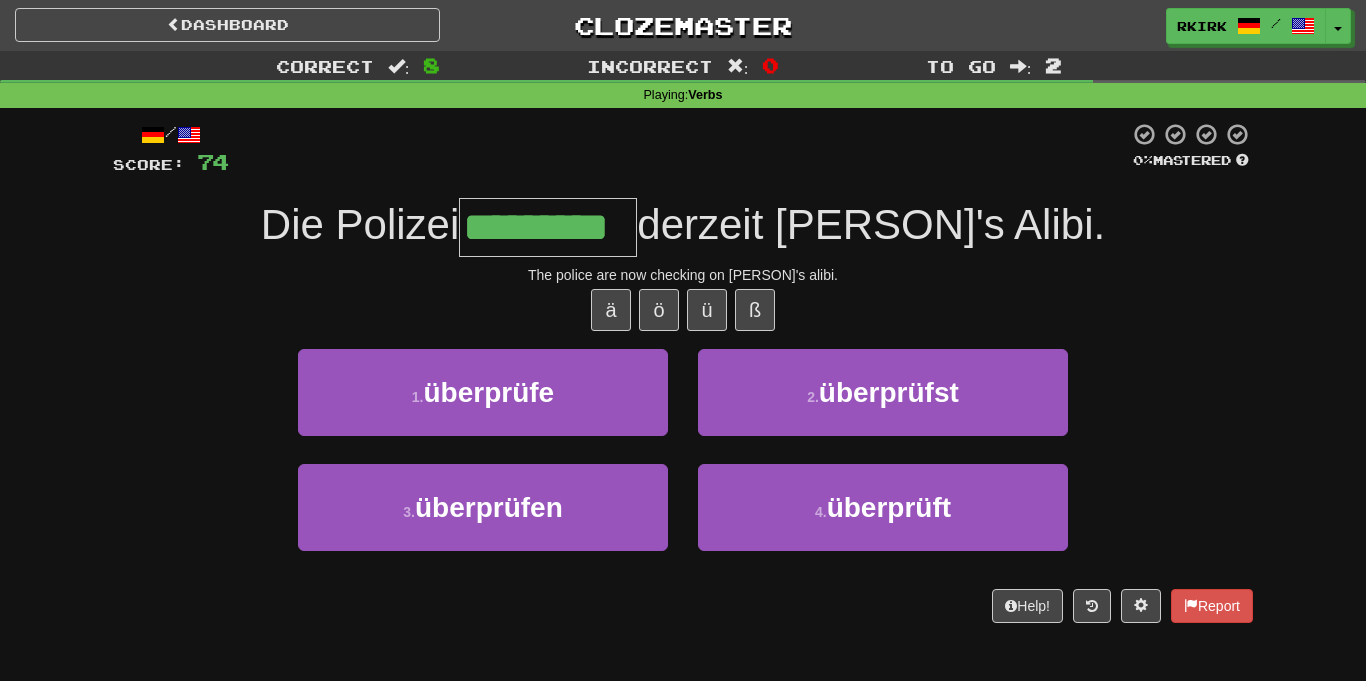 type on "*********" 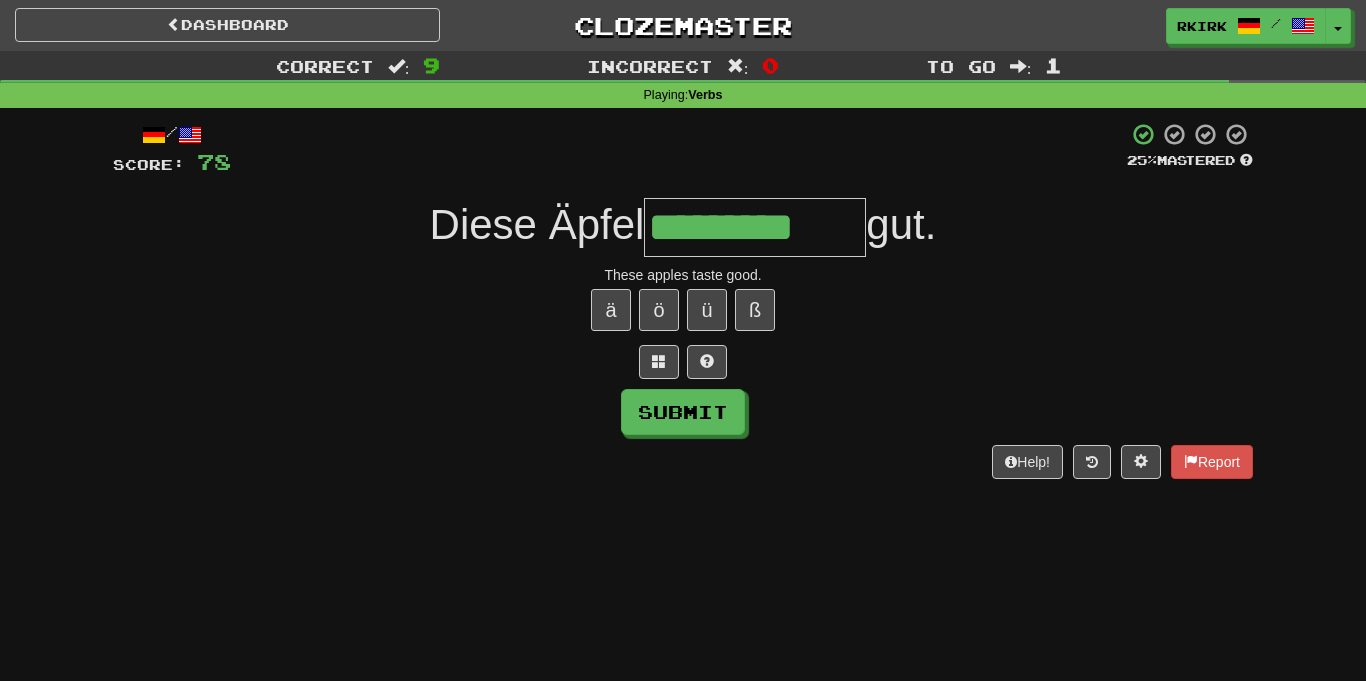type on "*********" 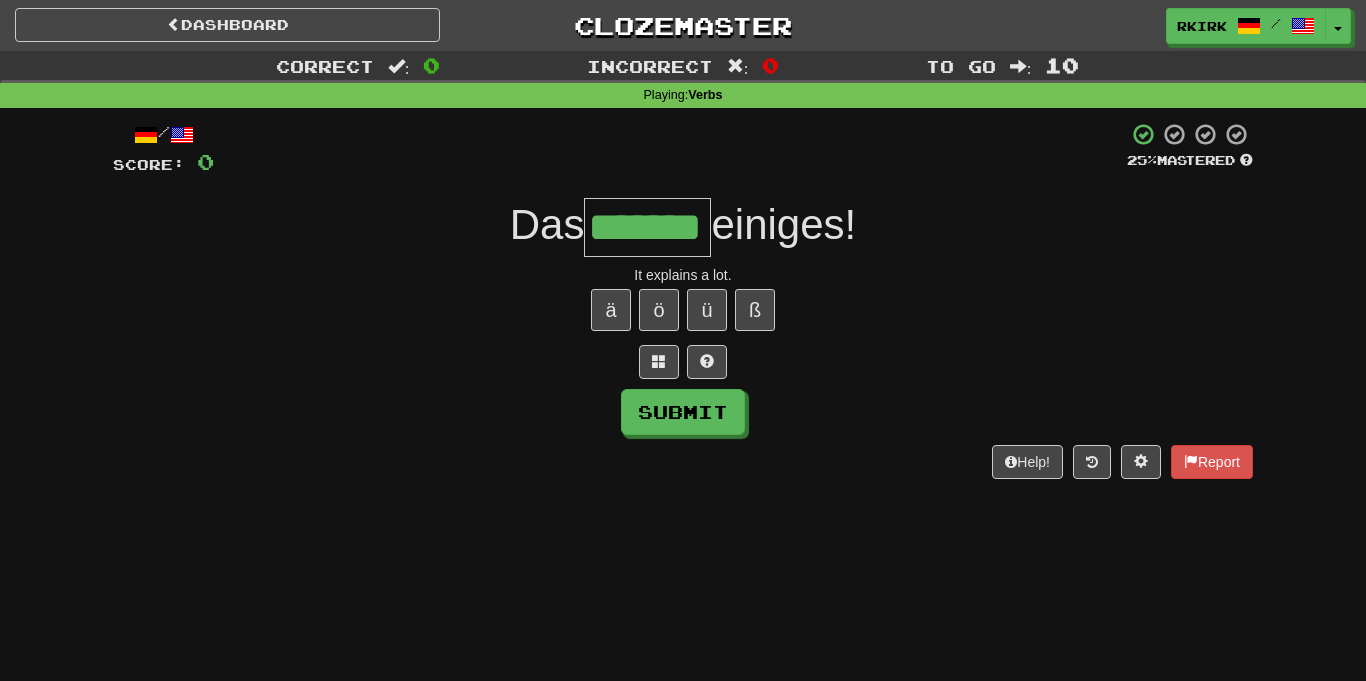 type on "*******" 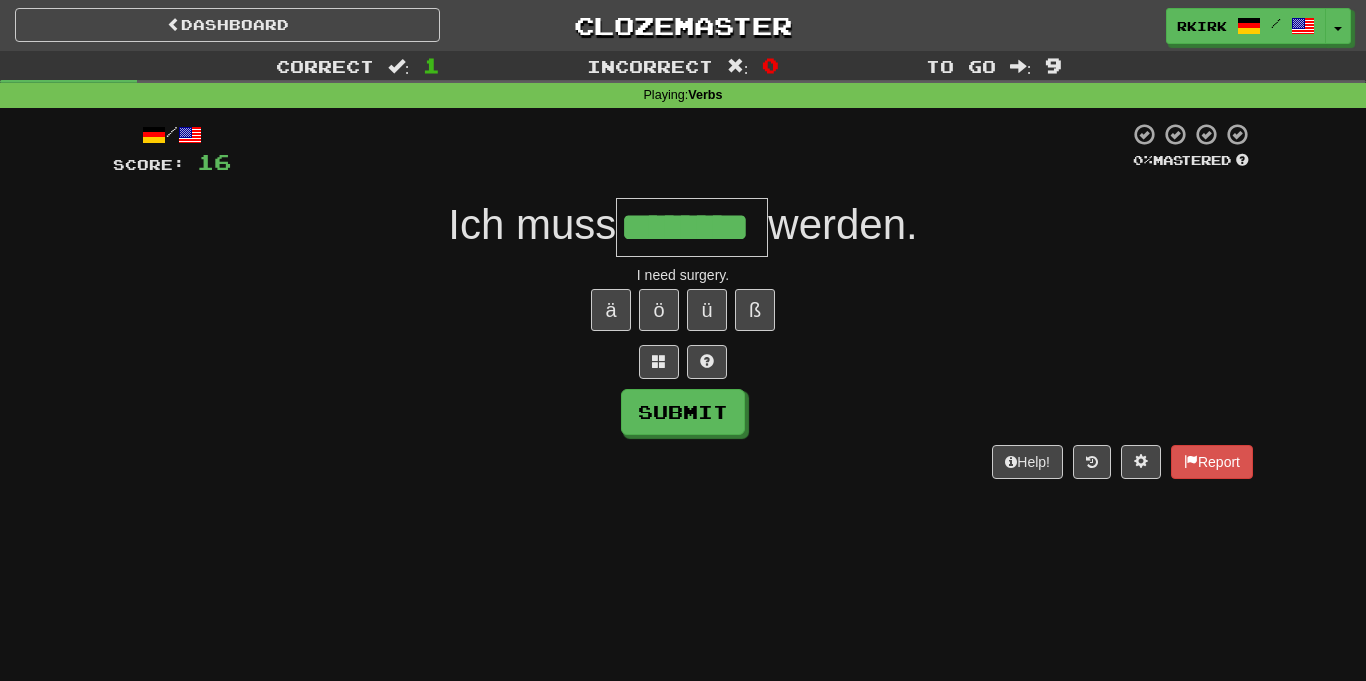 type on "********" 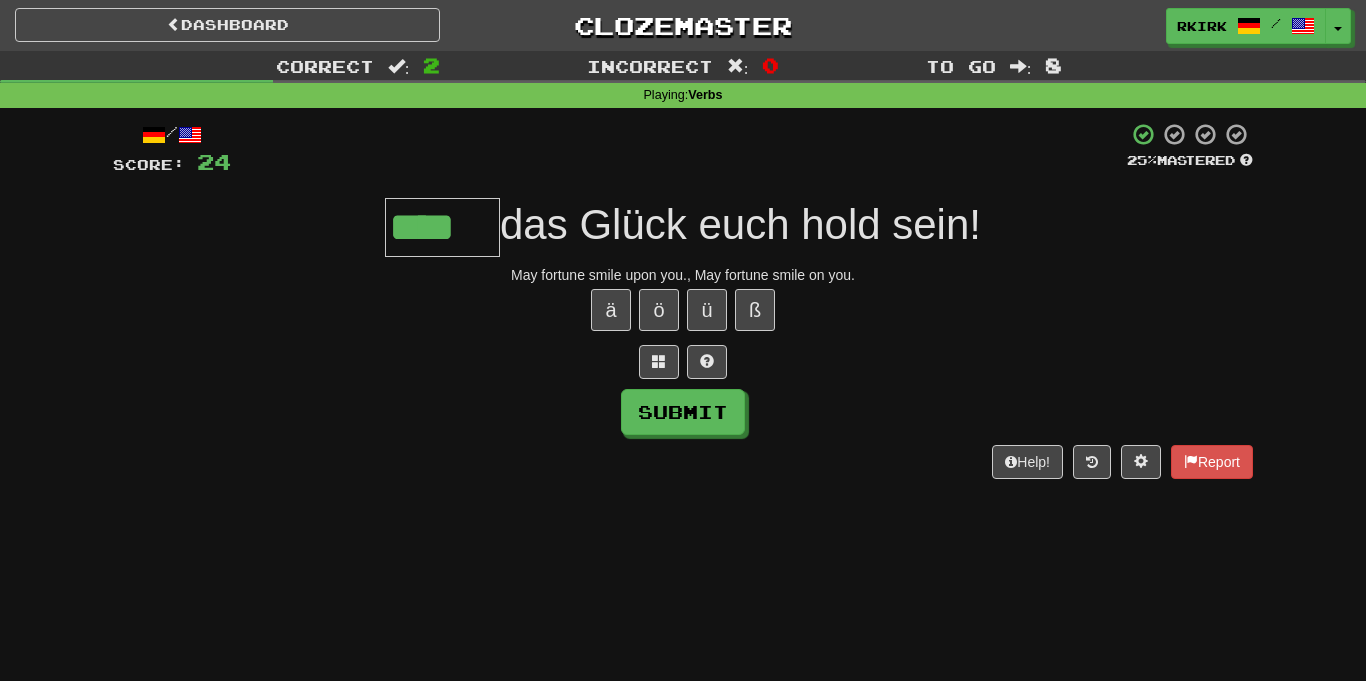 type on "****" 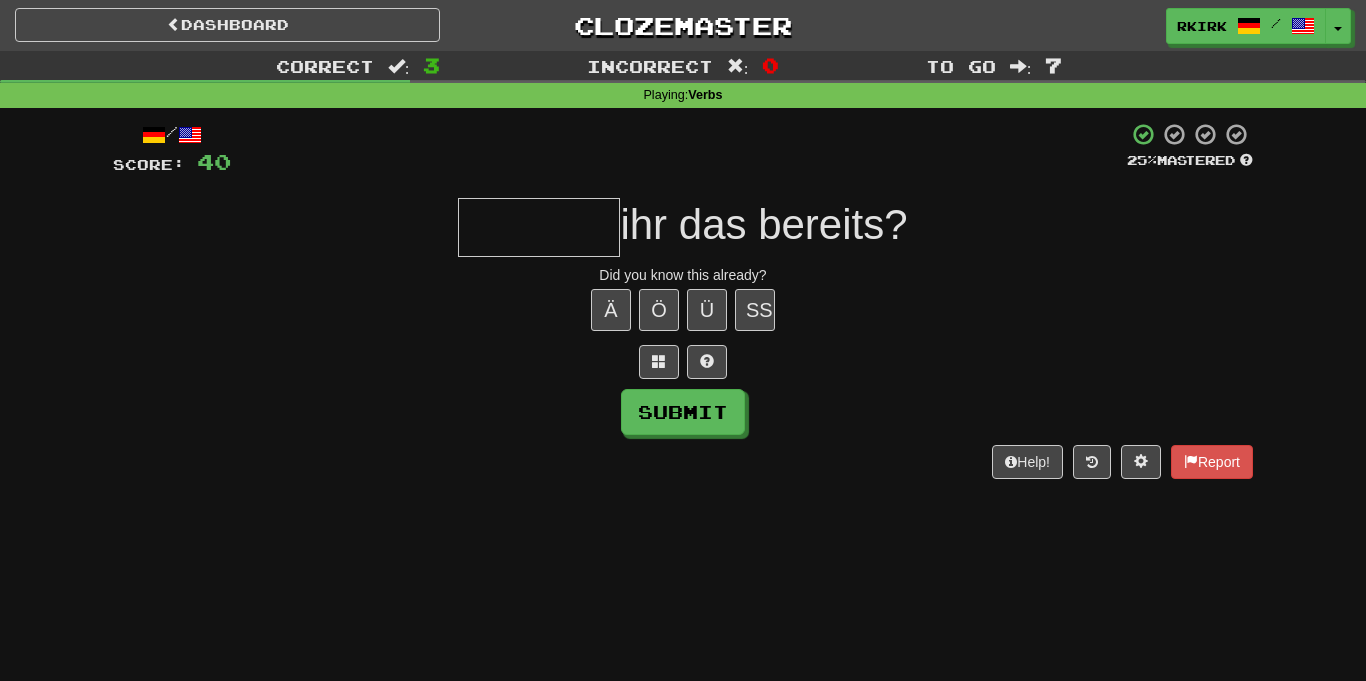 type on "*" 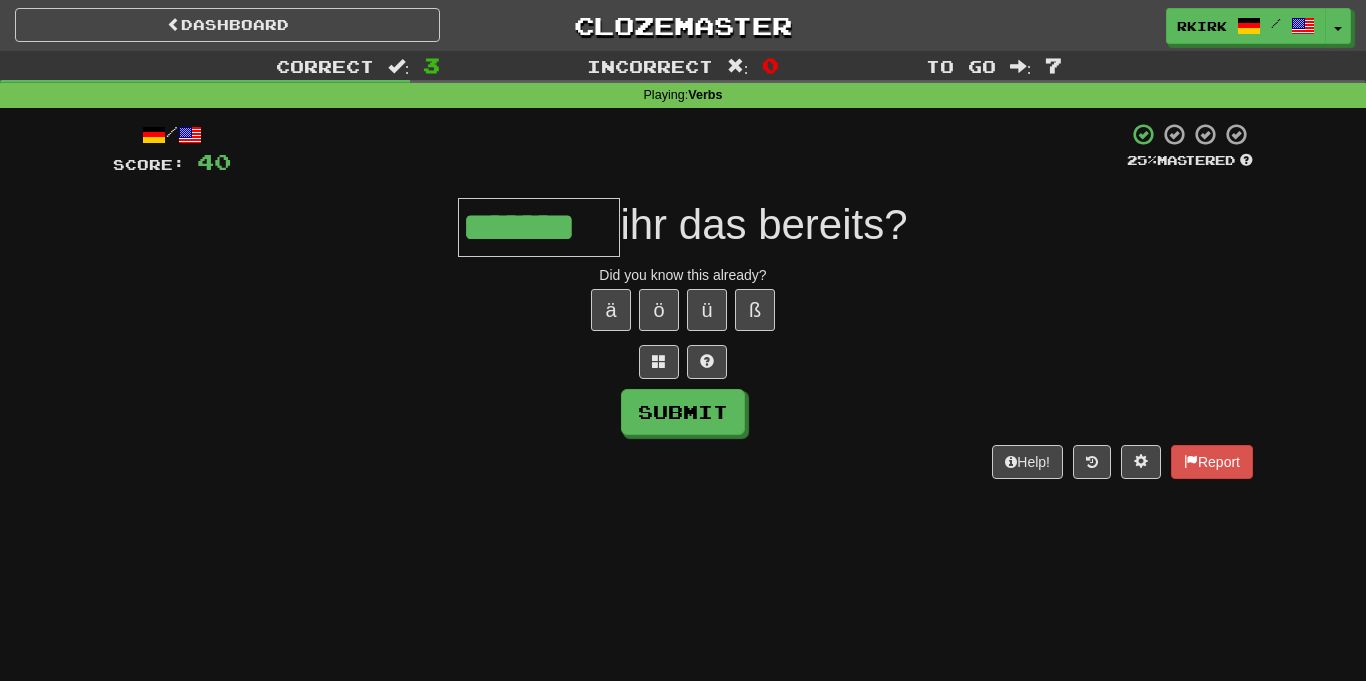 type on "*******" 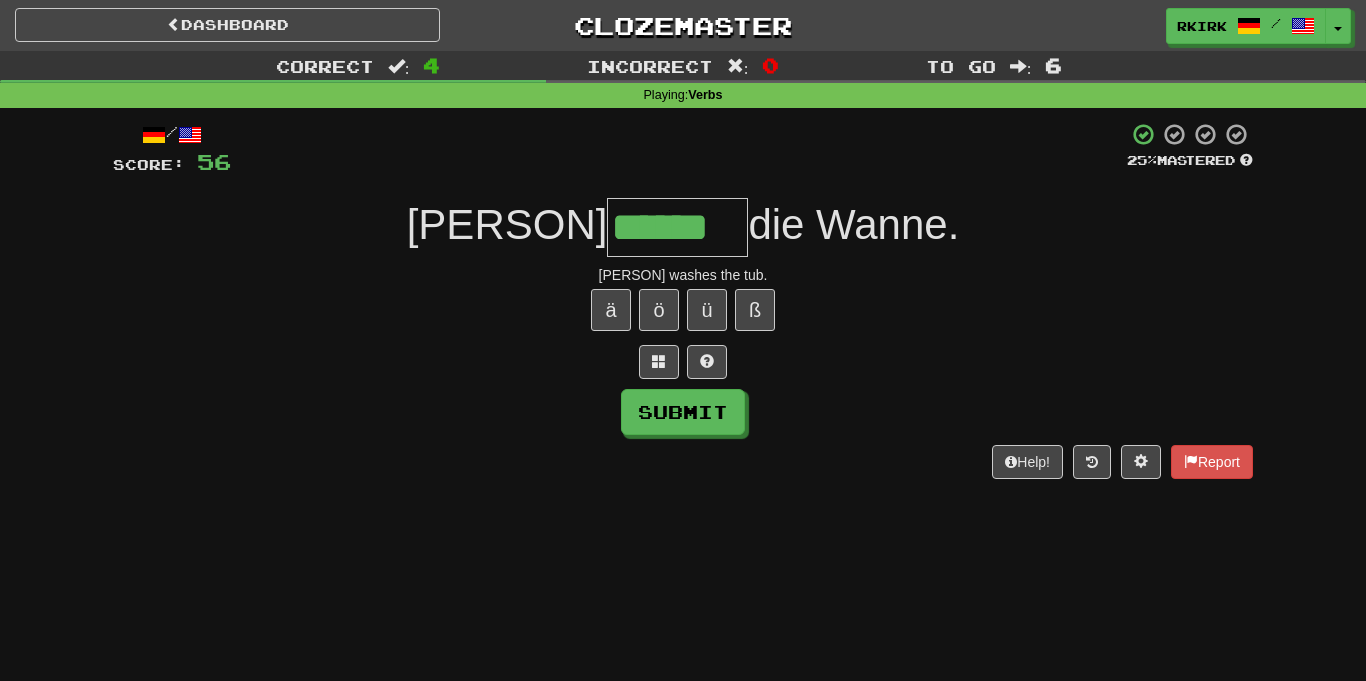 type on "******" 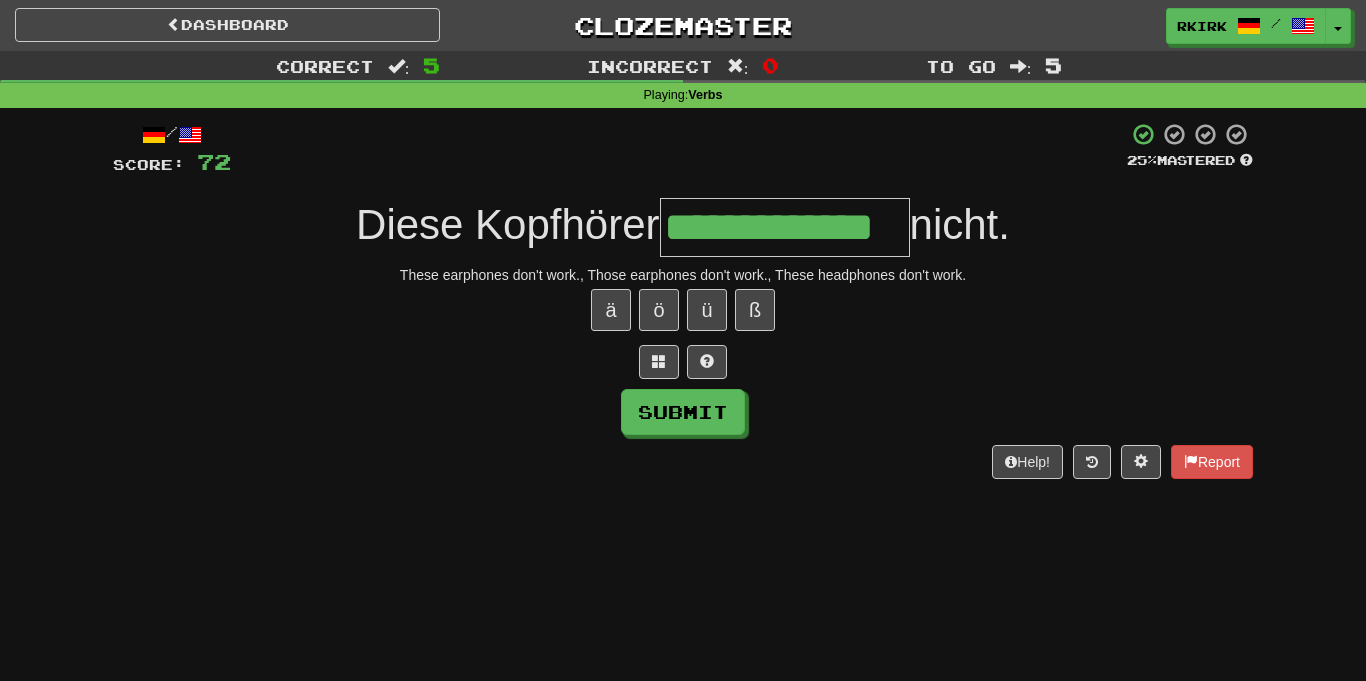 type on "**********" 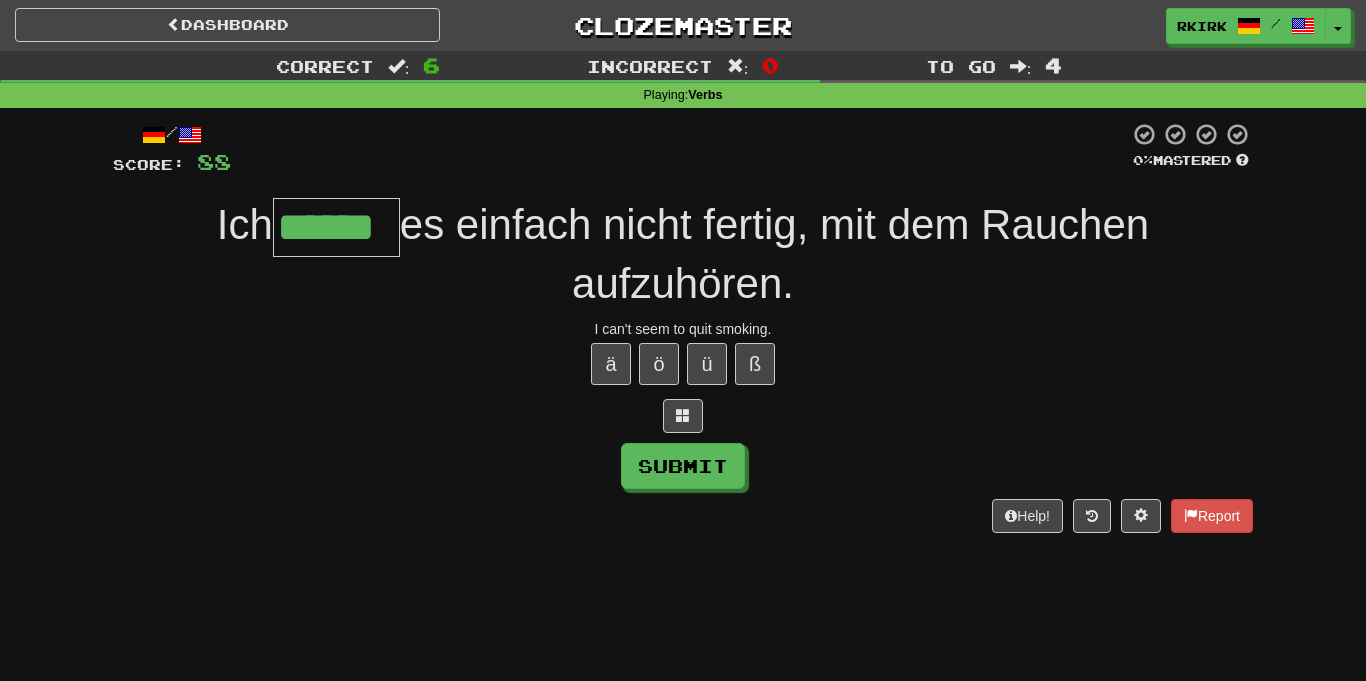 type on "******" 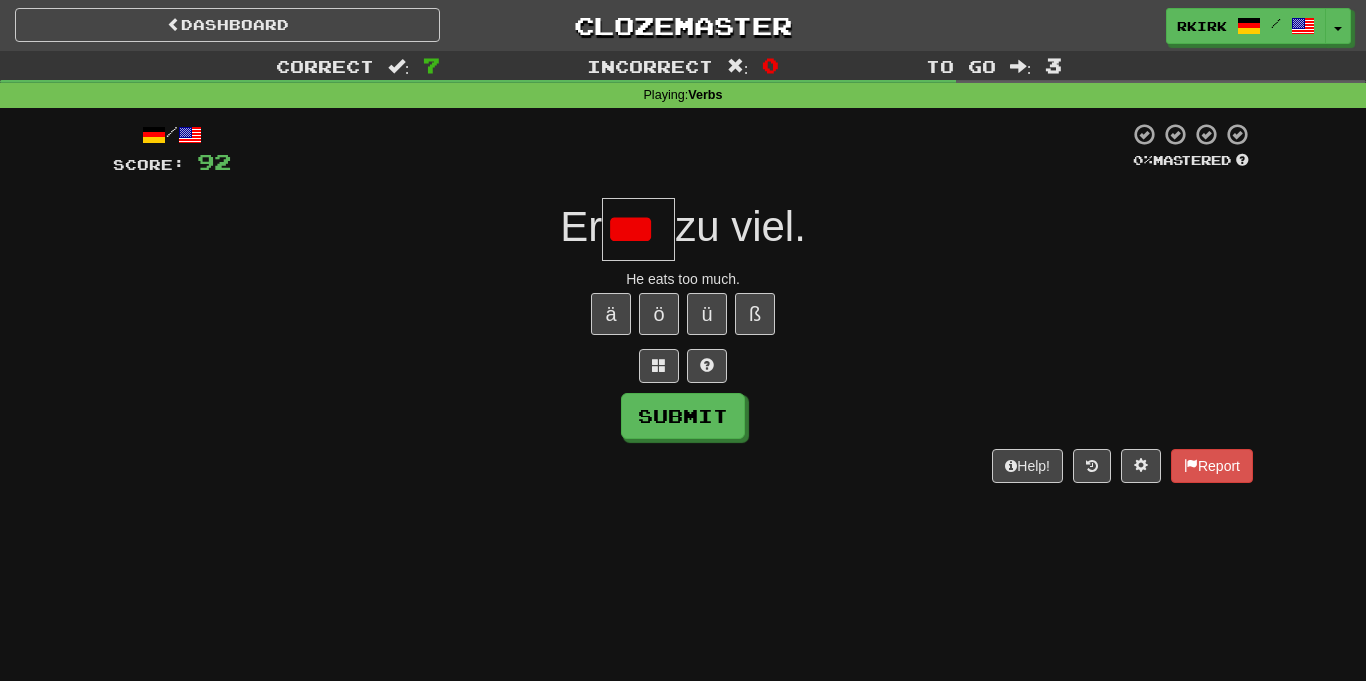 scroll, scrollTop: 0, scrollLeft: 0, axis: both 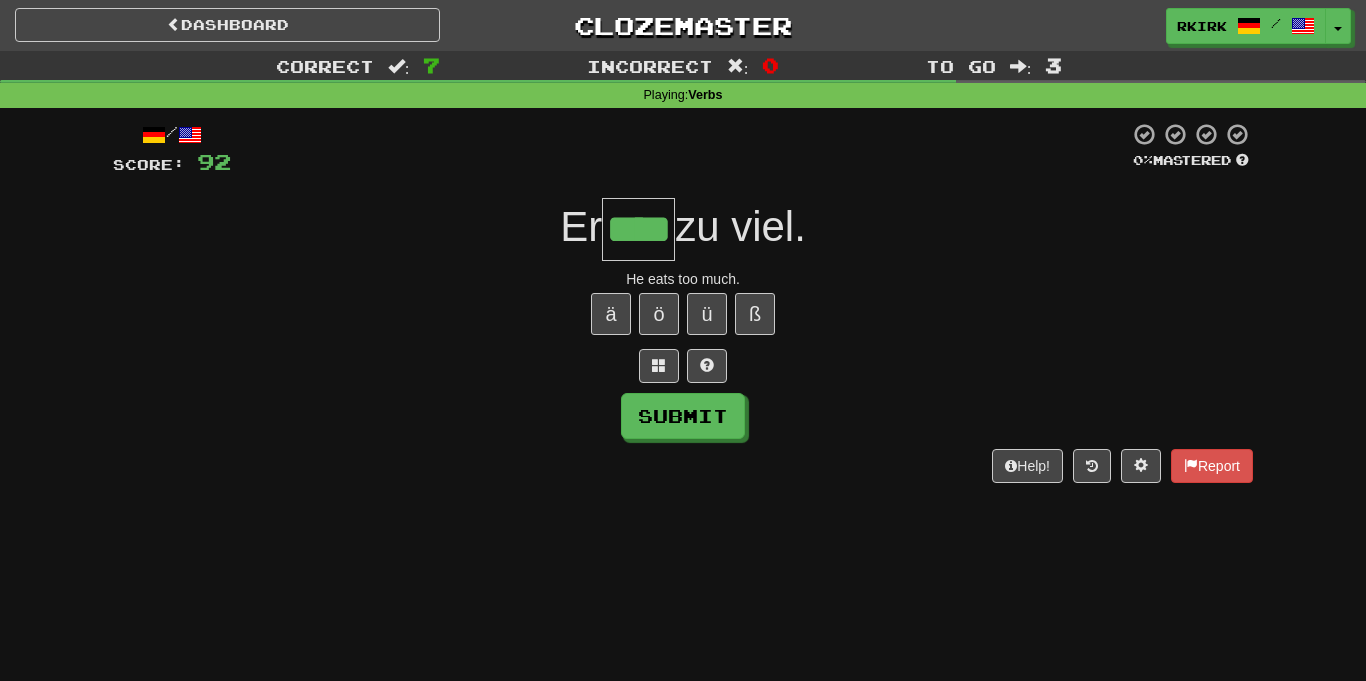 type on "****" 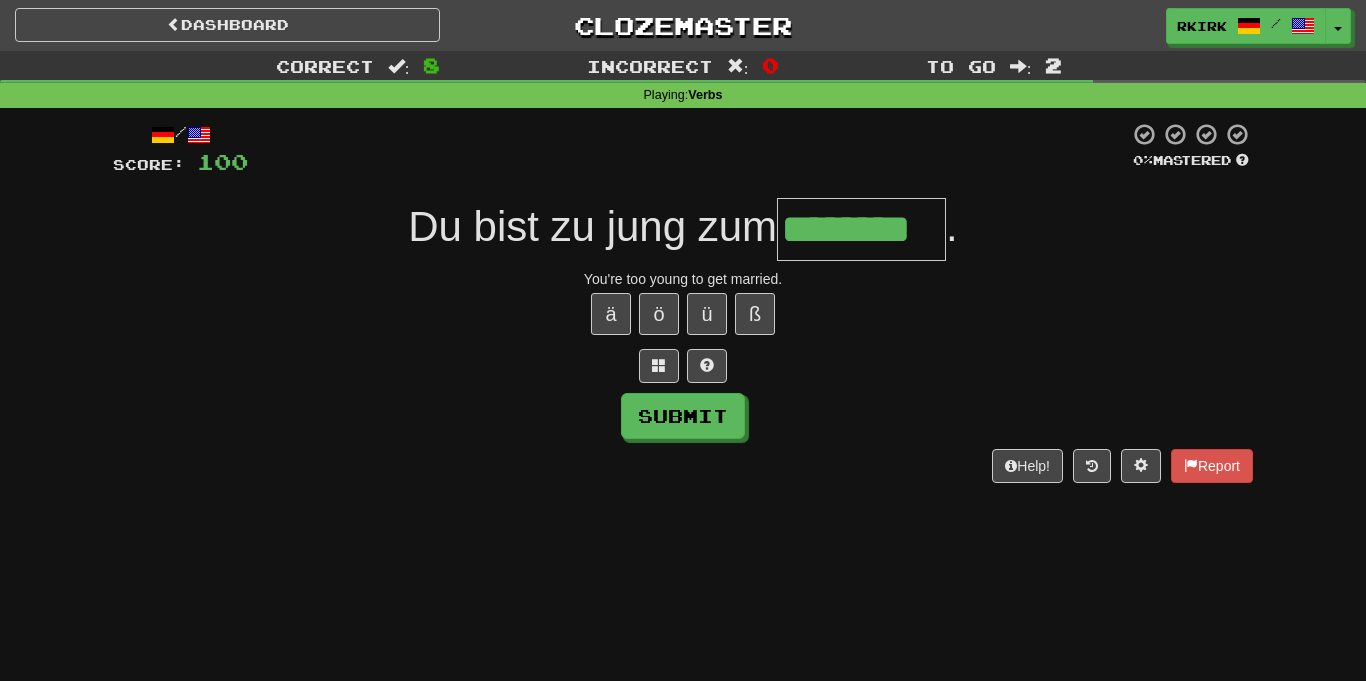 type on "********" 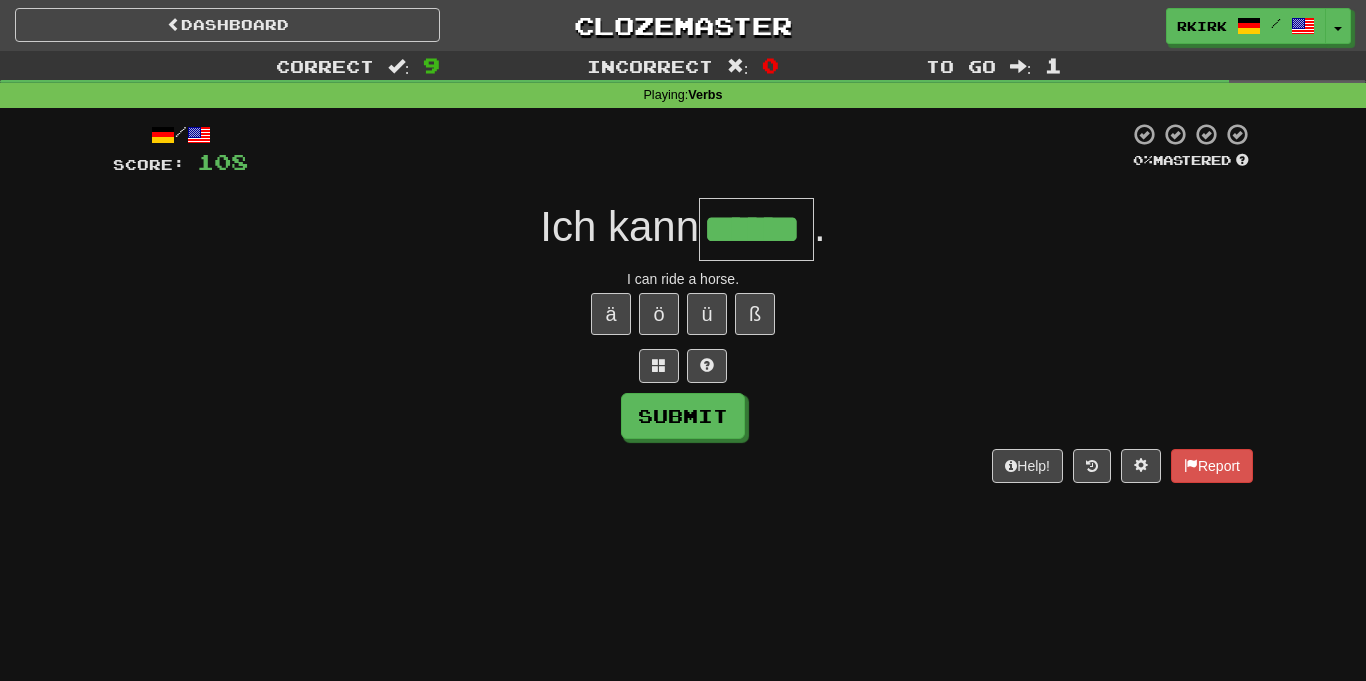 type on "******" 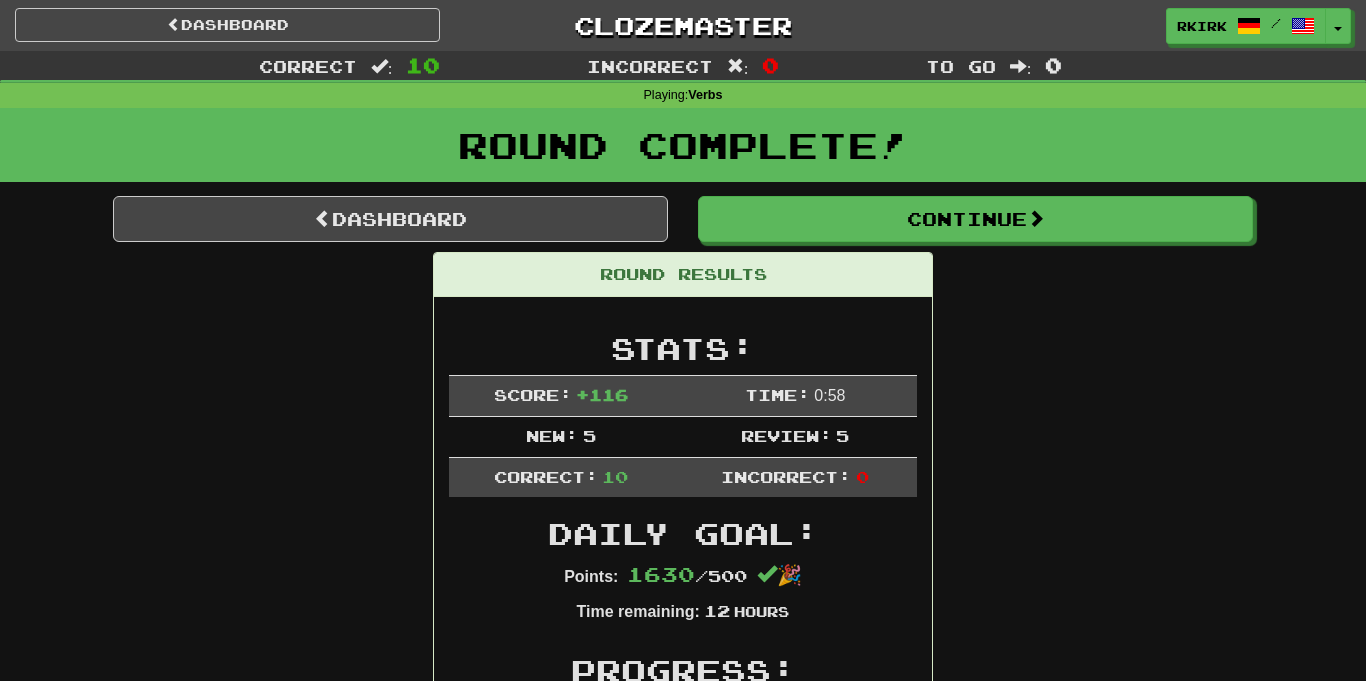 scroll, scrollTop: 138, scrollLeft: 0, axis: vertical 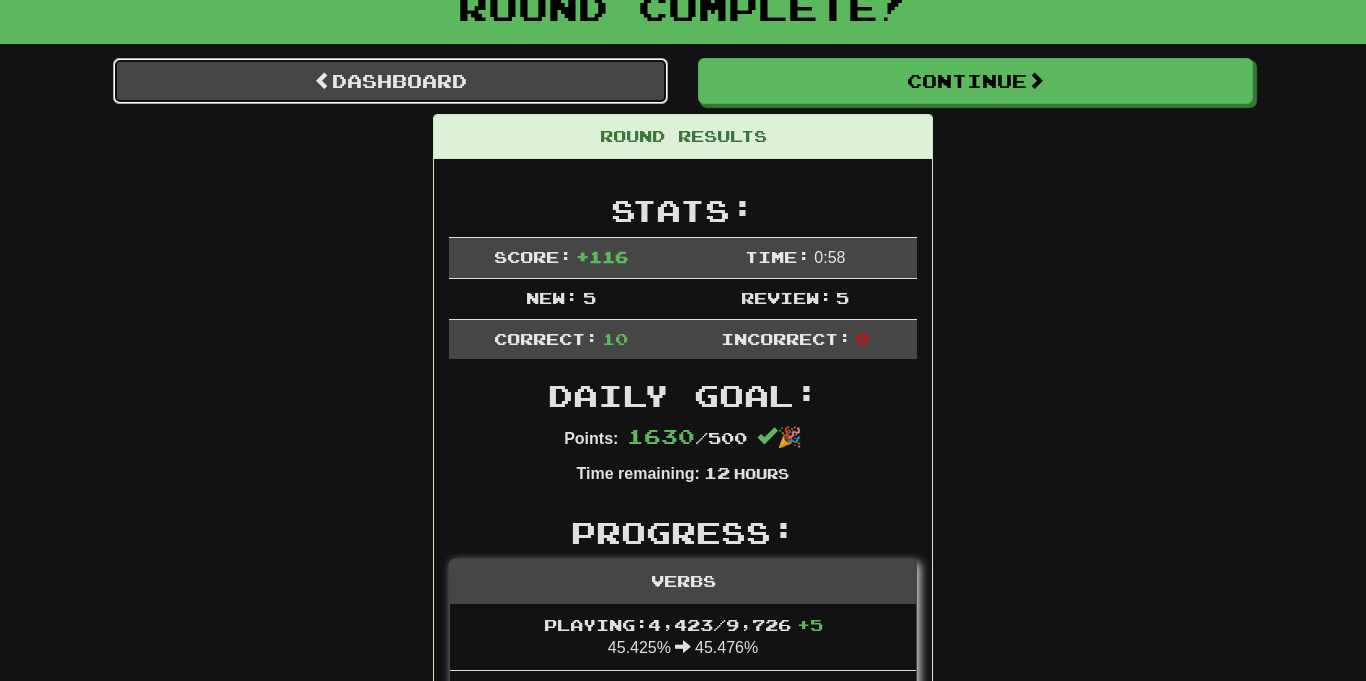 click on "Dashboard" at bounding box center [390, 81] 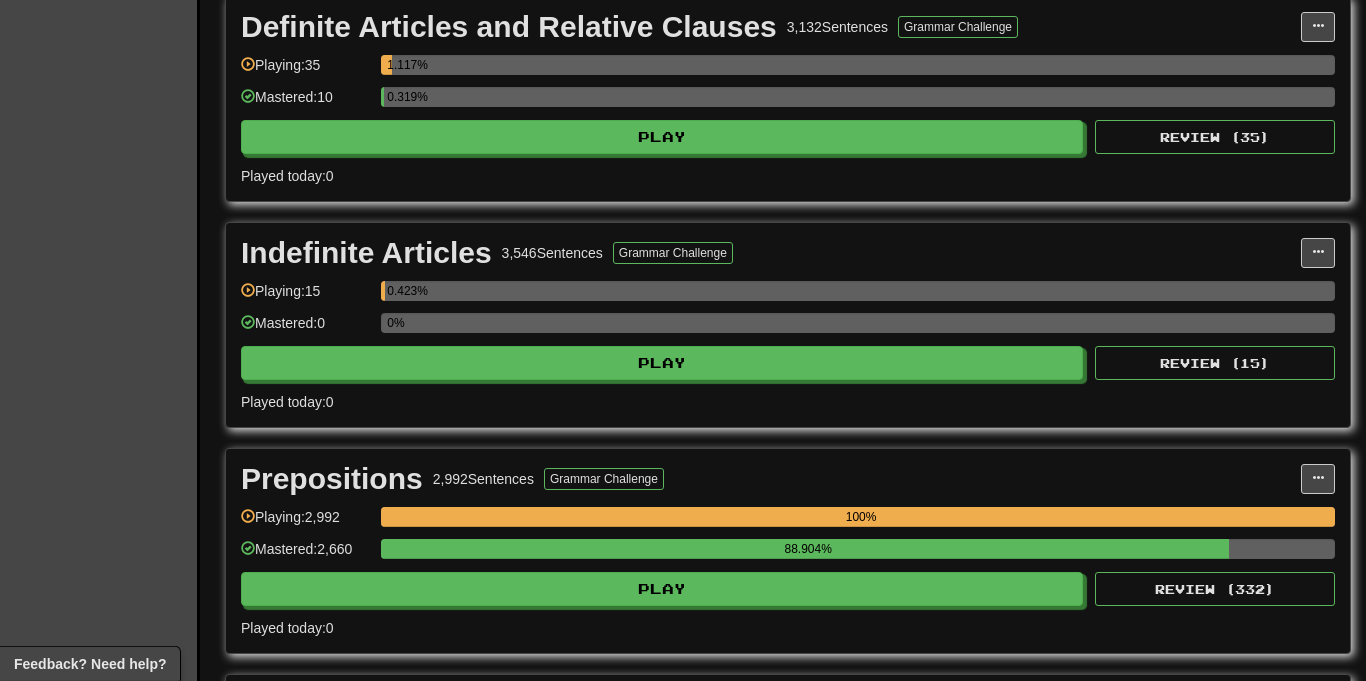 scroll, scrollTop: 966, scrollLeft: 0, axis: vertical 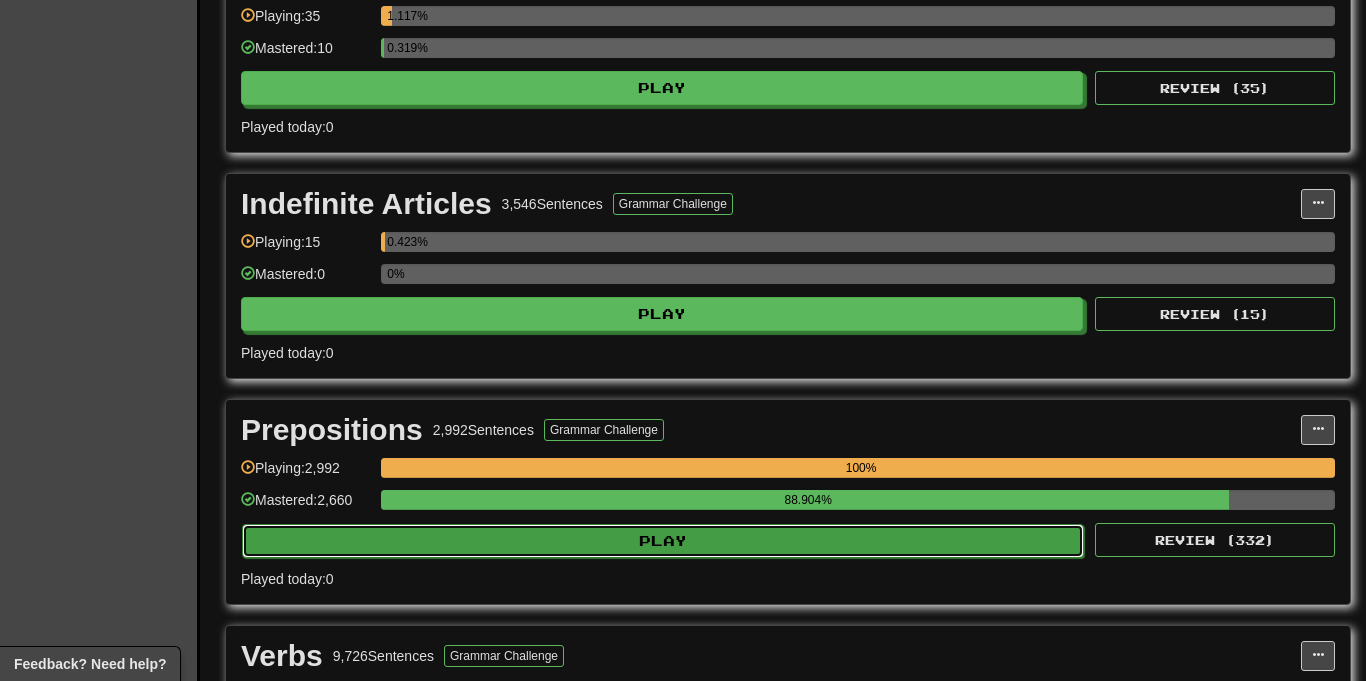 click on "Play" at bounding box center (663, 541) 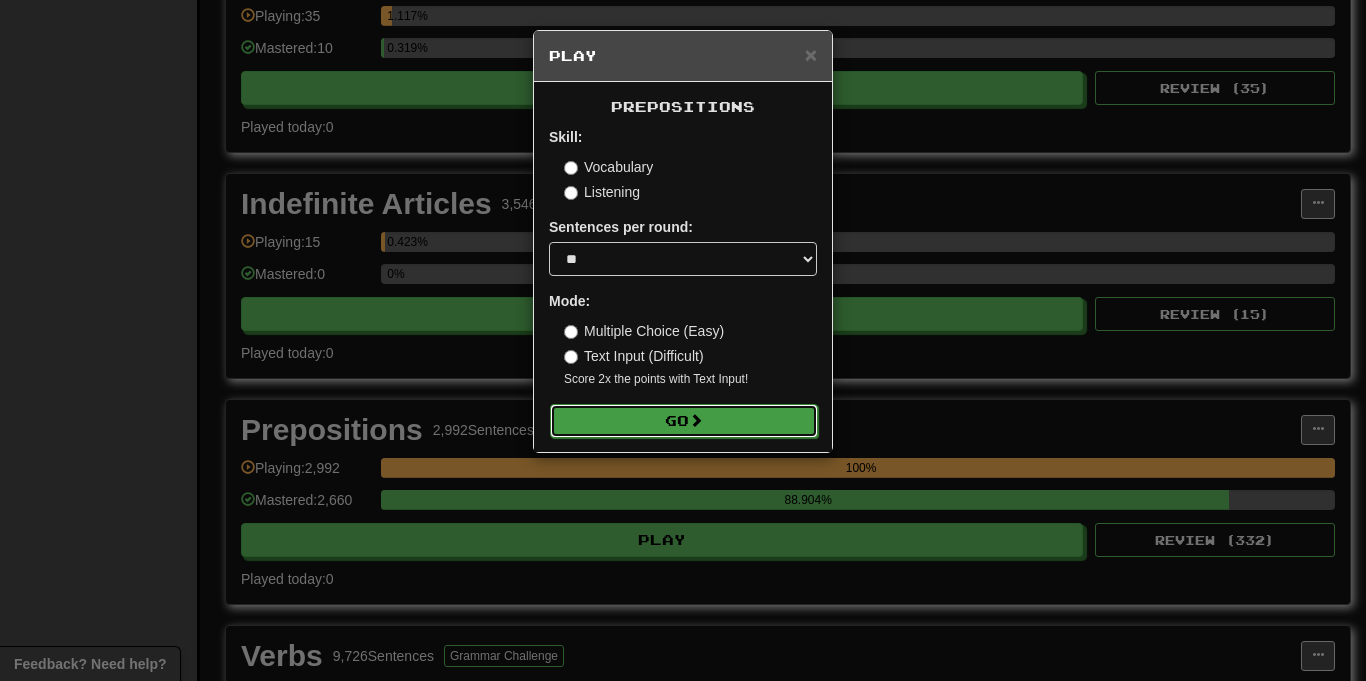 click on "Go" at bounding box center (684, 421) 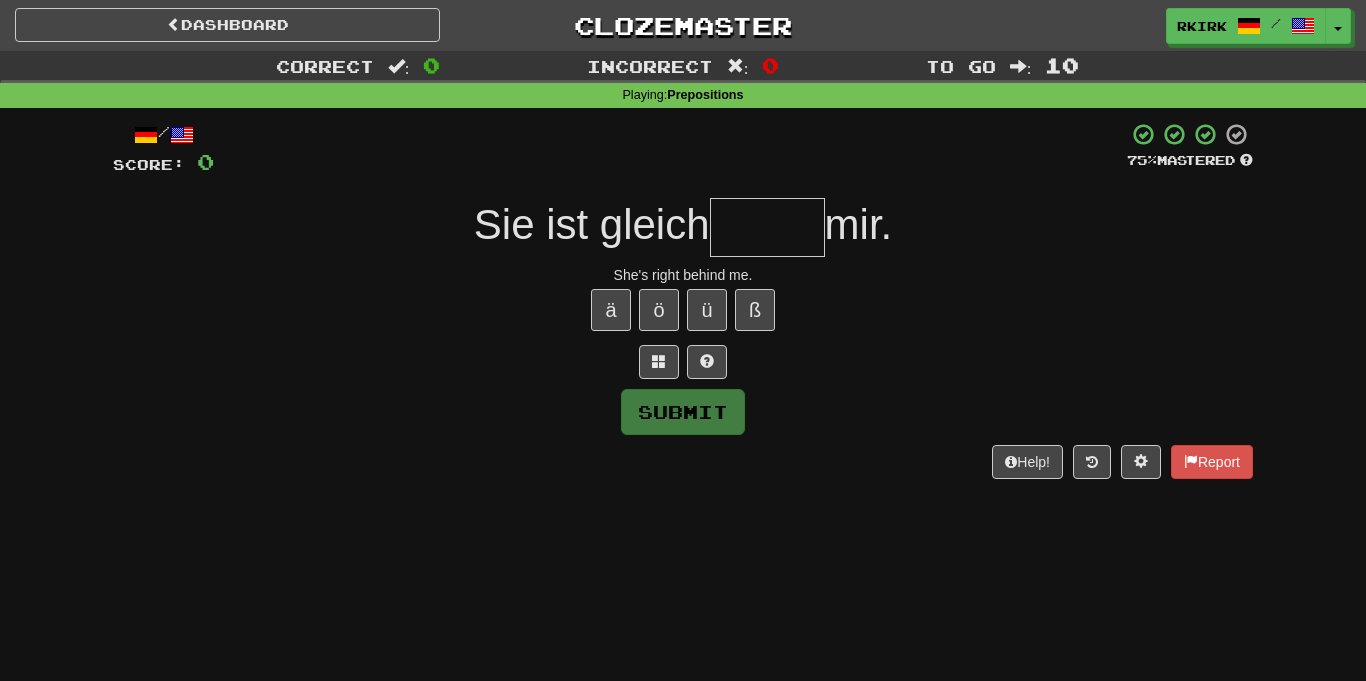 scroll, scrollTop: 0, scrollLeft: 0, axis: both 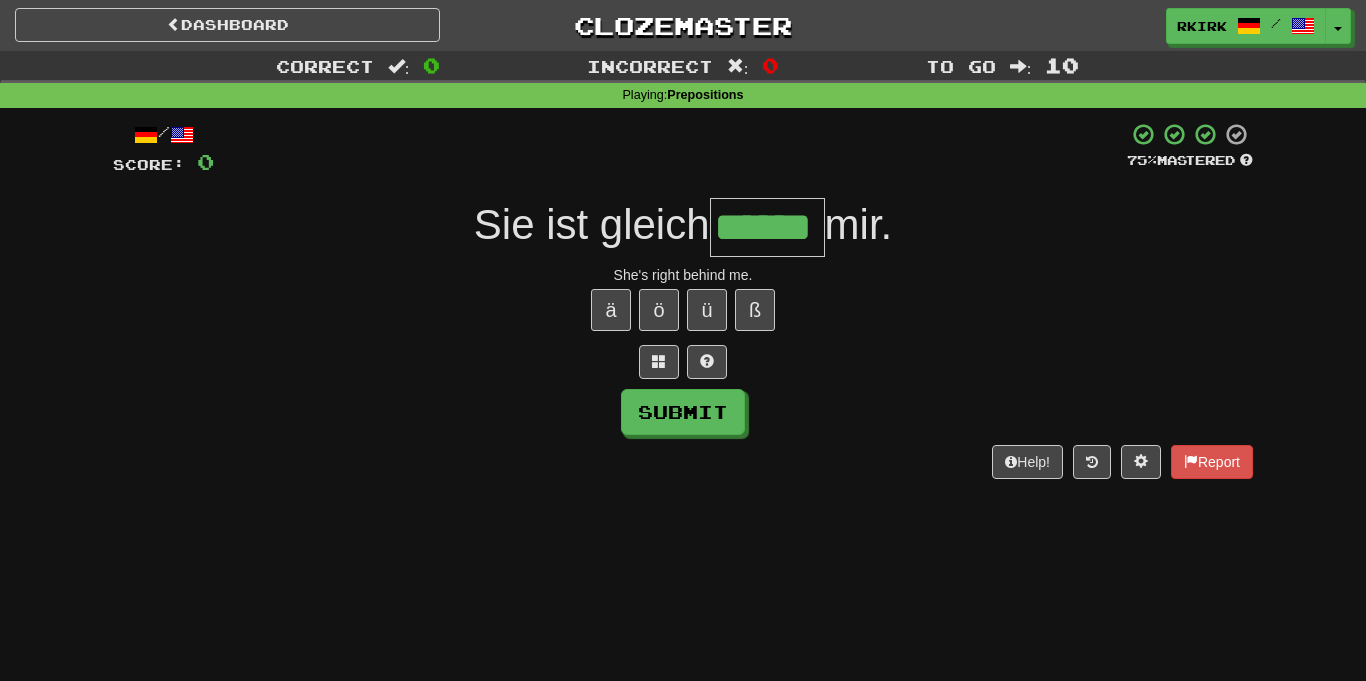 type on "******" 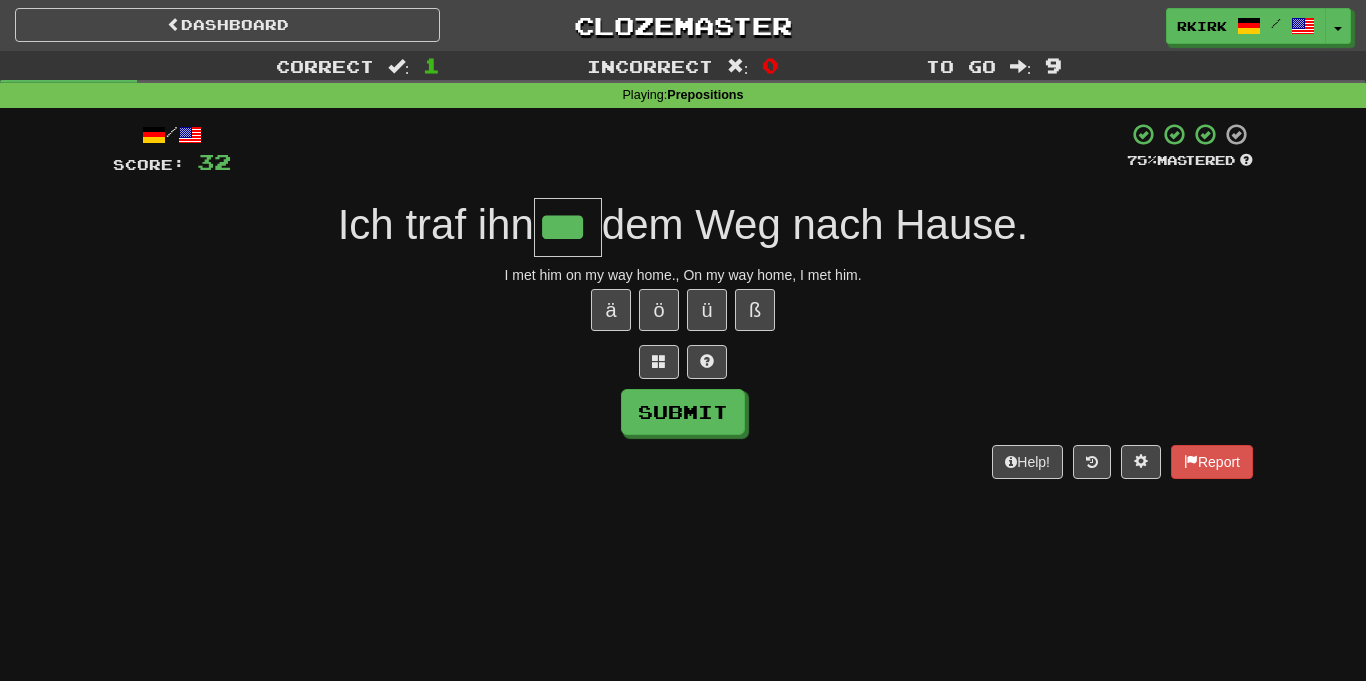 type on "***" 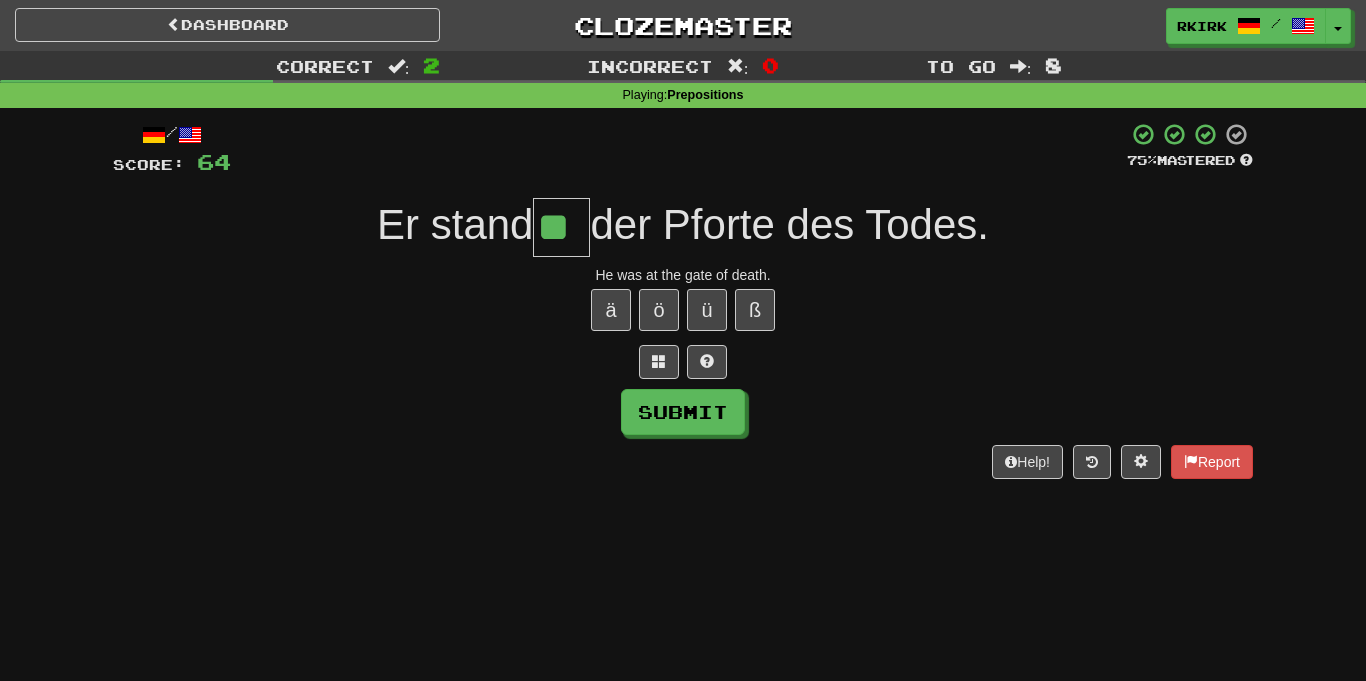 type on "**" 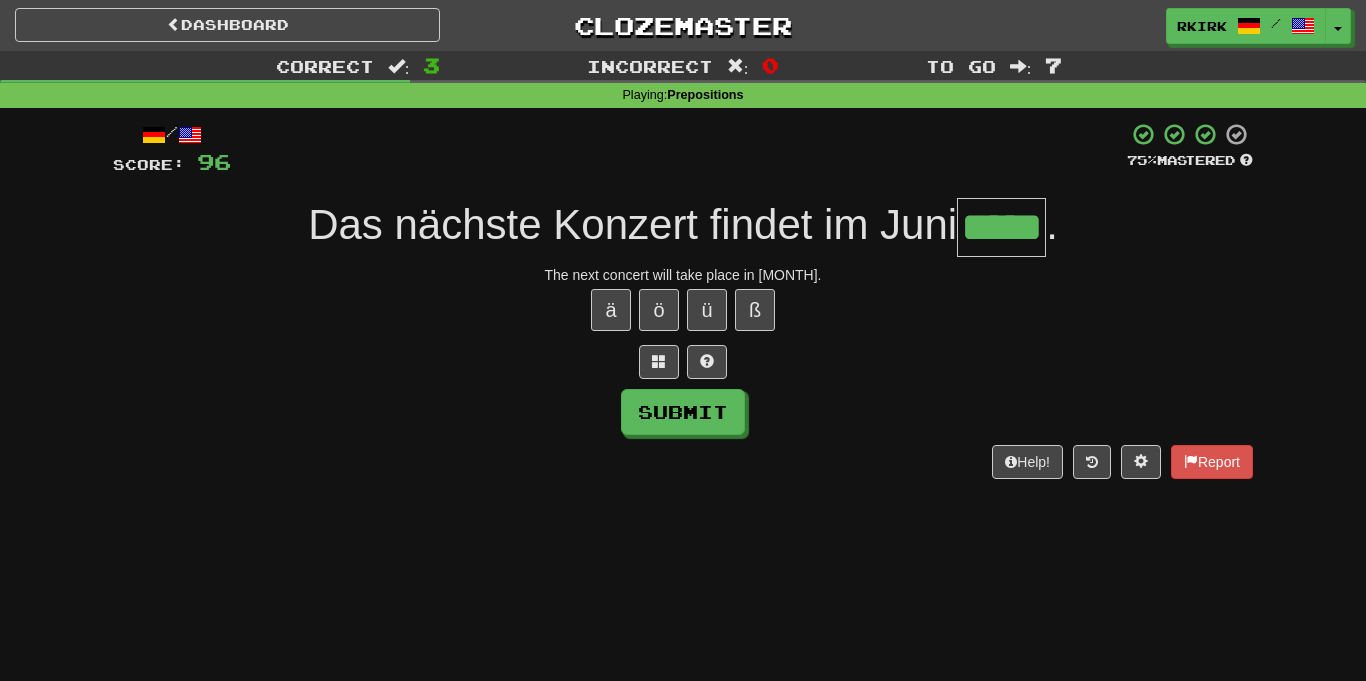 type on "*****" 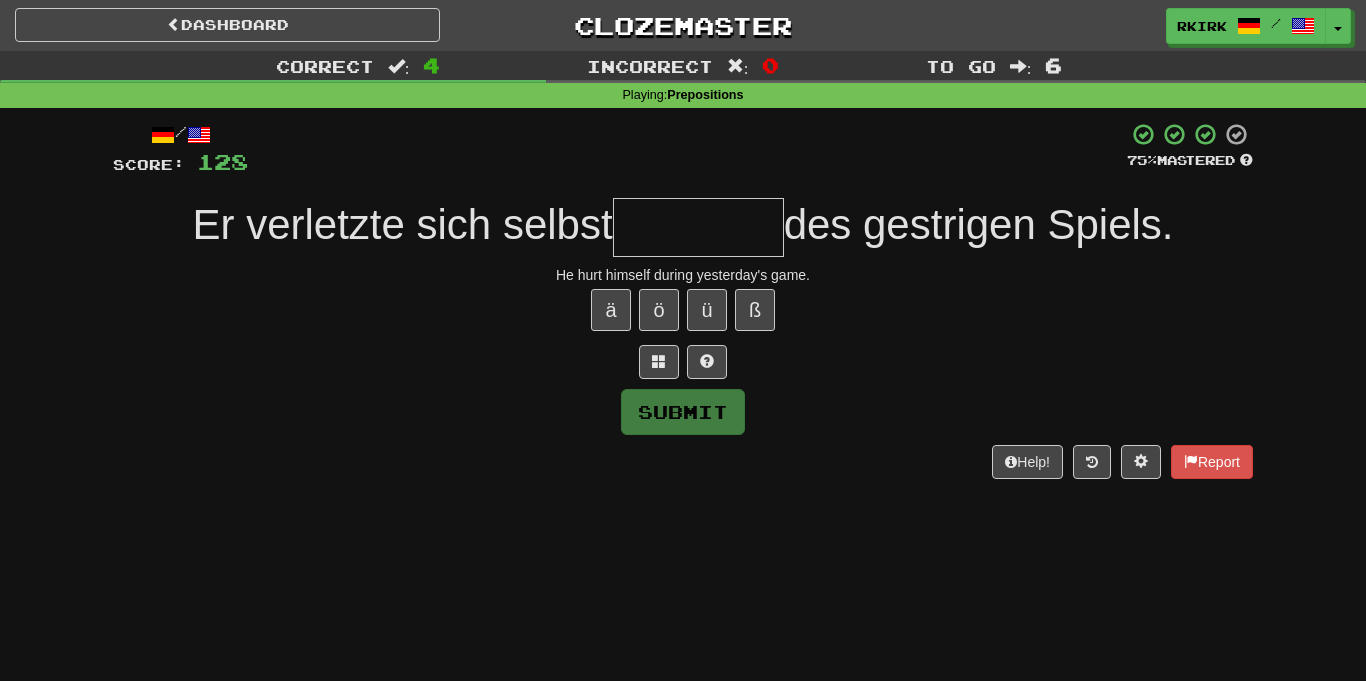 type on "*" 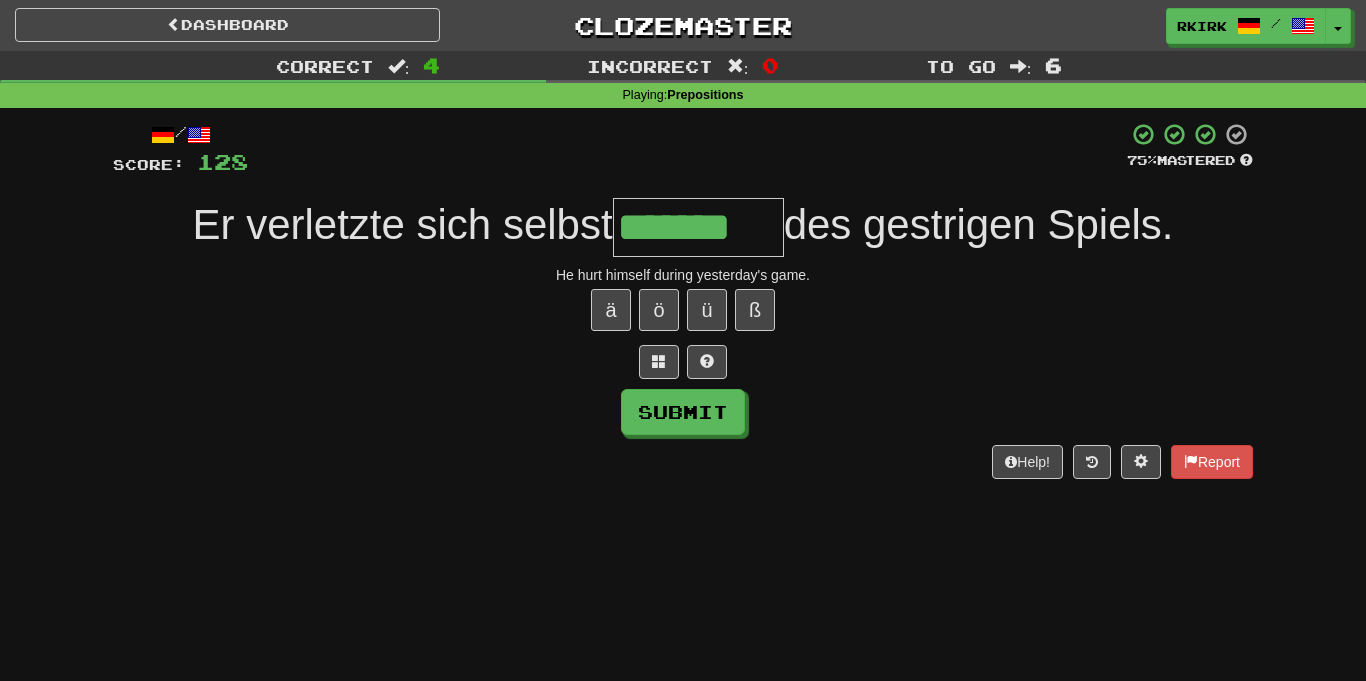 type on "*******" 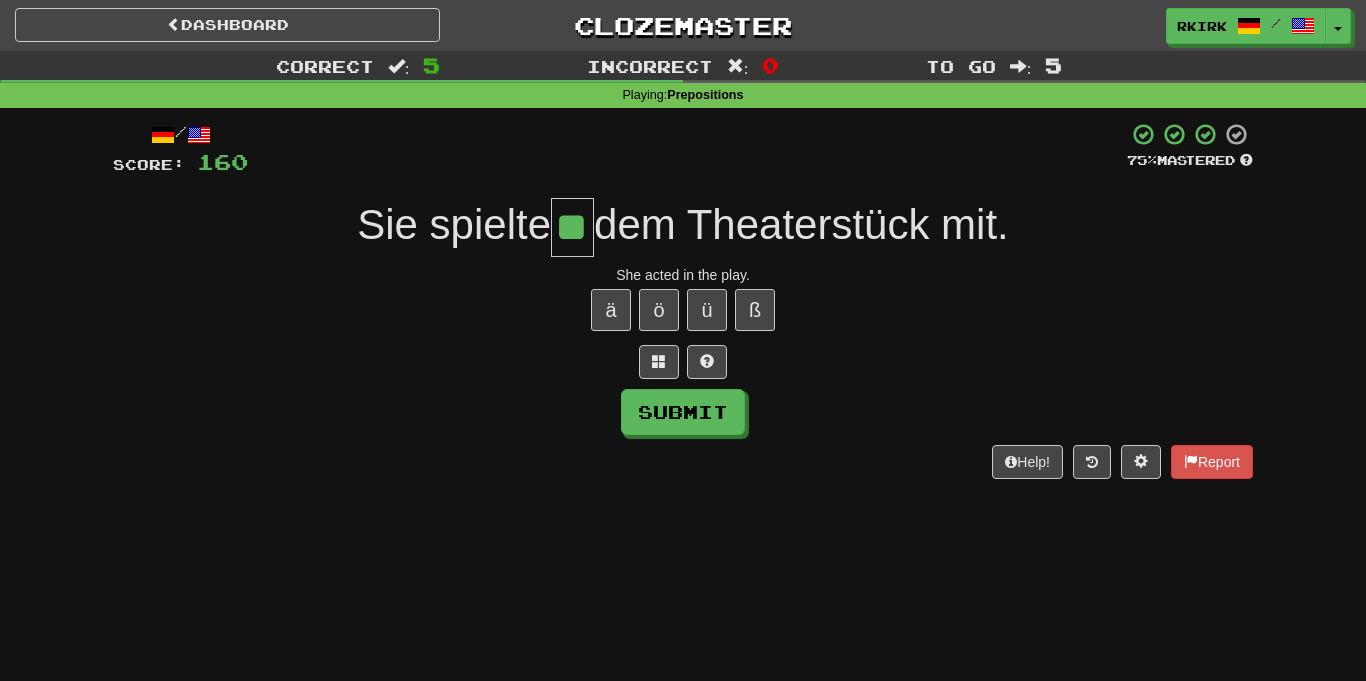 type on "**" 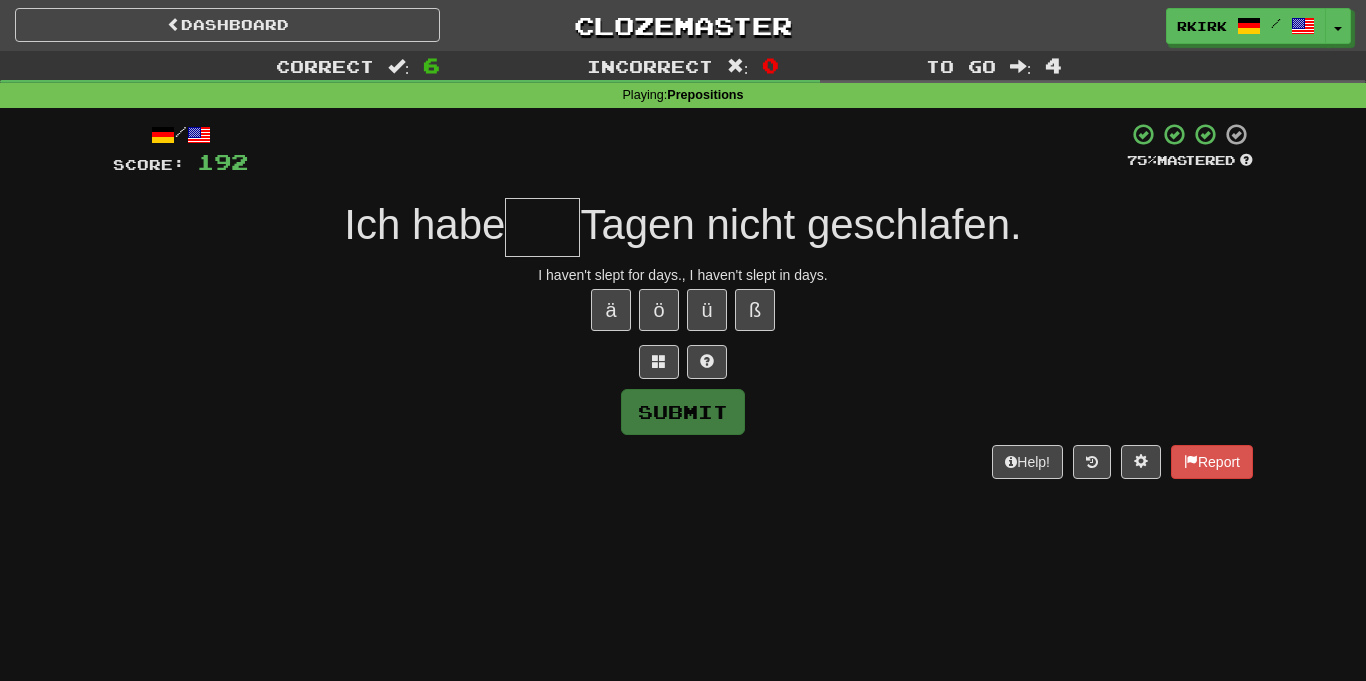 type on "*" 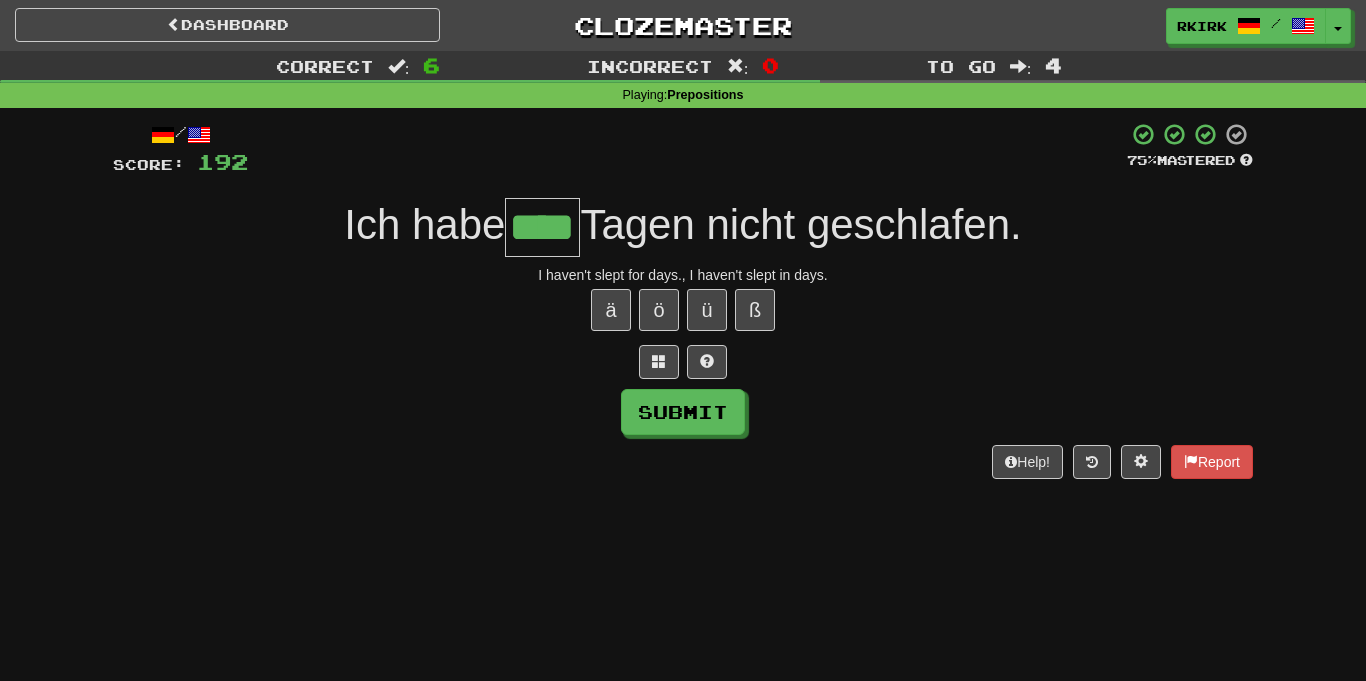 type on "****" 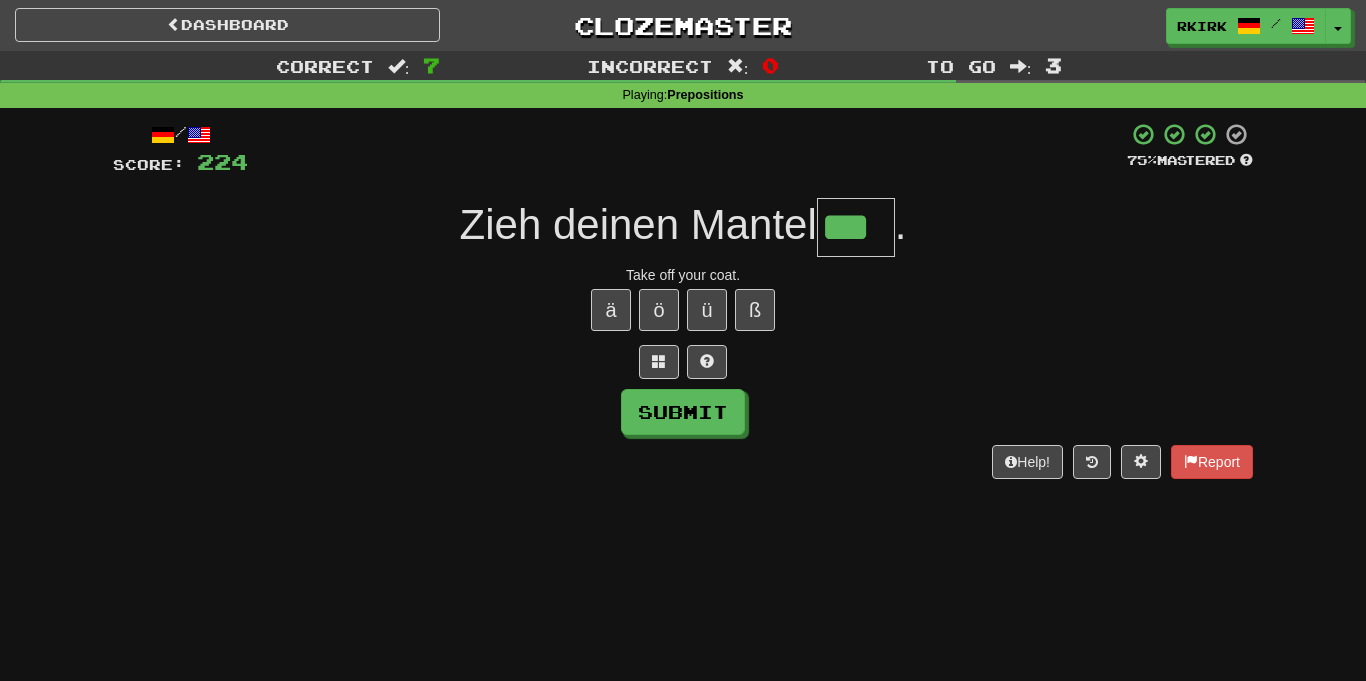 type on "***" 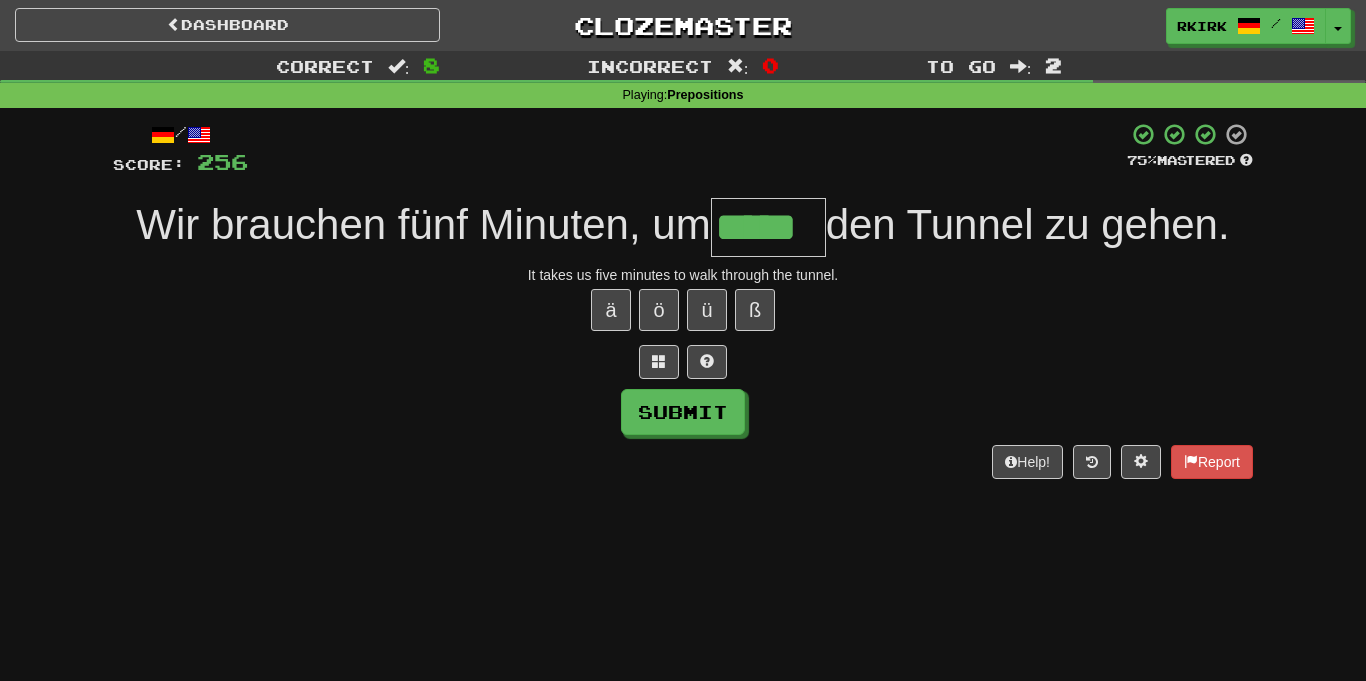 type on "*****" 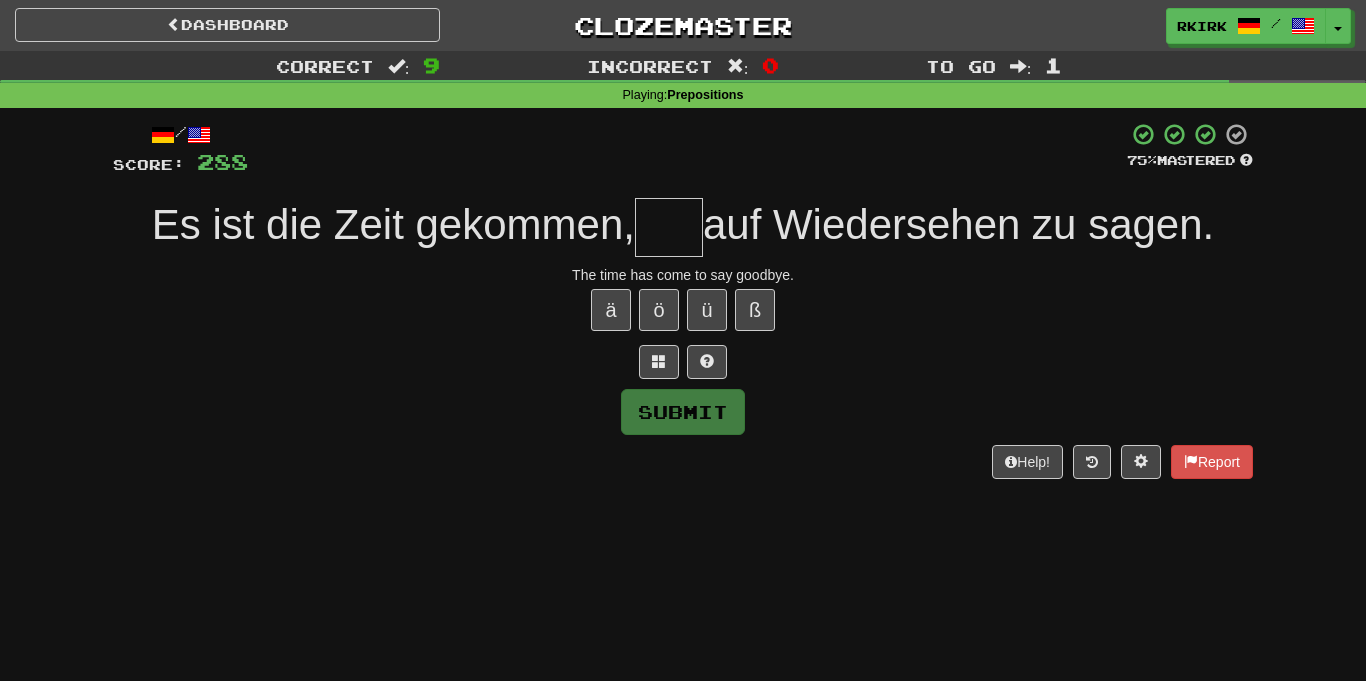 type on "*" 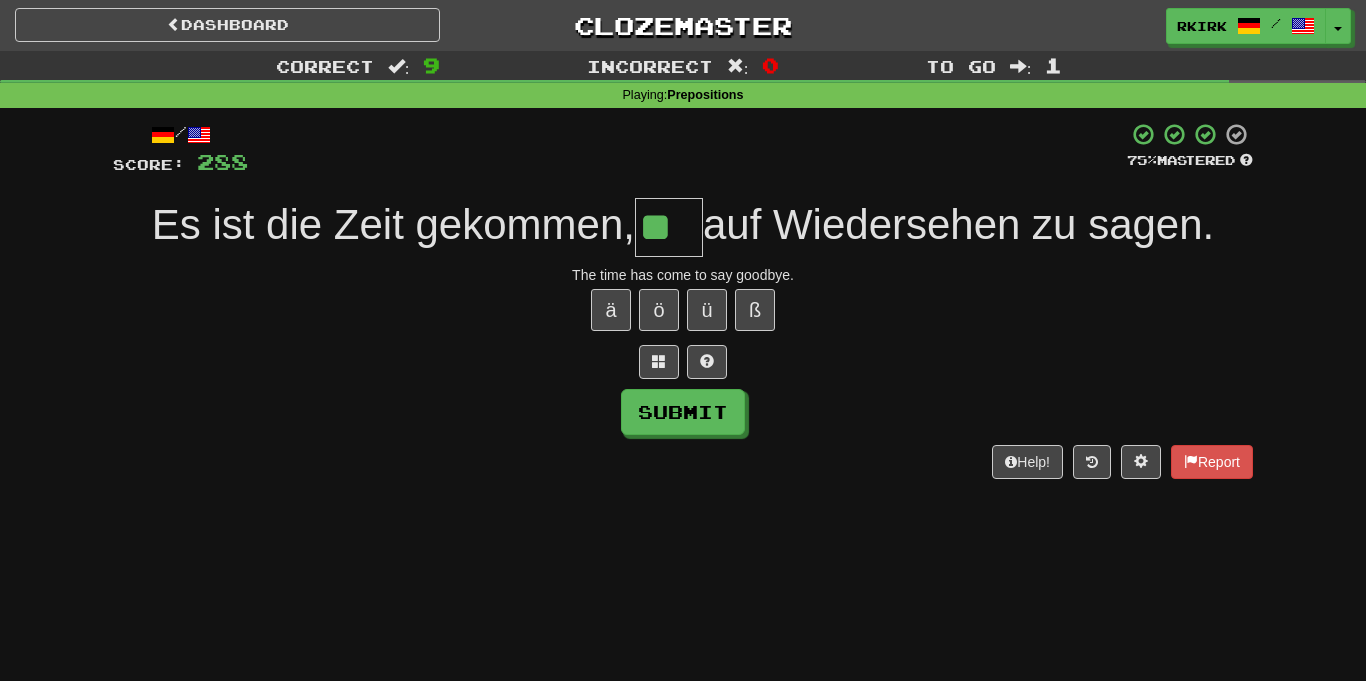 type on "**" 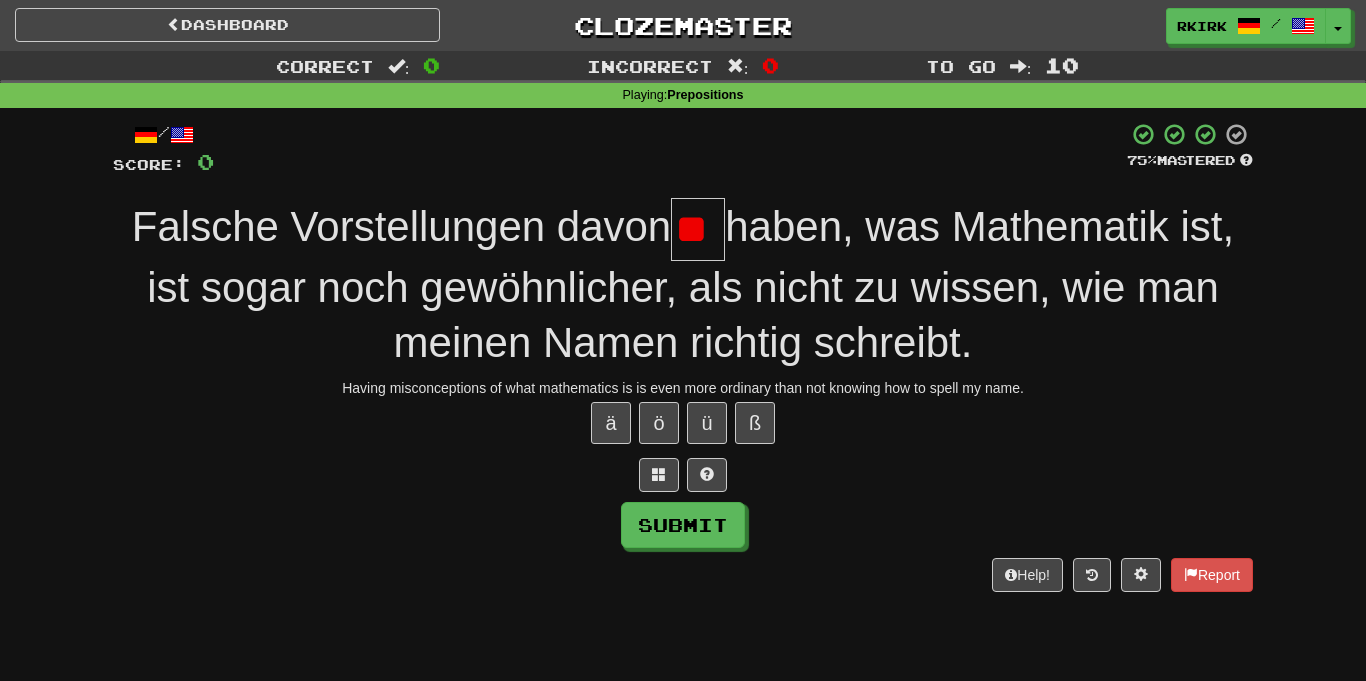 scroll, scrollTop: 0, scrollLeft: 0, axis: both 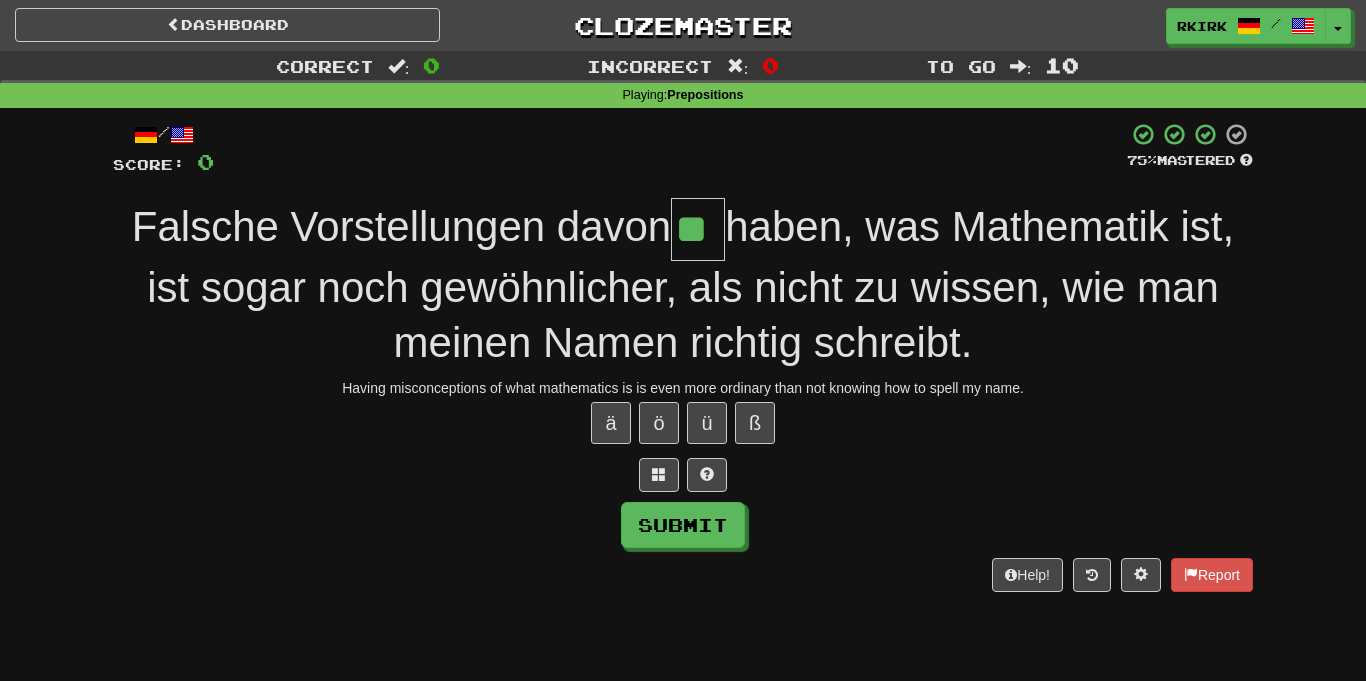 type on "**" 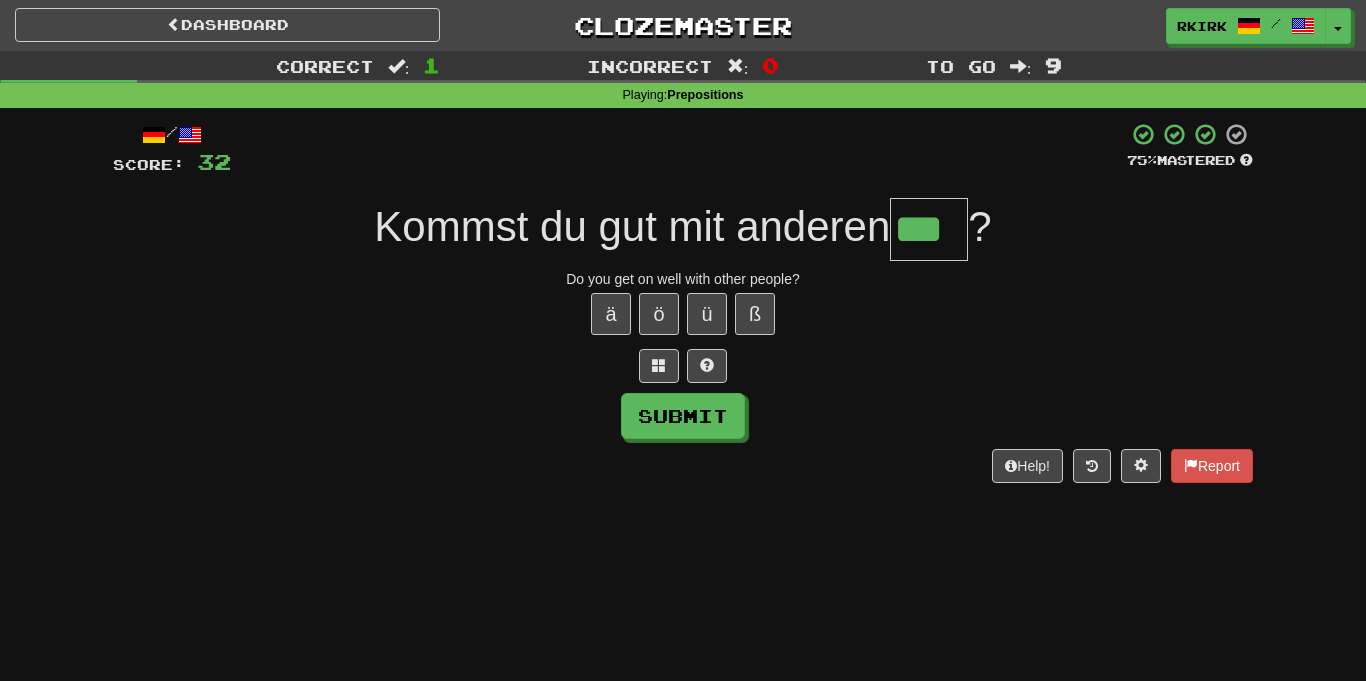 type on "***" 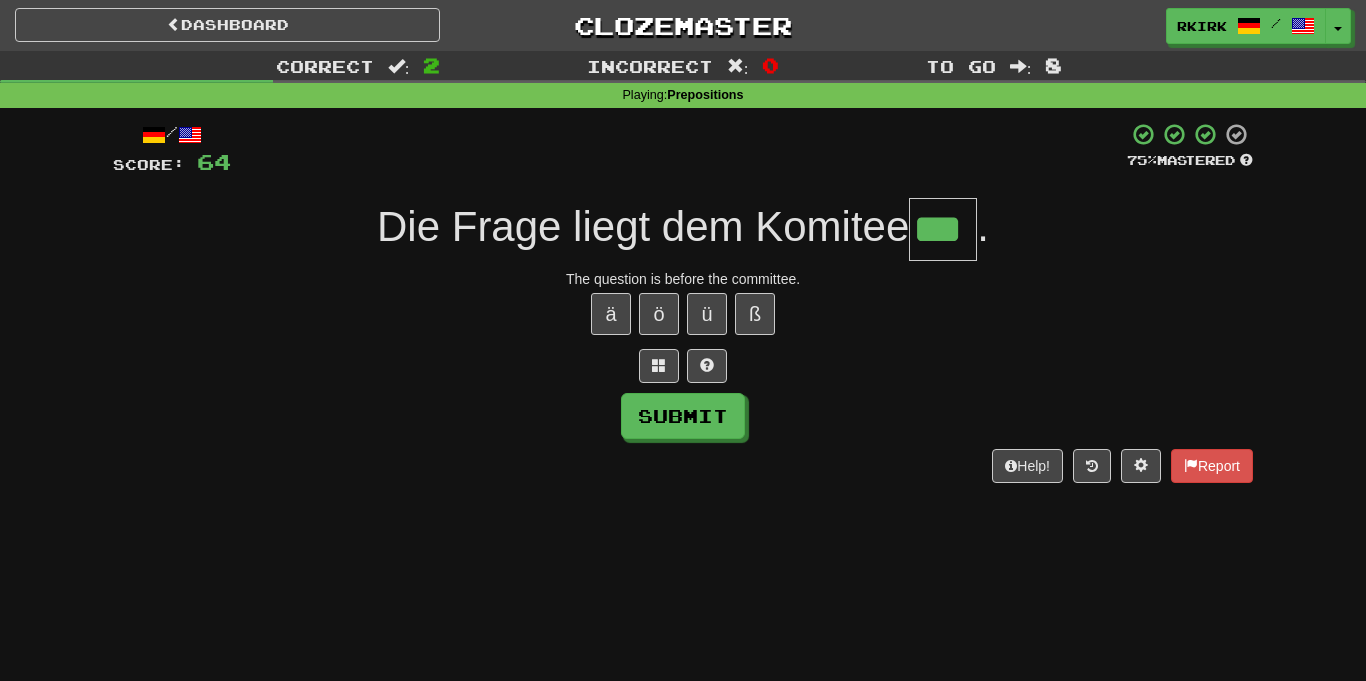 type on "***" 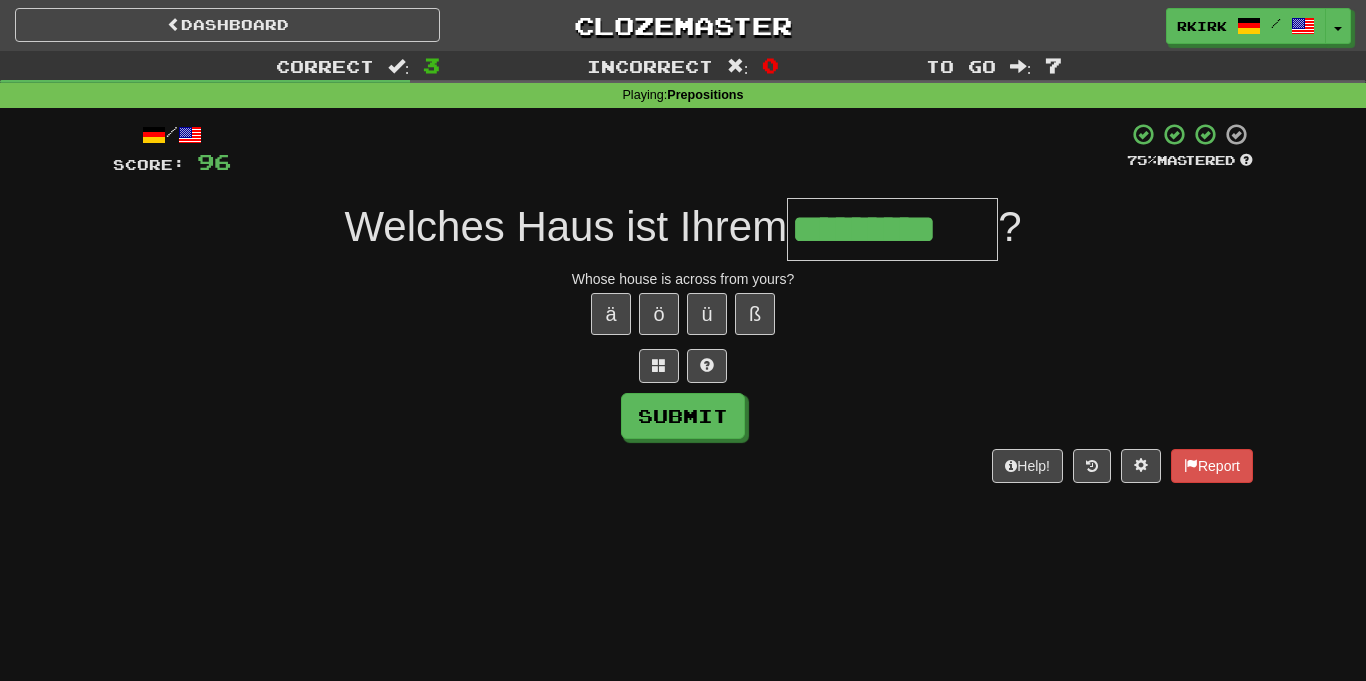 type on "*********" 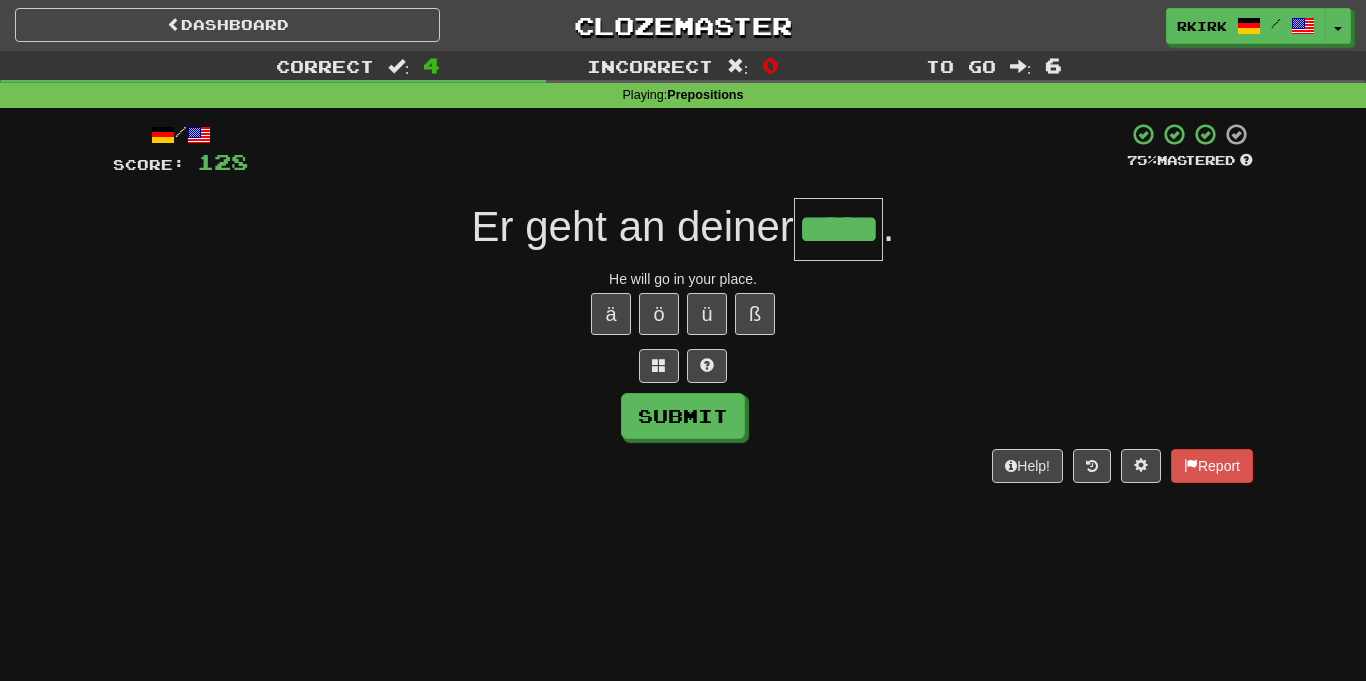 type on "*****" 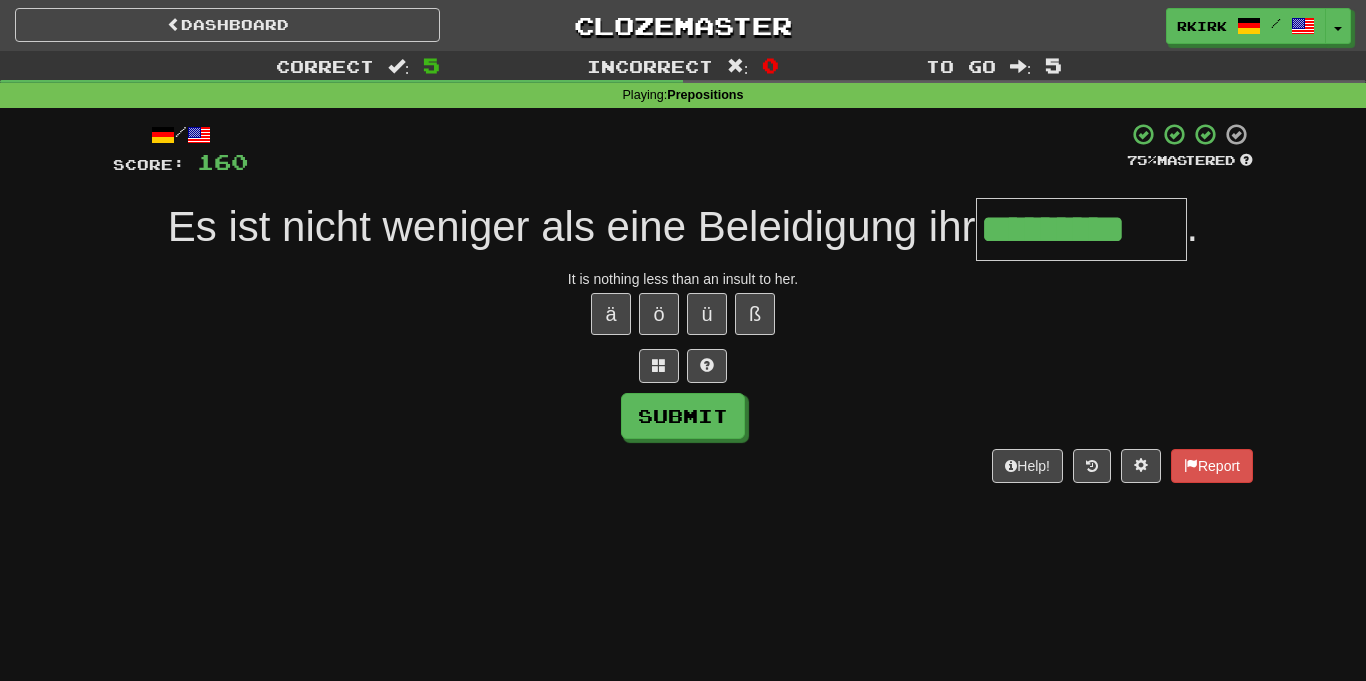 type on "*********" 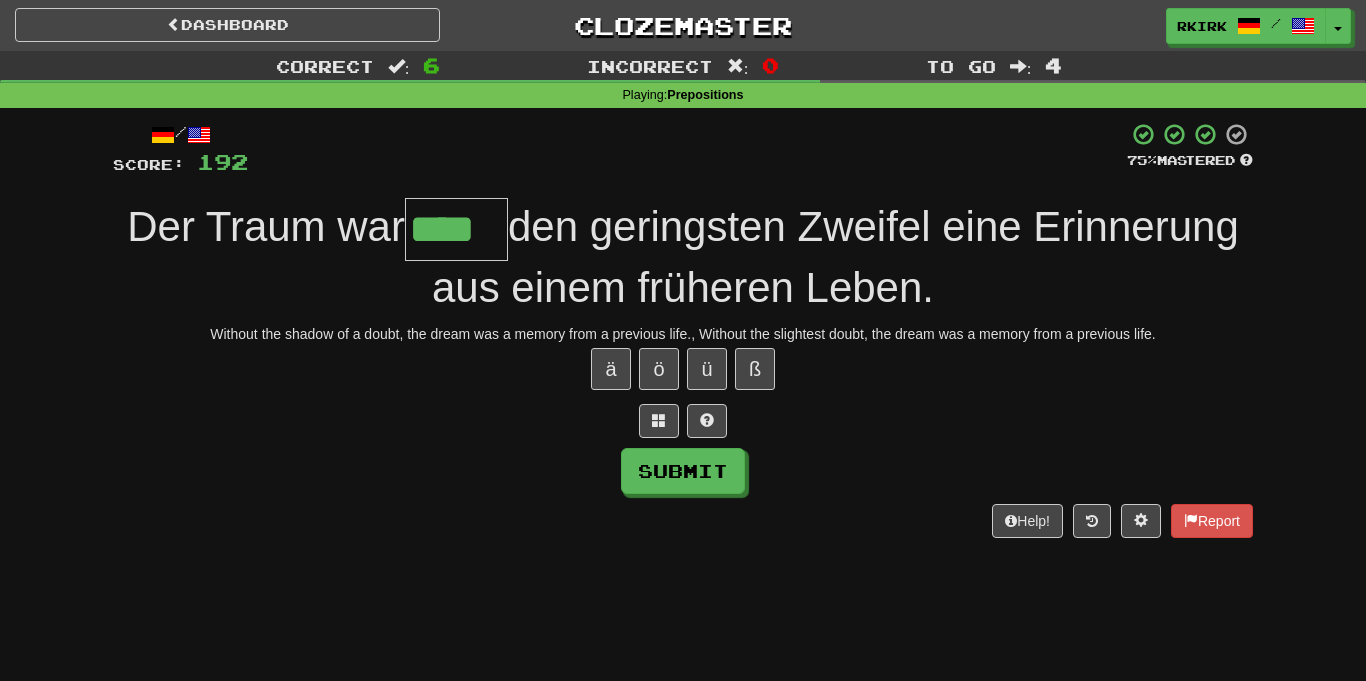 type on "****" 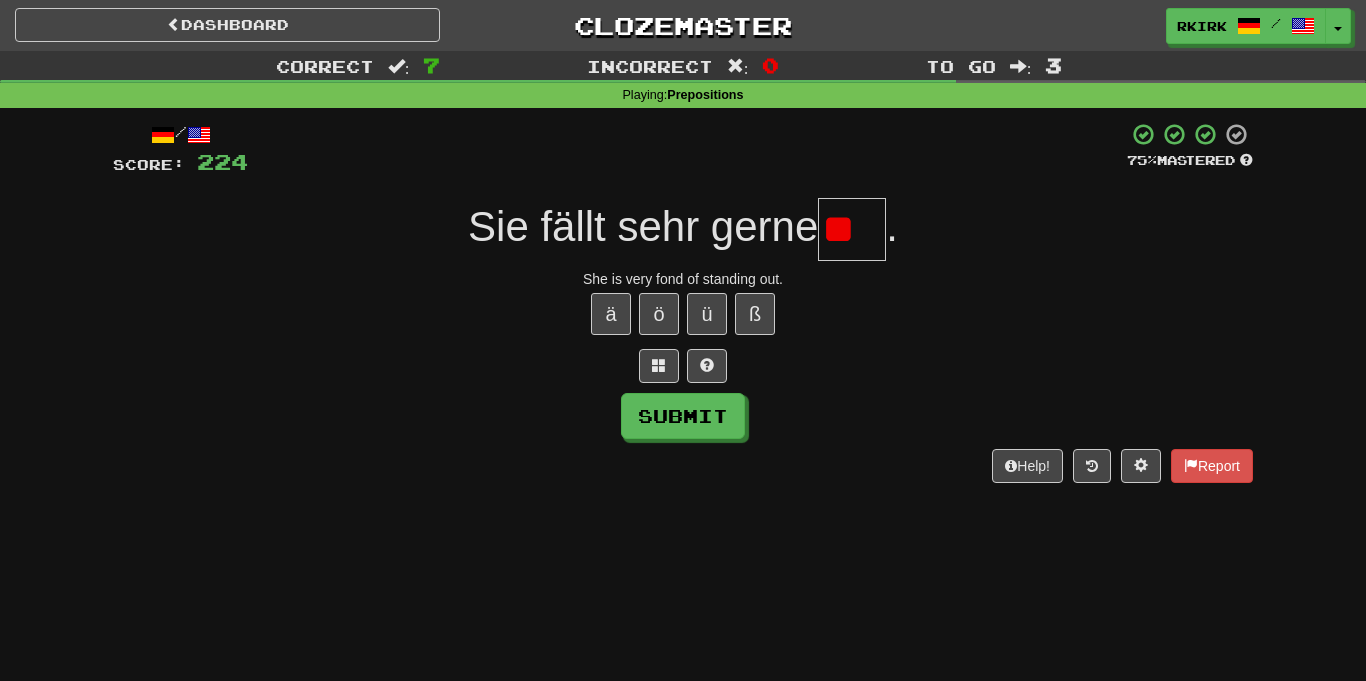 scroll, scrollTop: 0, scrollLeft: 0, axis: both 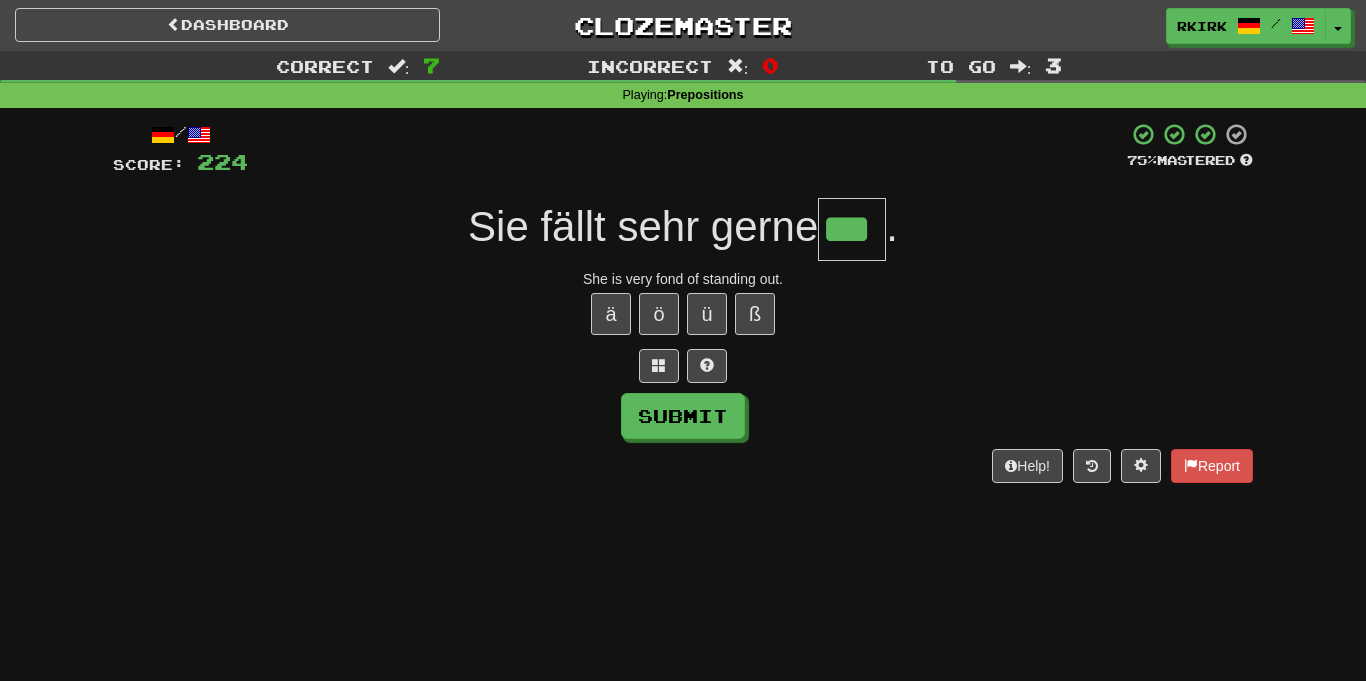 type on "***" 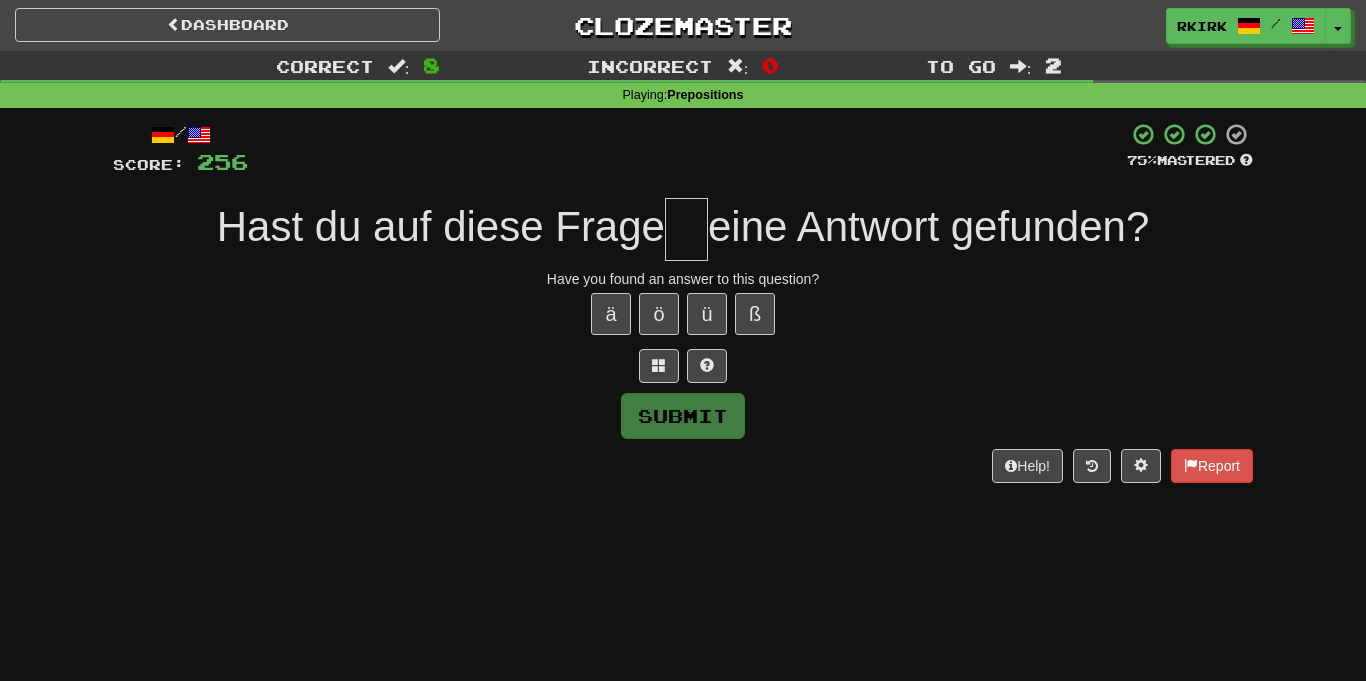 type on "*" 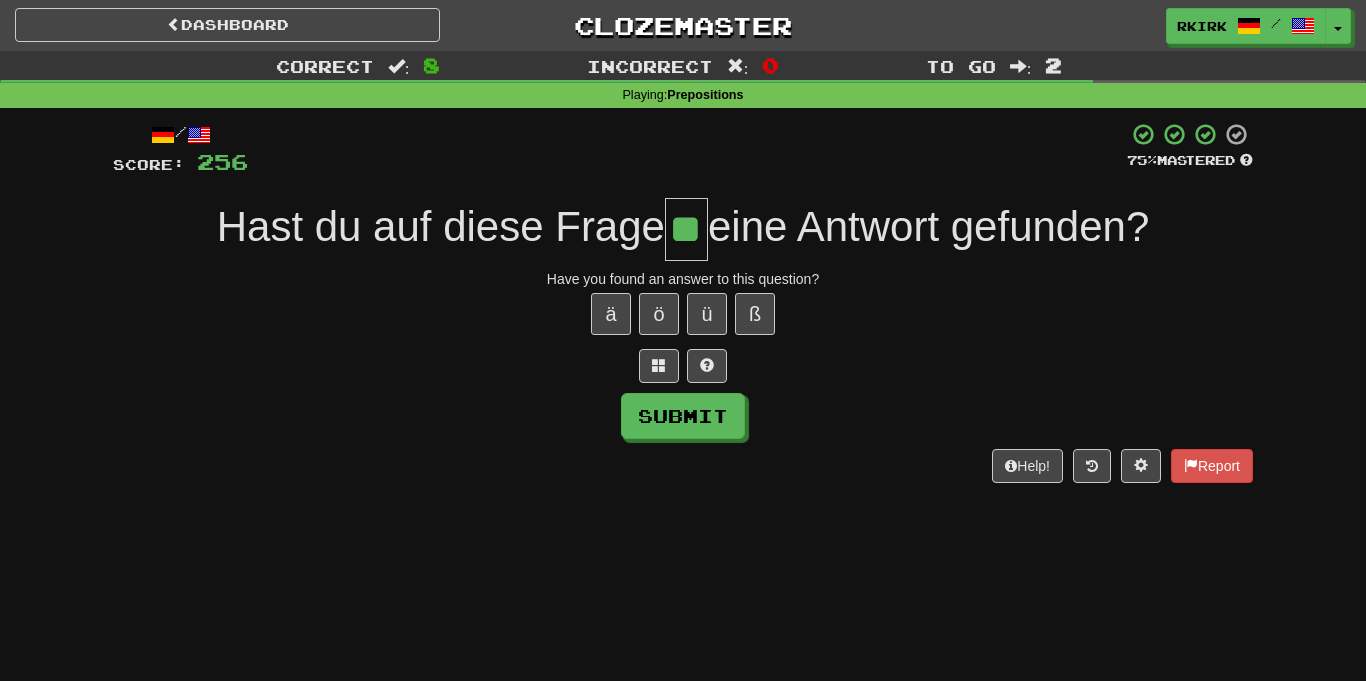 type on "**" 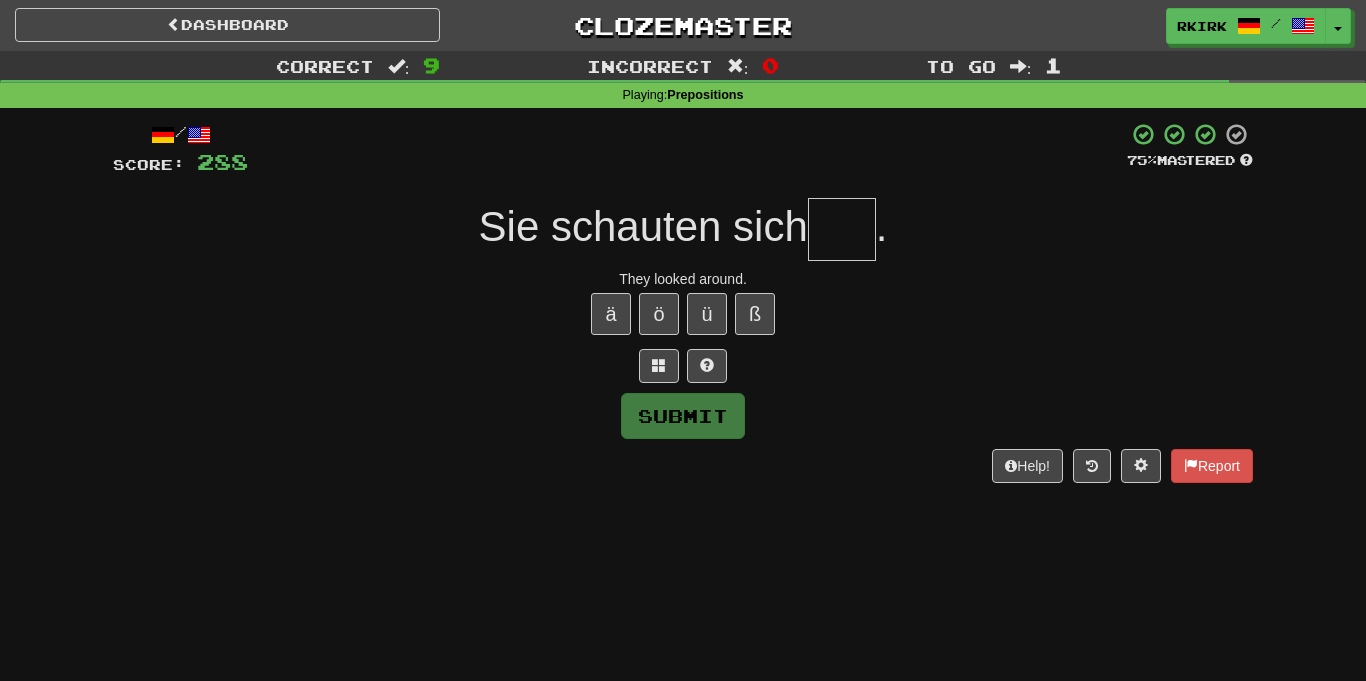 type on "*" 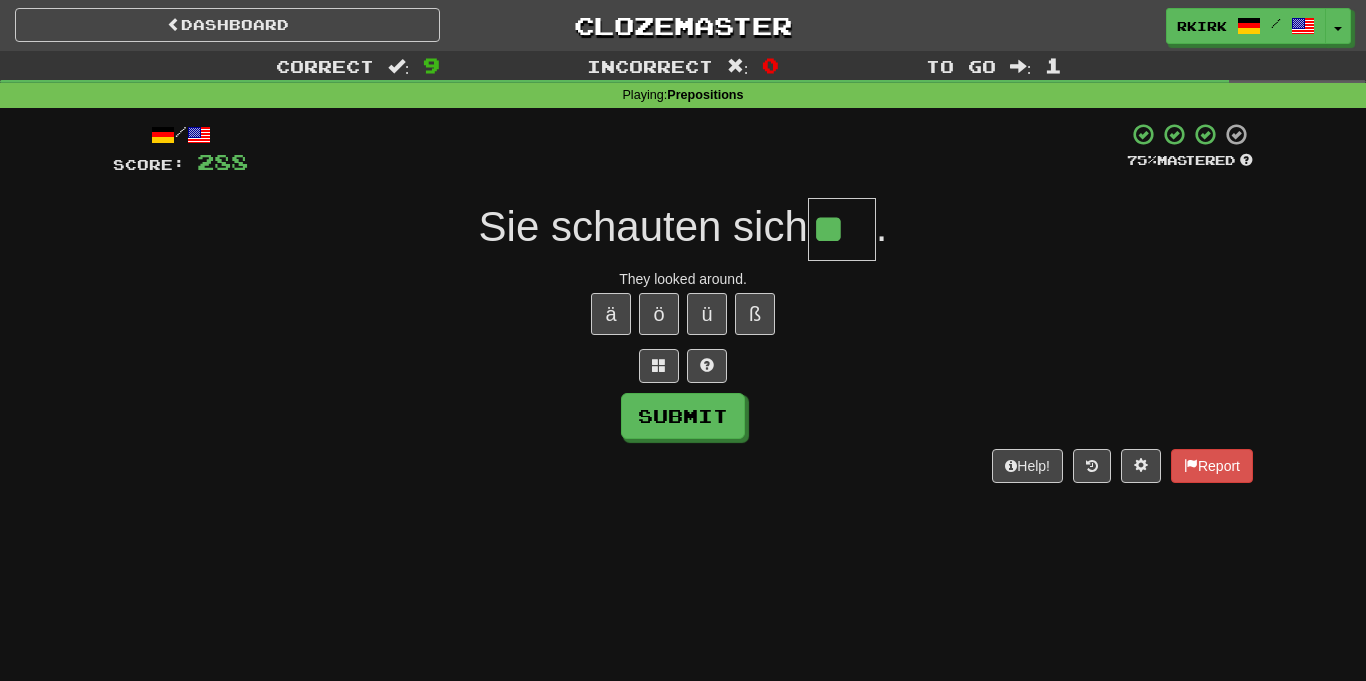 type on "**" 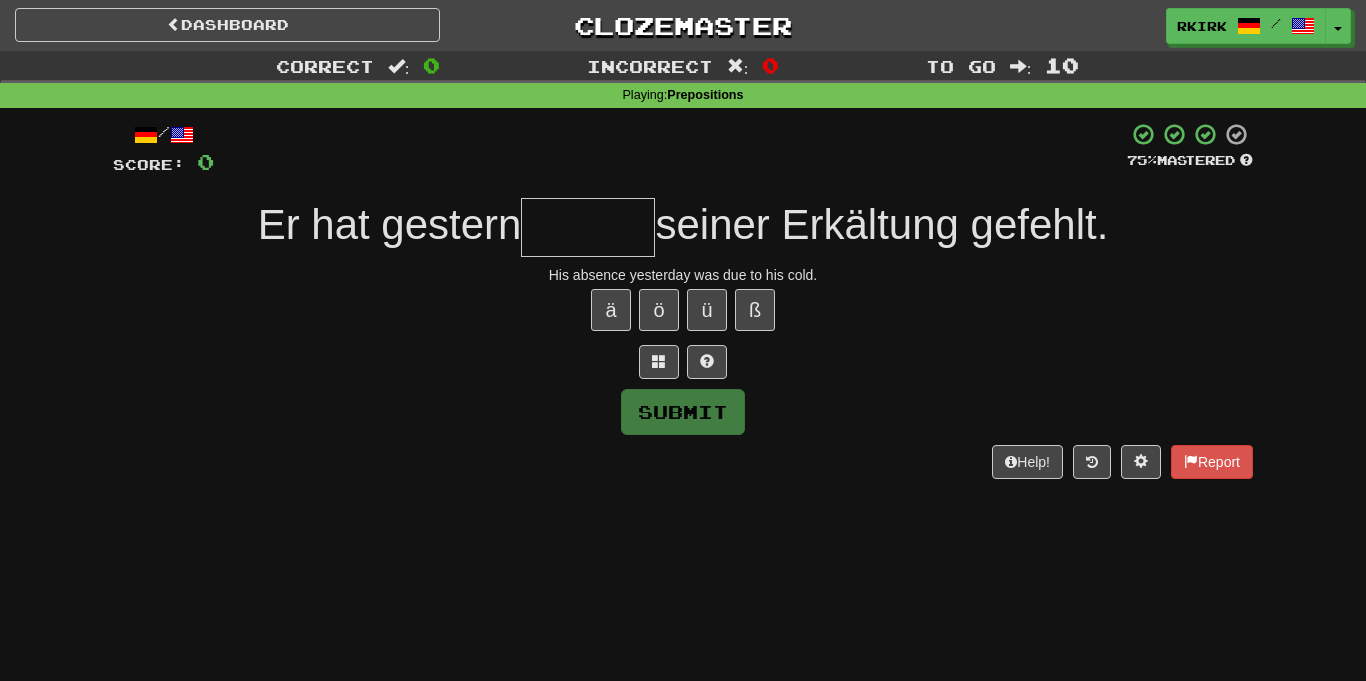 type on "*" 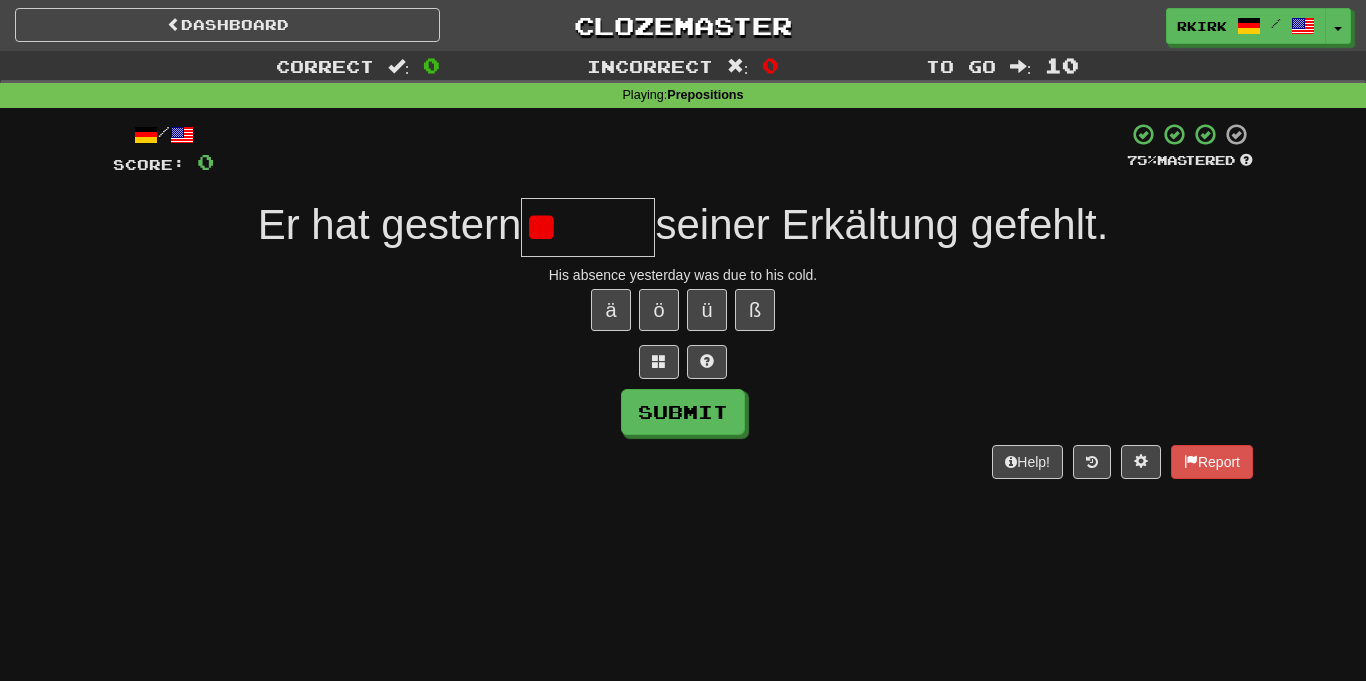 type on "*" 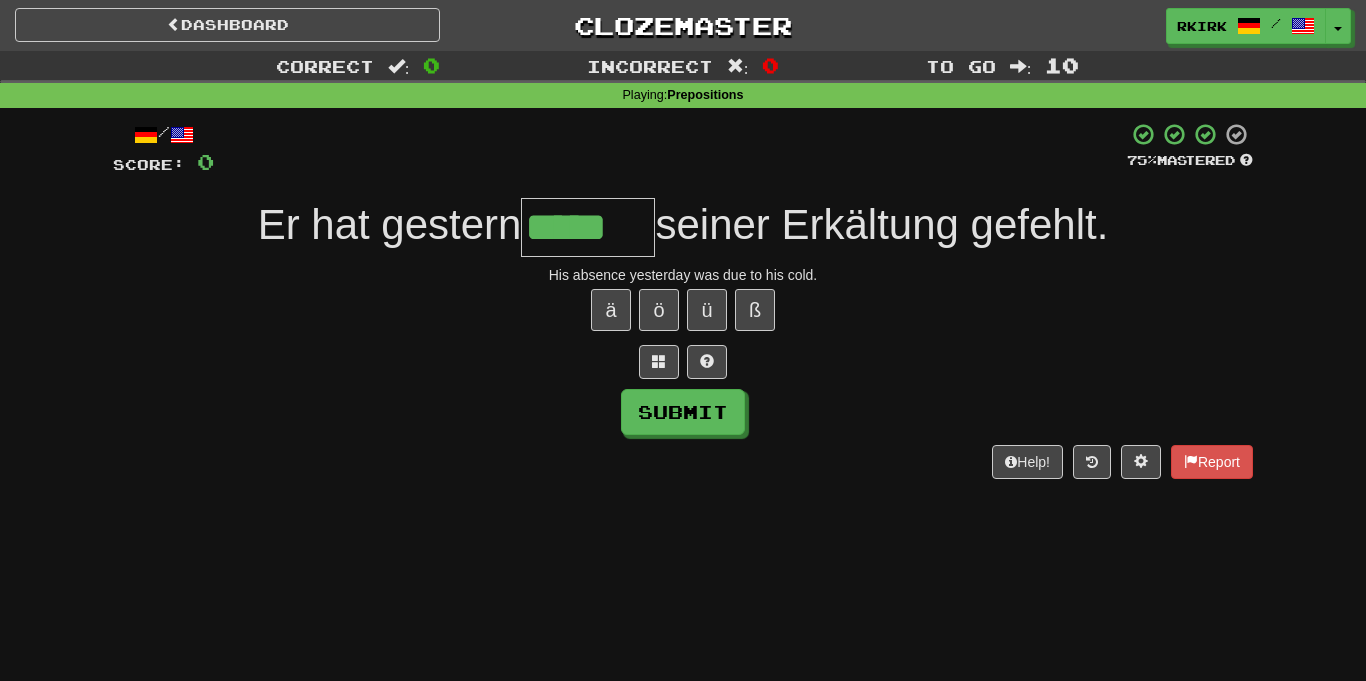 type on "*****" 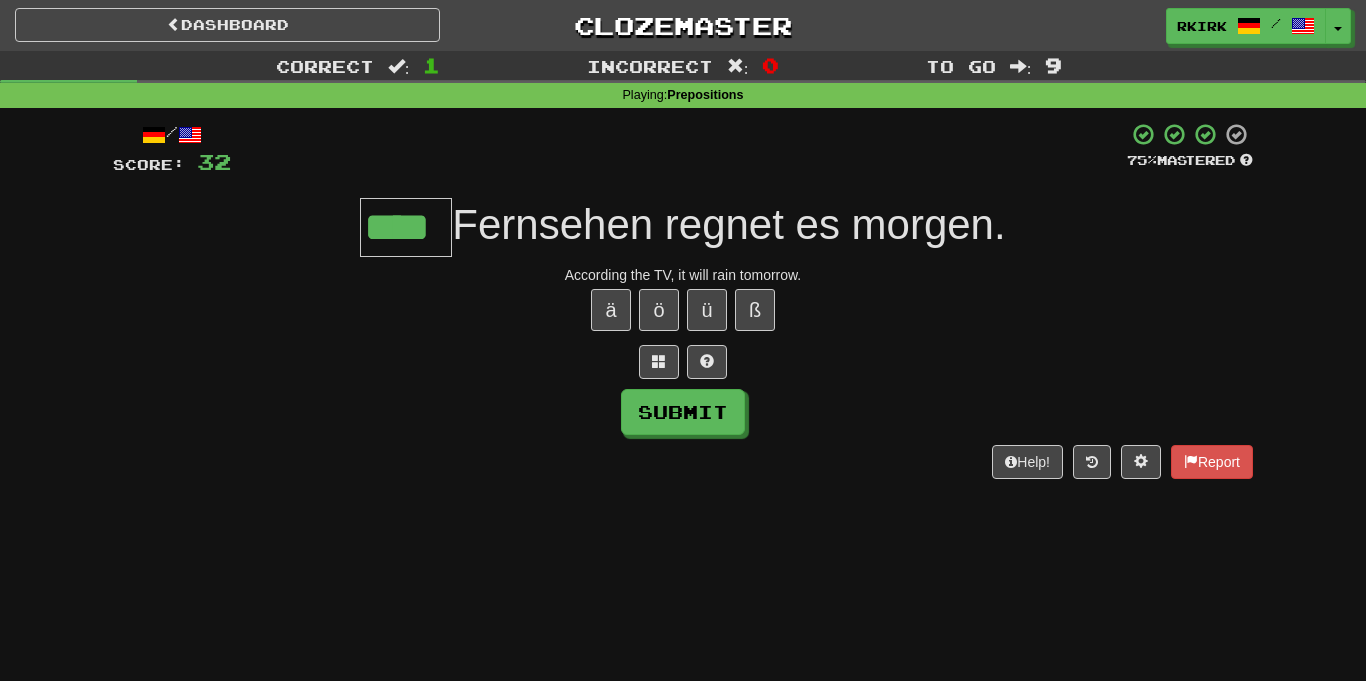 type on "****" 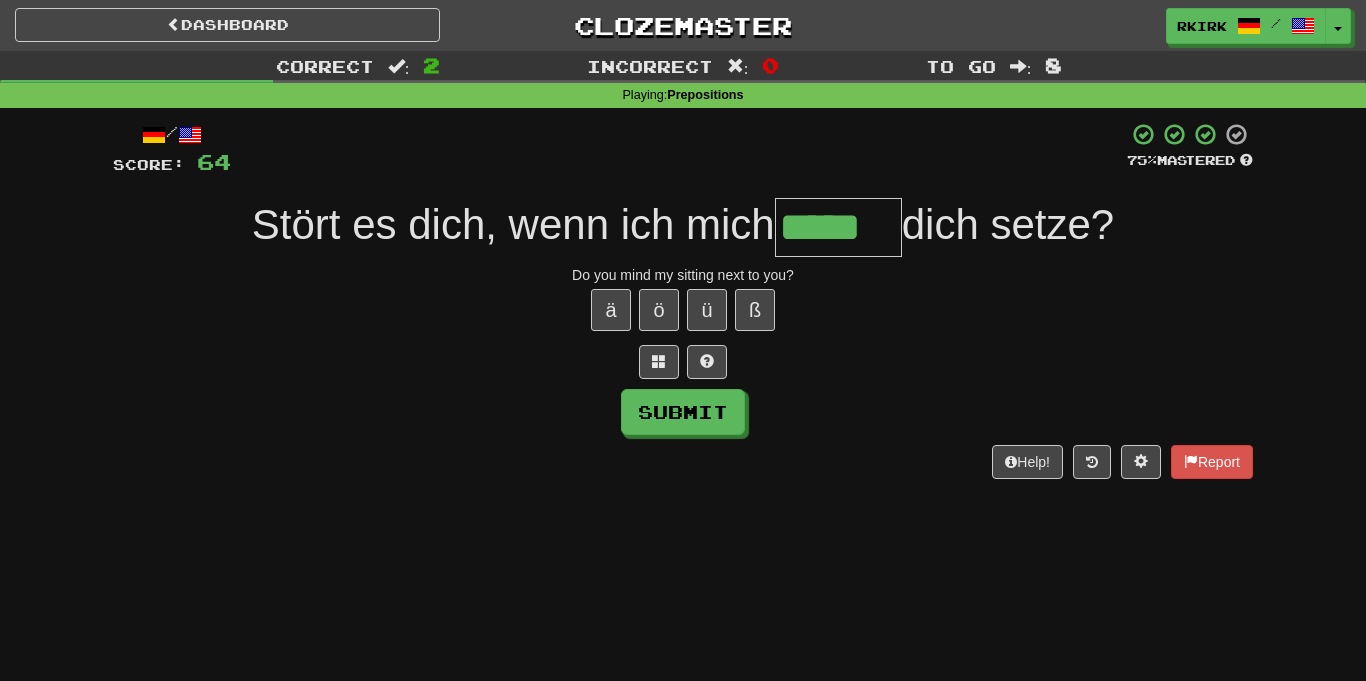 type on "*****" 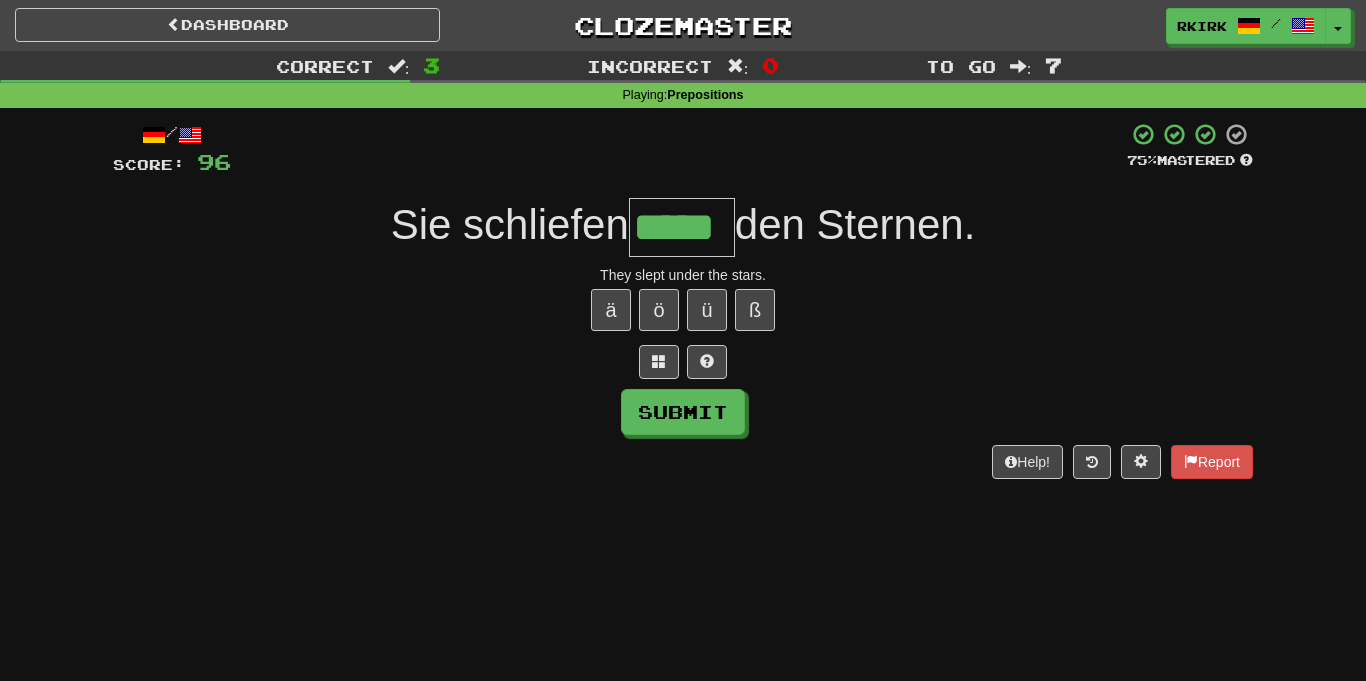 type on "*****" 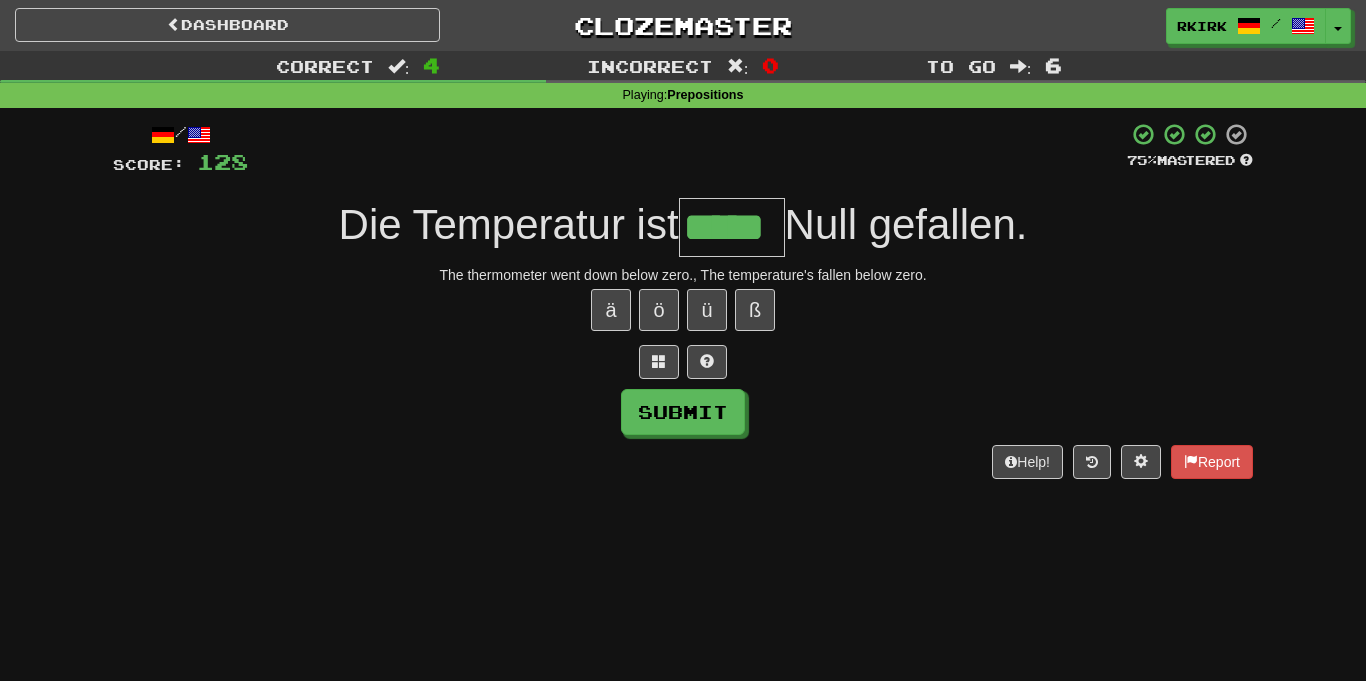 type on "*****" 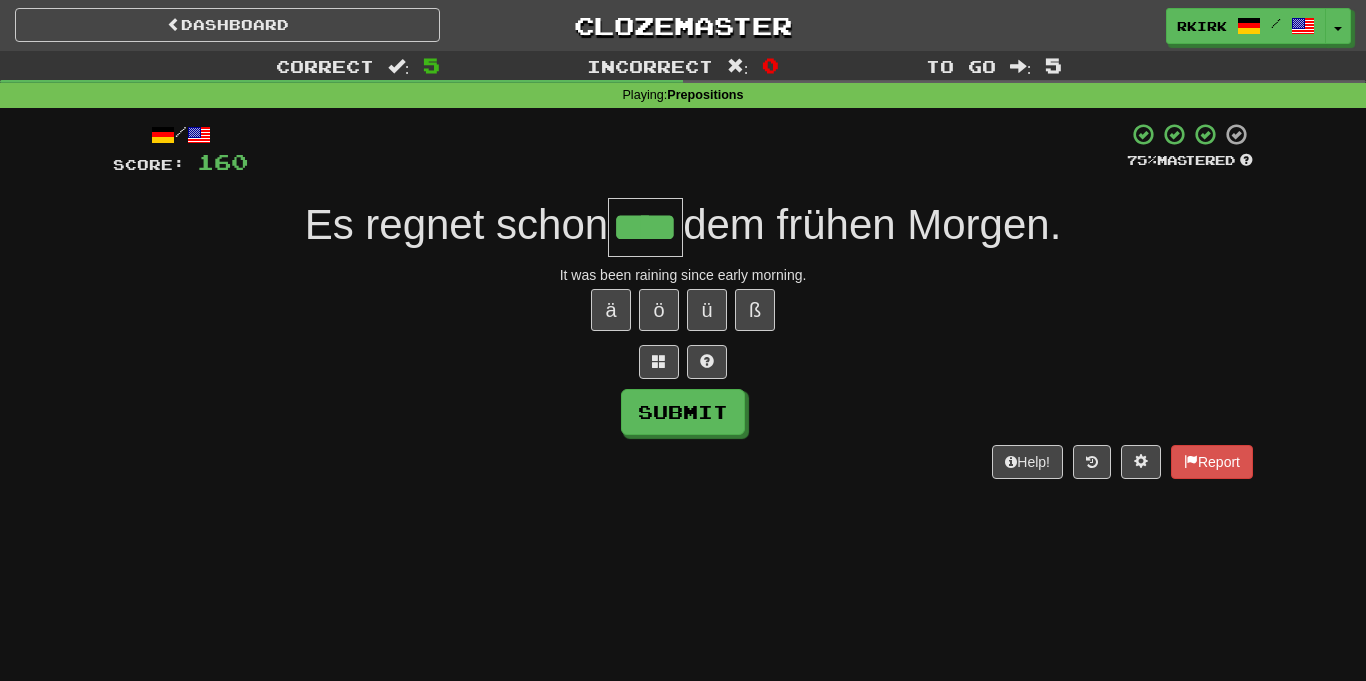 type on "****" 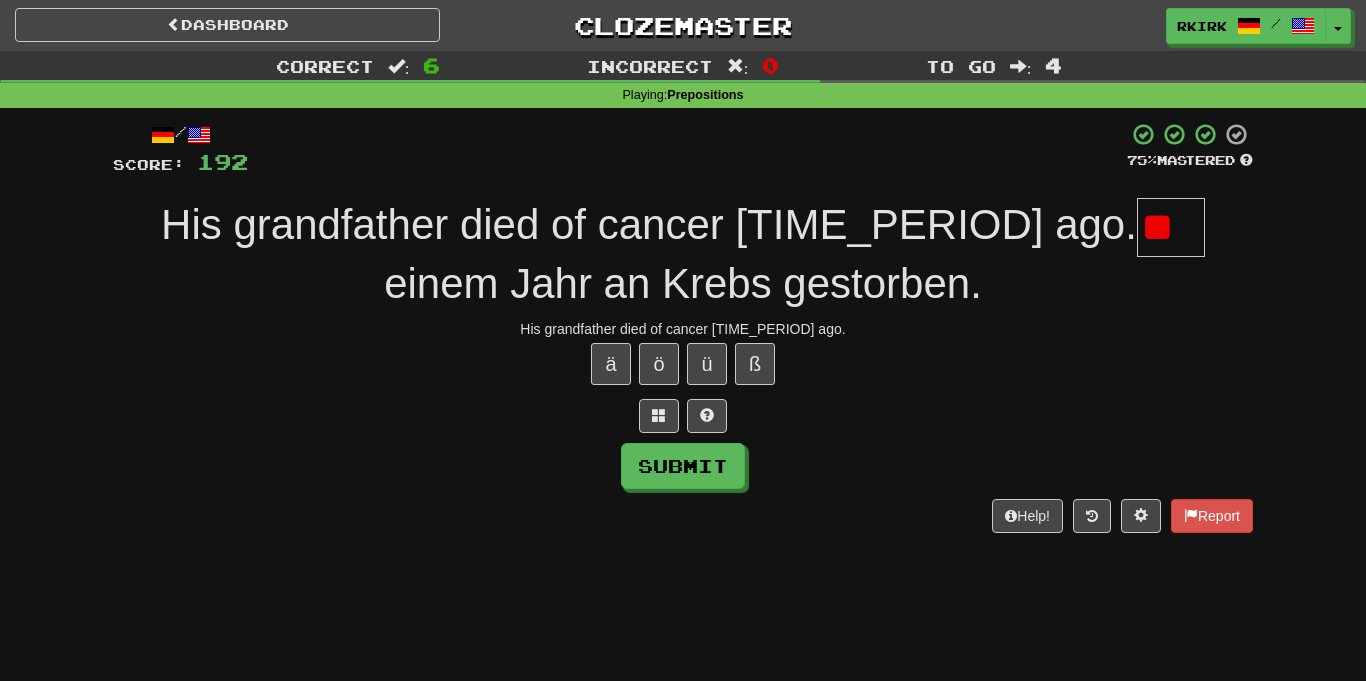 type on "*" 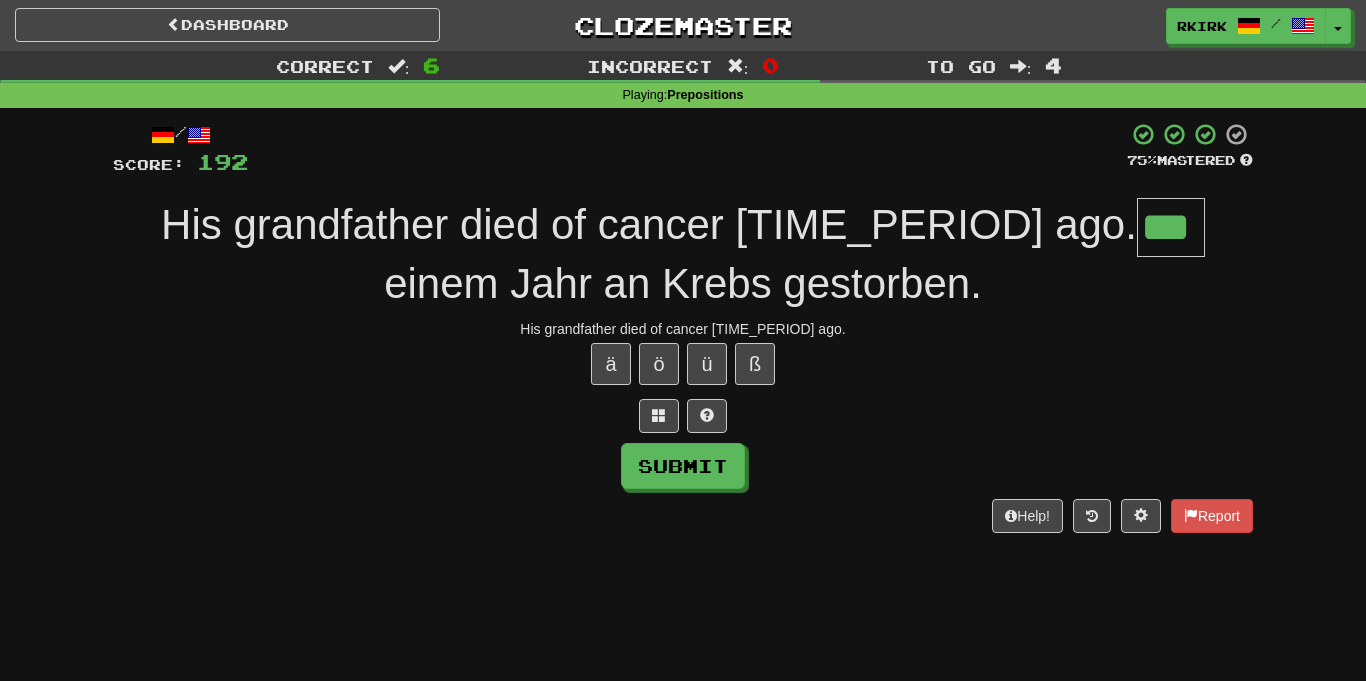 type on "***" 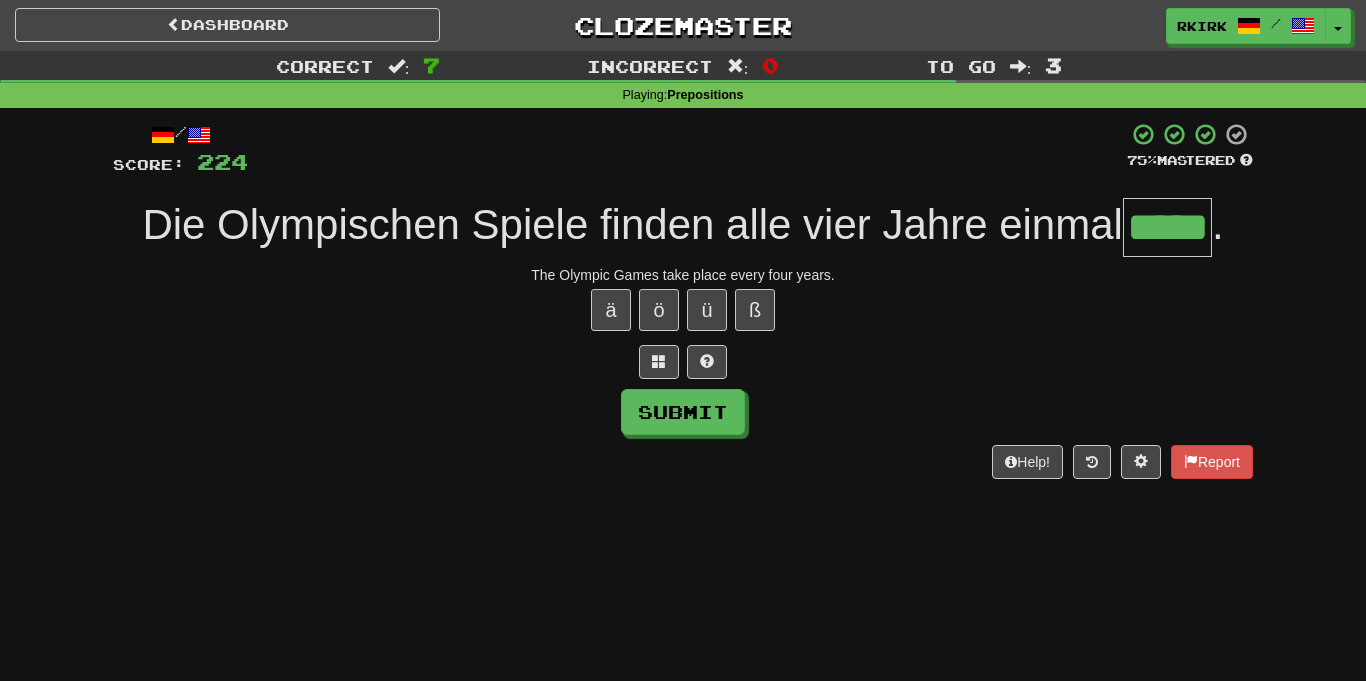 type on "*****" 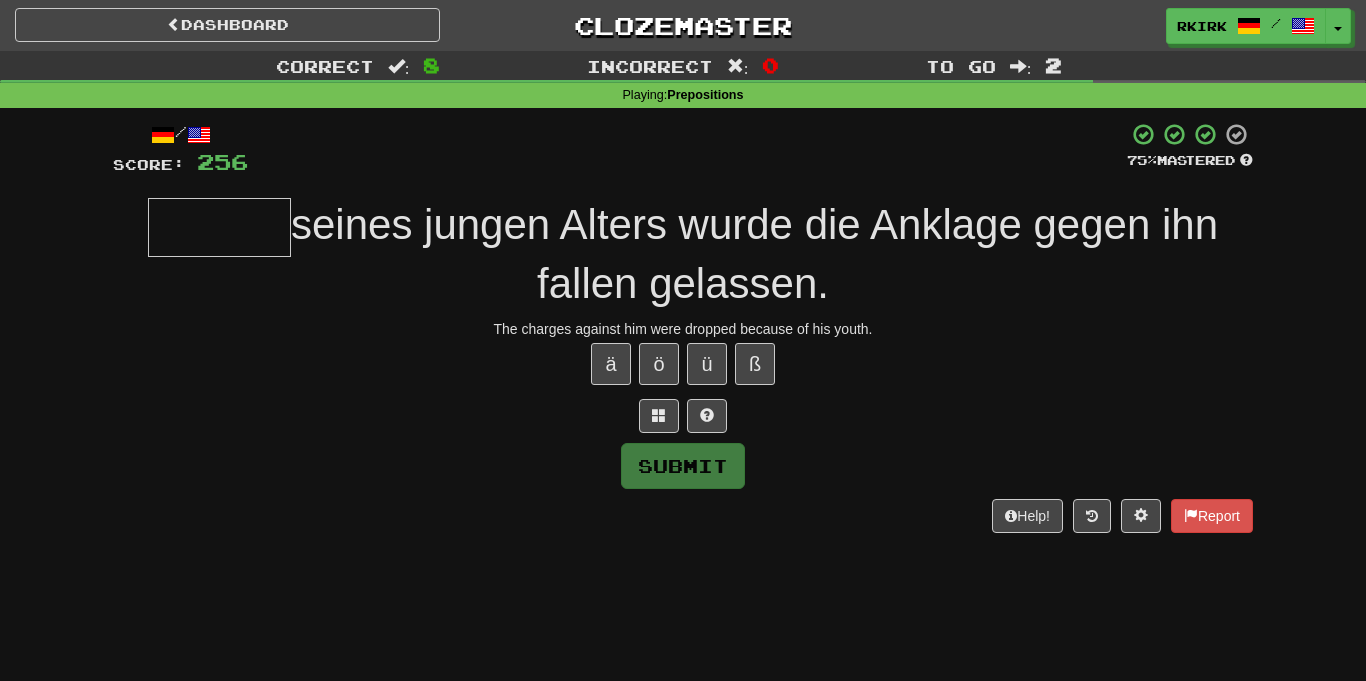 type on "*" 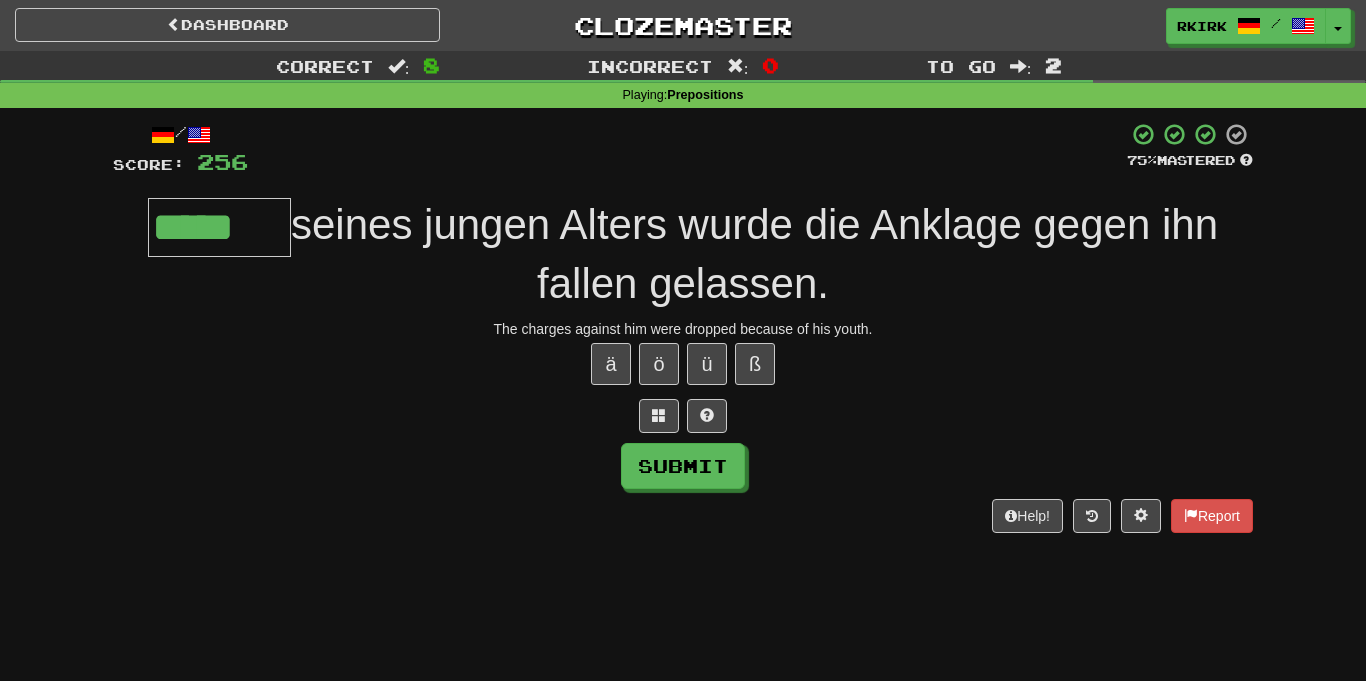 type on "*****" 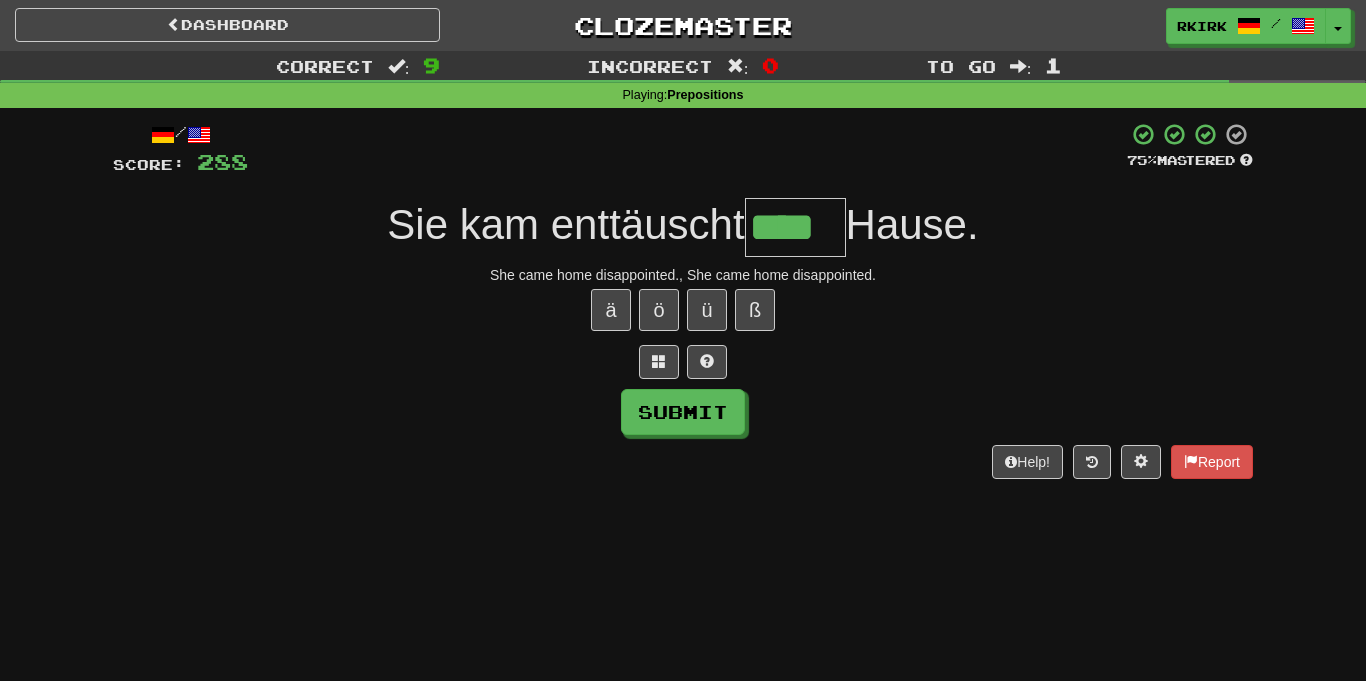 type on "****" 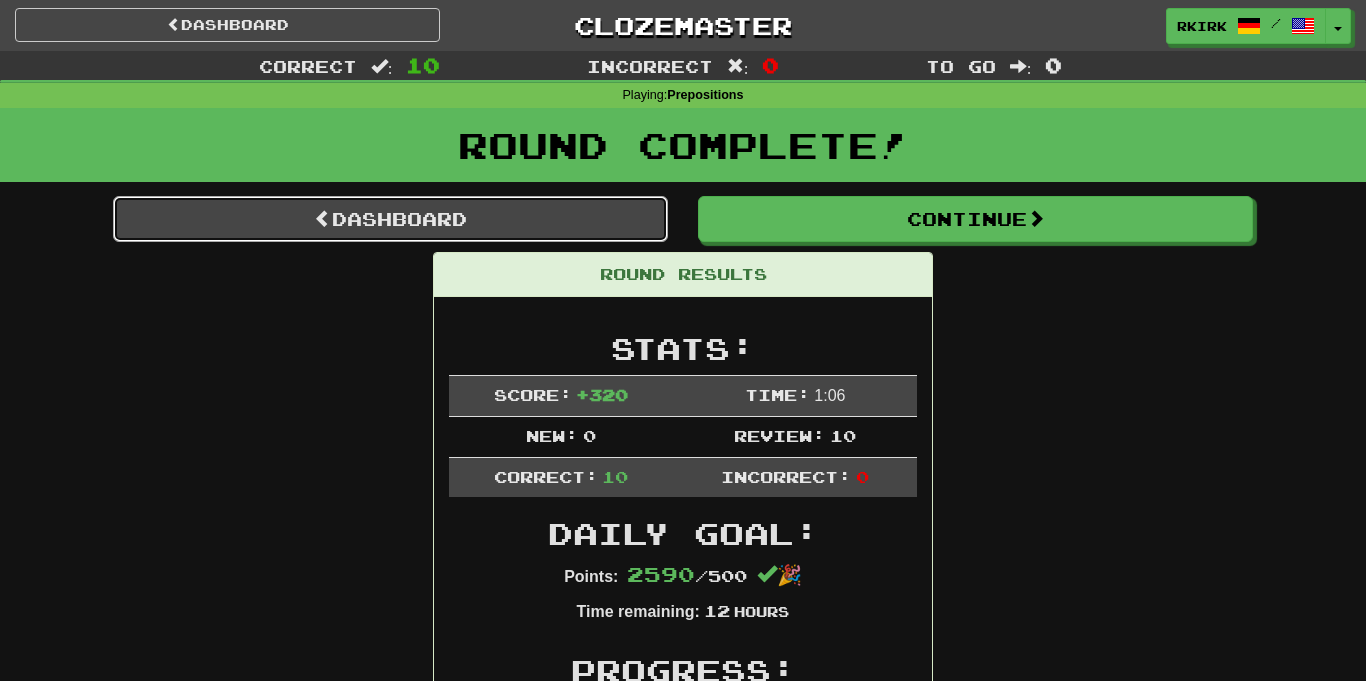 click on "Dashboard" at bounding box center [390, 219] 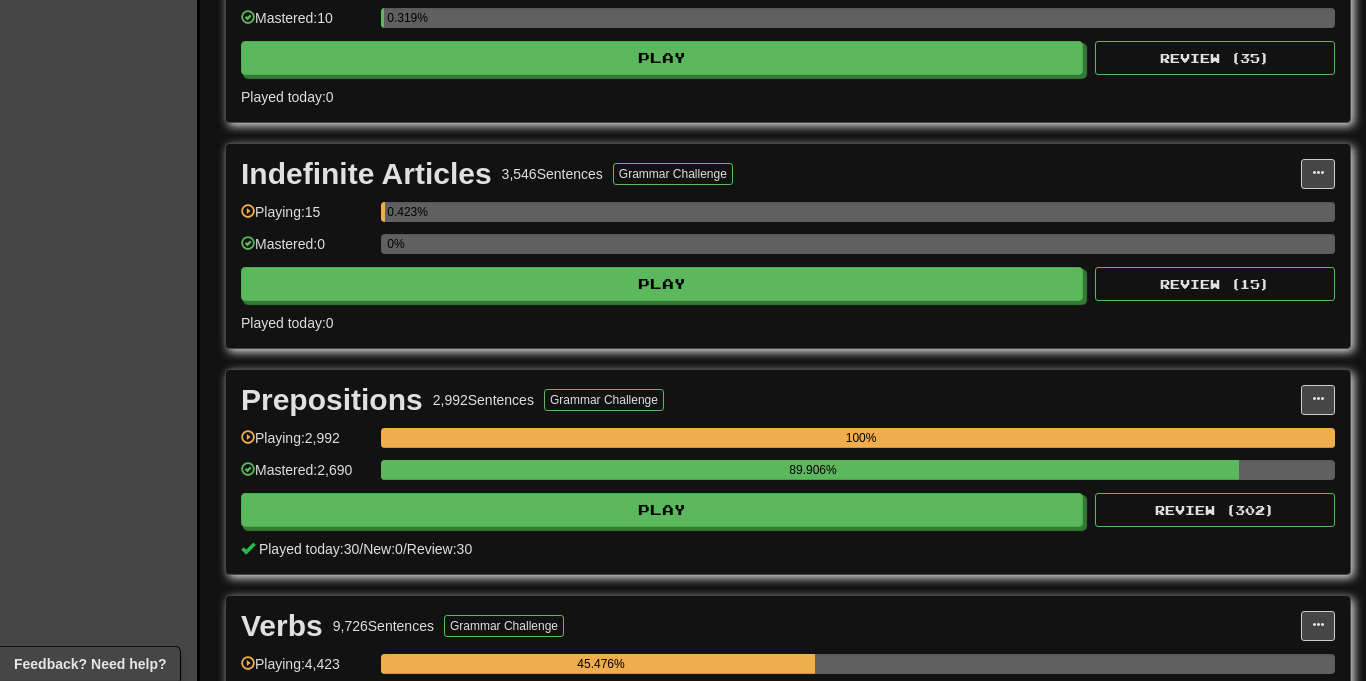 scroll, scrollTop: 1104, scrollLeft: 0, axis: vertical 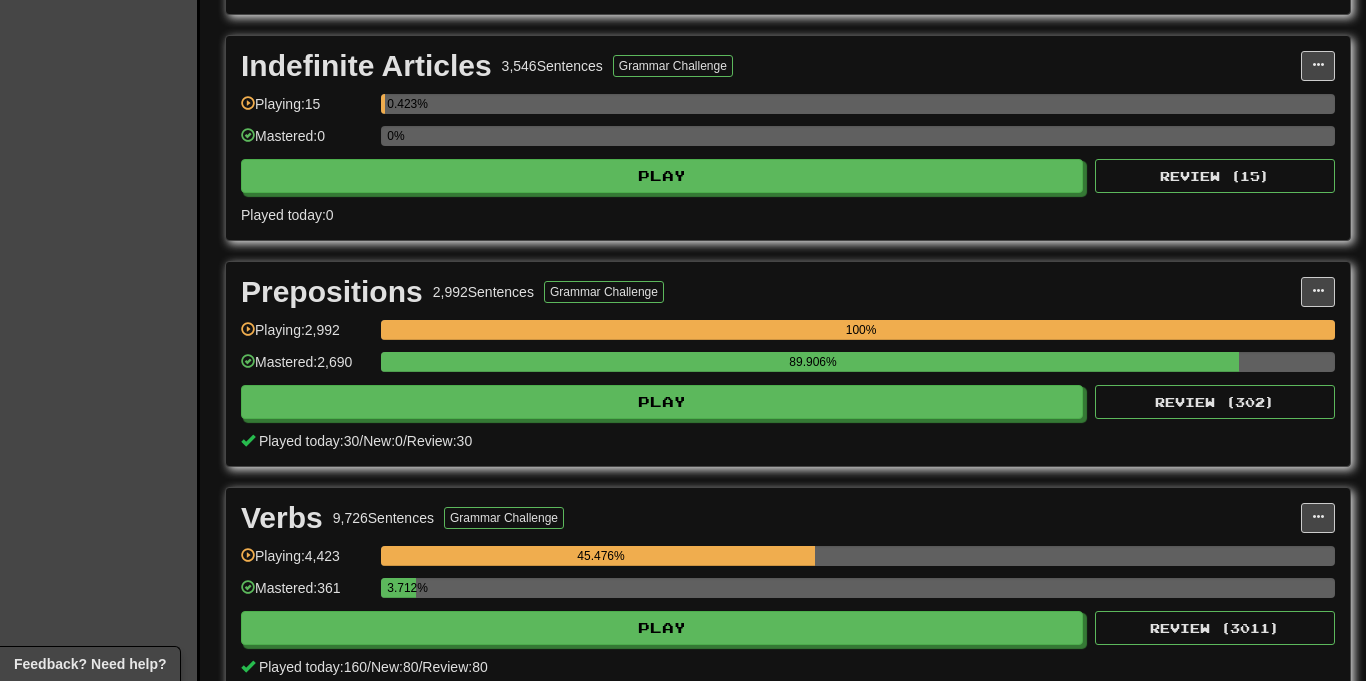 click on "Prepositions 2,992  Sentences Grammar Challenge Manage Sentences Unpin from Dashboard  Playing:  2,992 100%  Mastered:  2,690 89.906% Play Review ( 302 )   Played today:  30  /  New:  0  /  Review:  30" at bounding box center (788, 364) 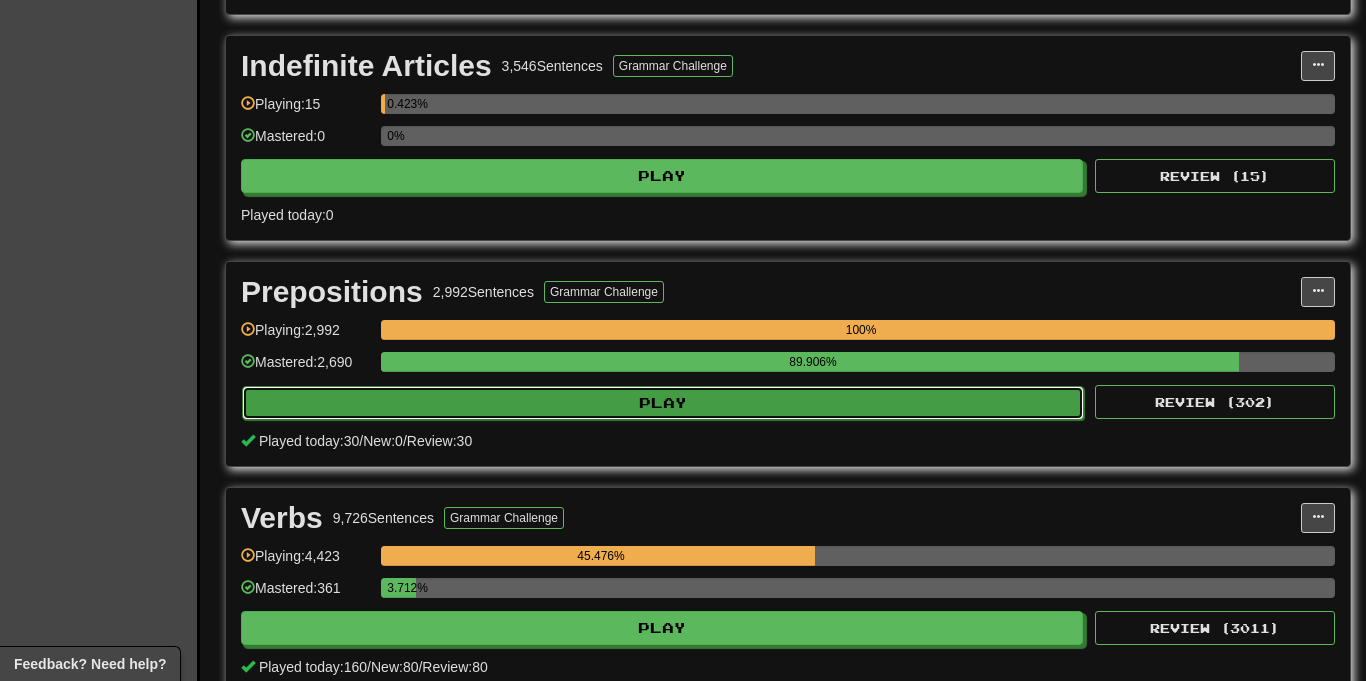 click on "Play" at bounding box center [663, 403] 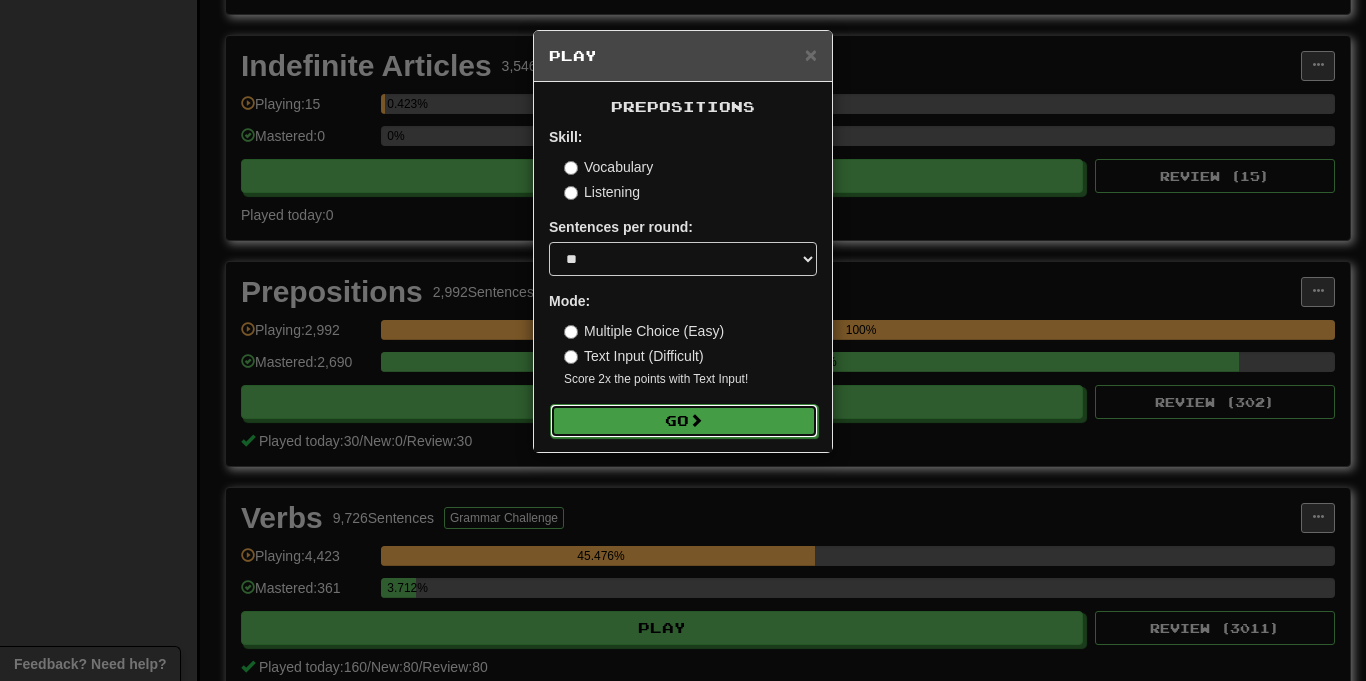 click on "Go" at bounding box center (684, 421) 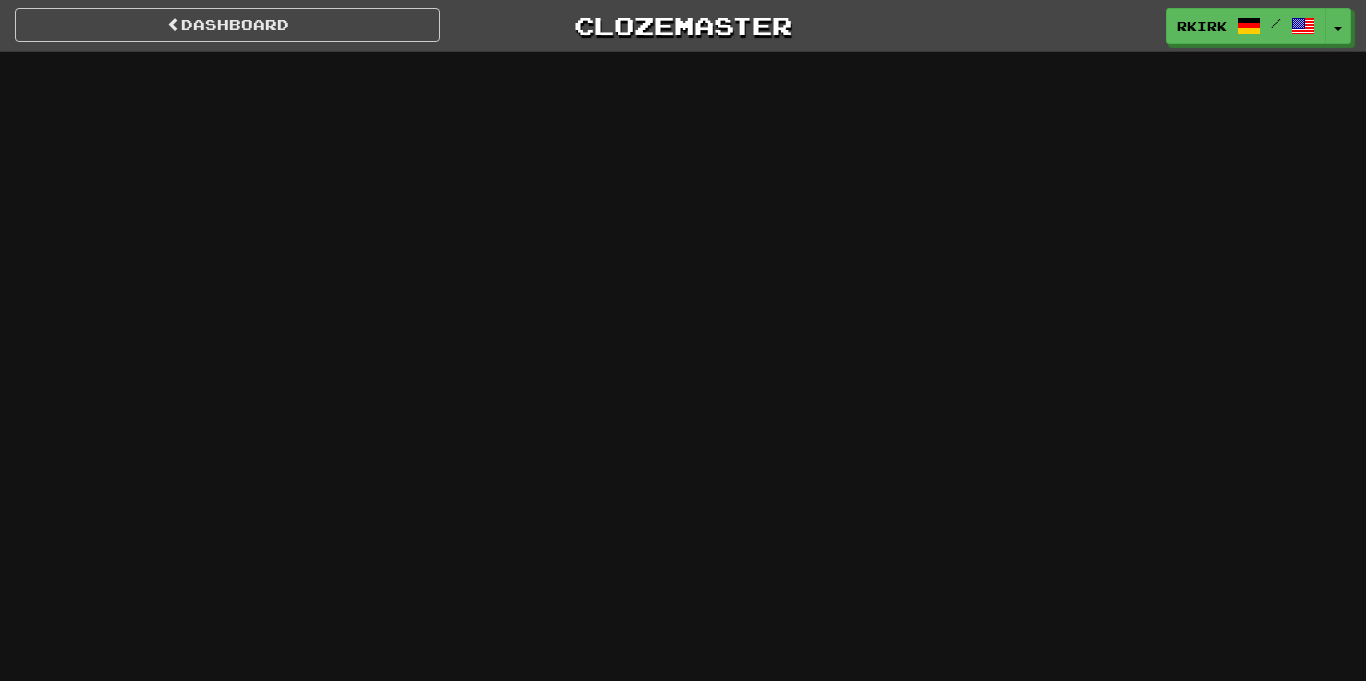 scroll, scrollTop: 0, scrollLeft: 0, axis: both 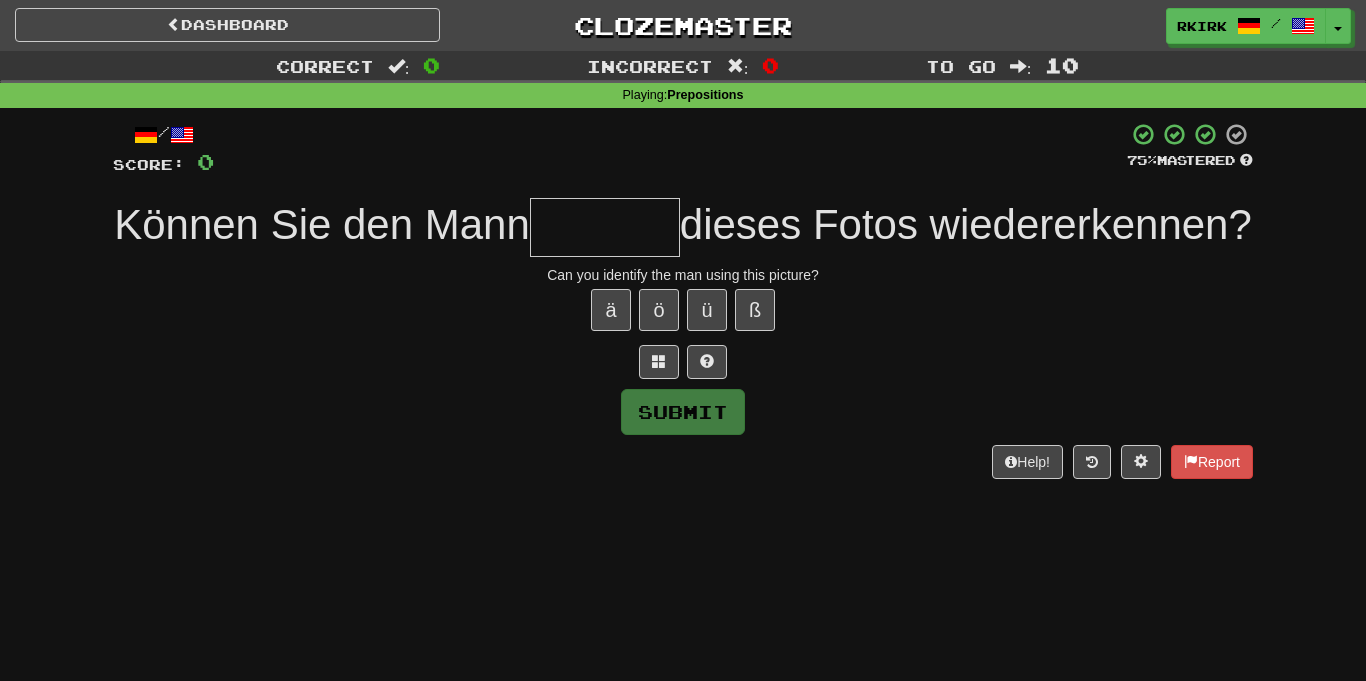 type on "*" 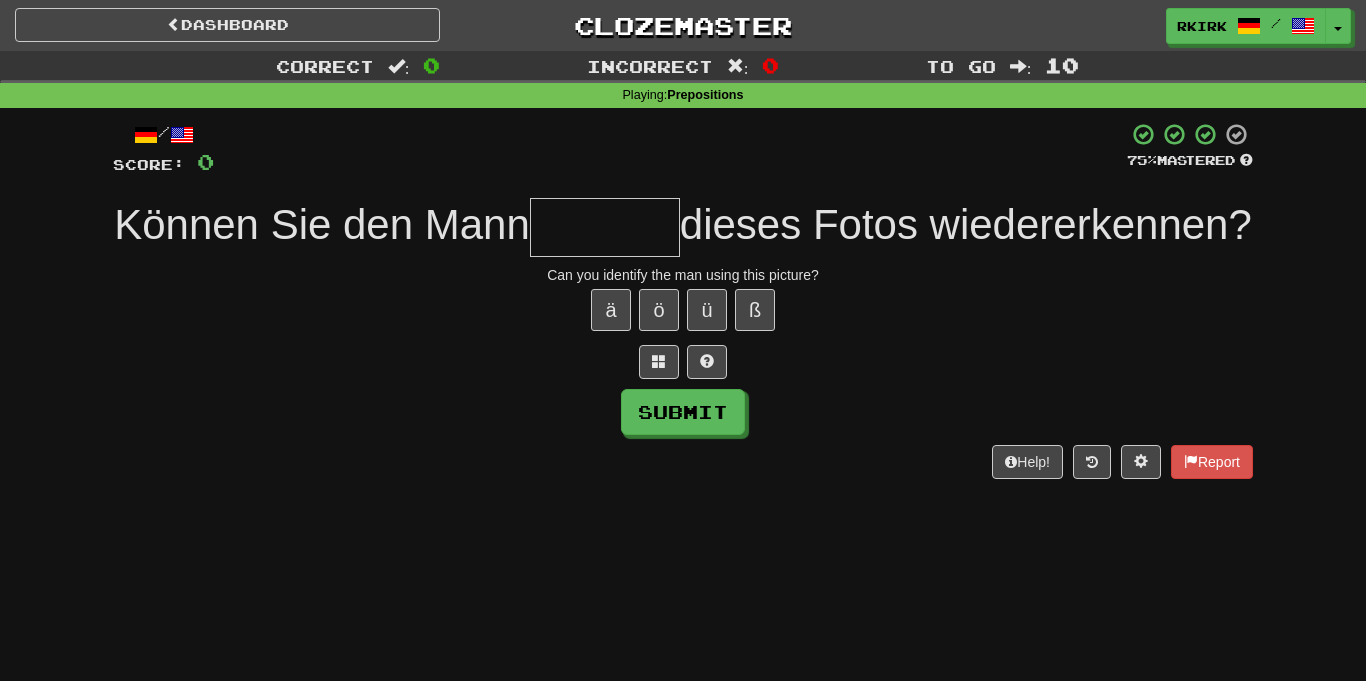 type on "*" 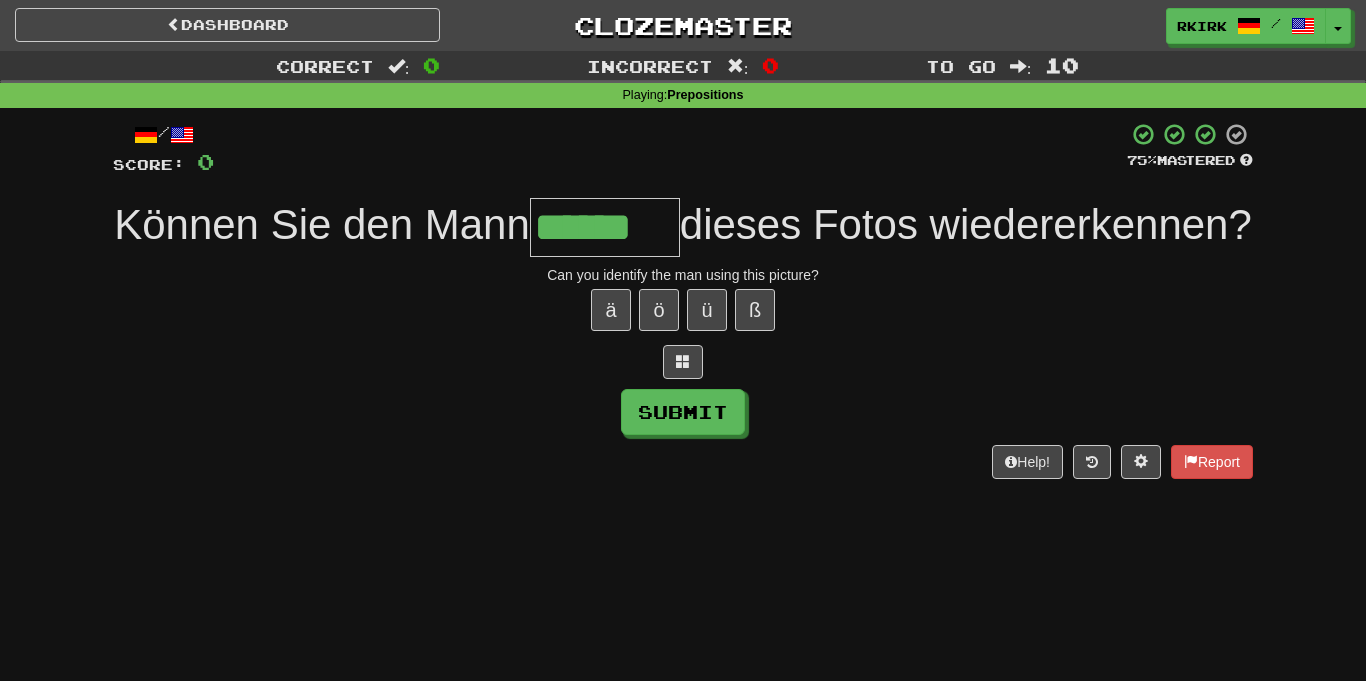 type on "******" 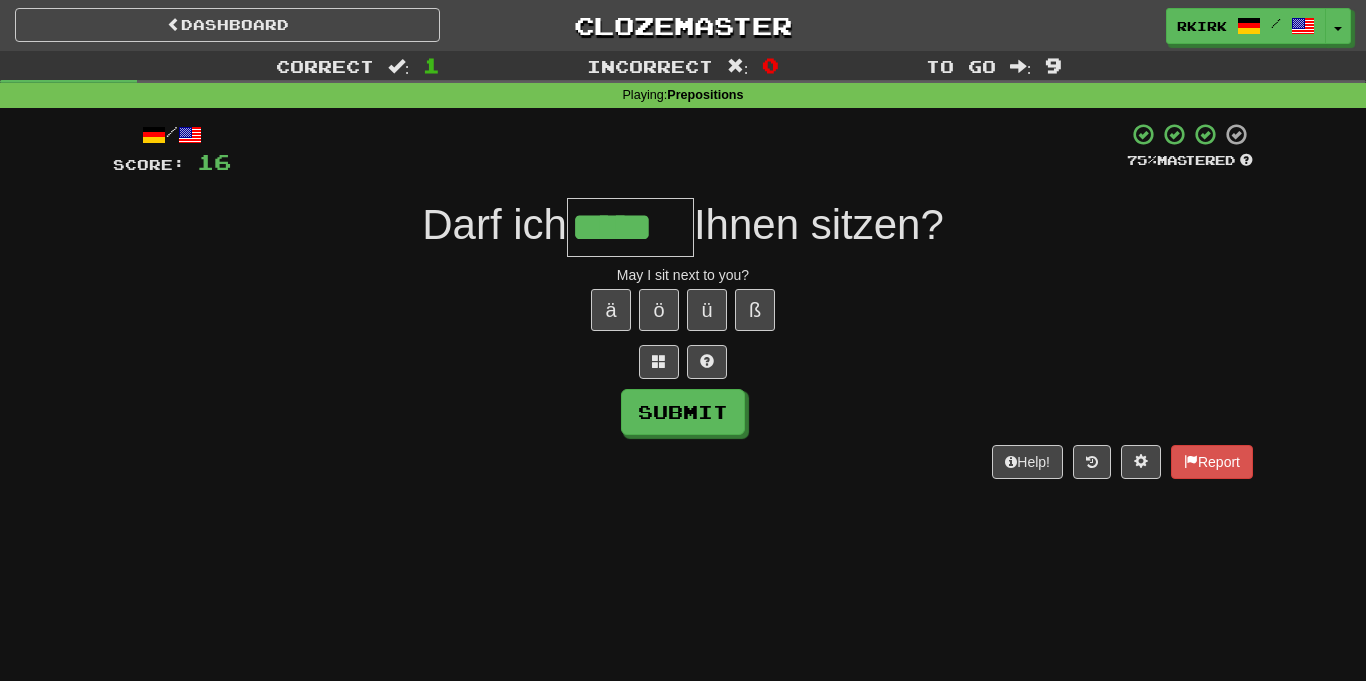 type on "*****" 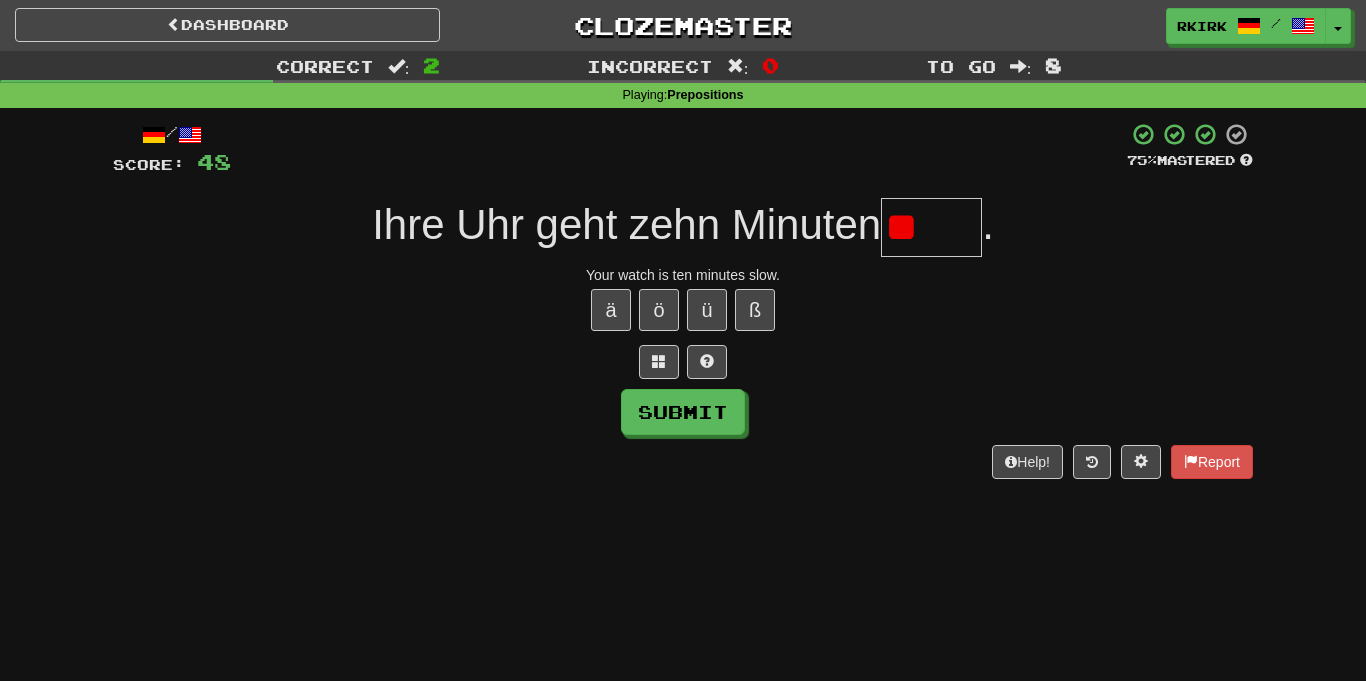 type on "*" 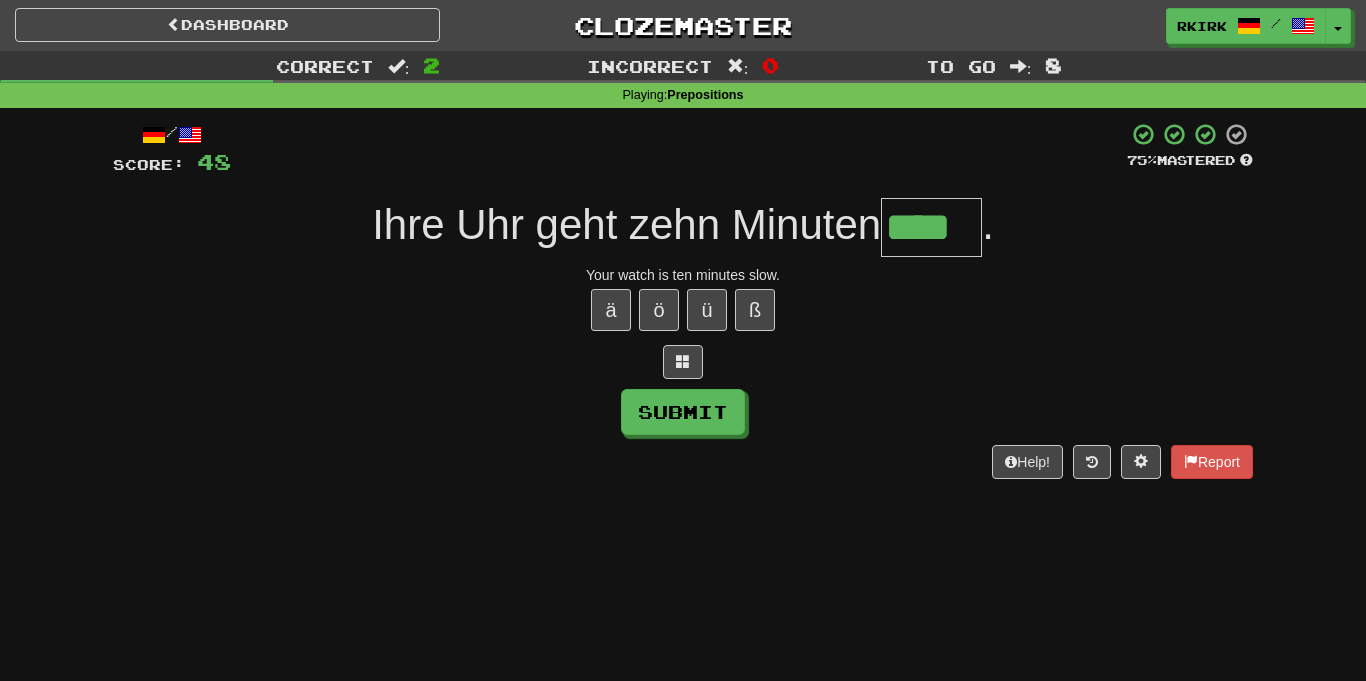type on "****" 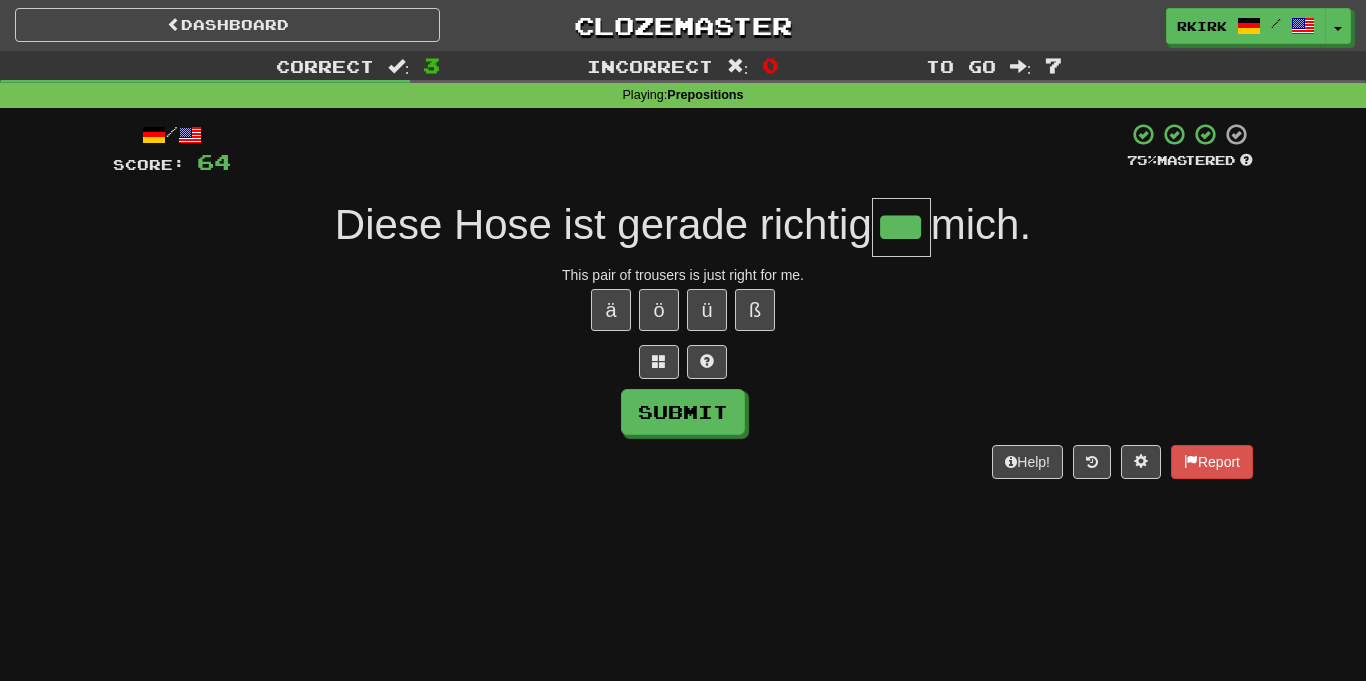 type on "***" 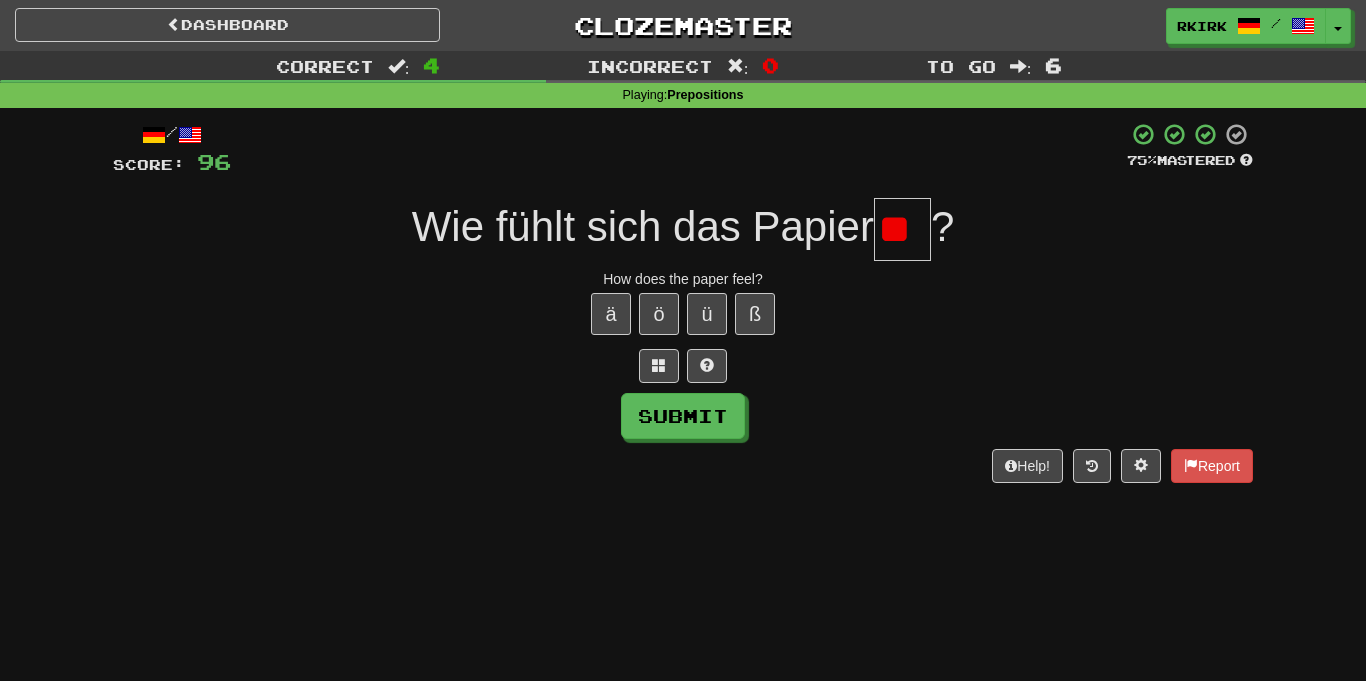 scroll, scrollTop: 0, scrollLeft: 0, axis: both 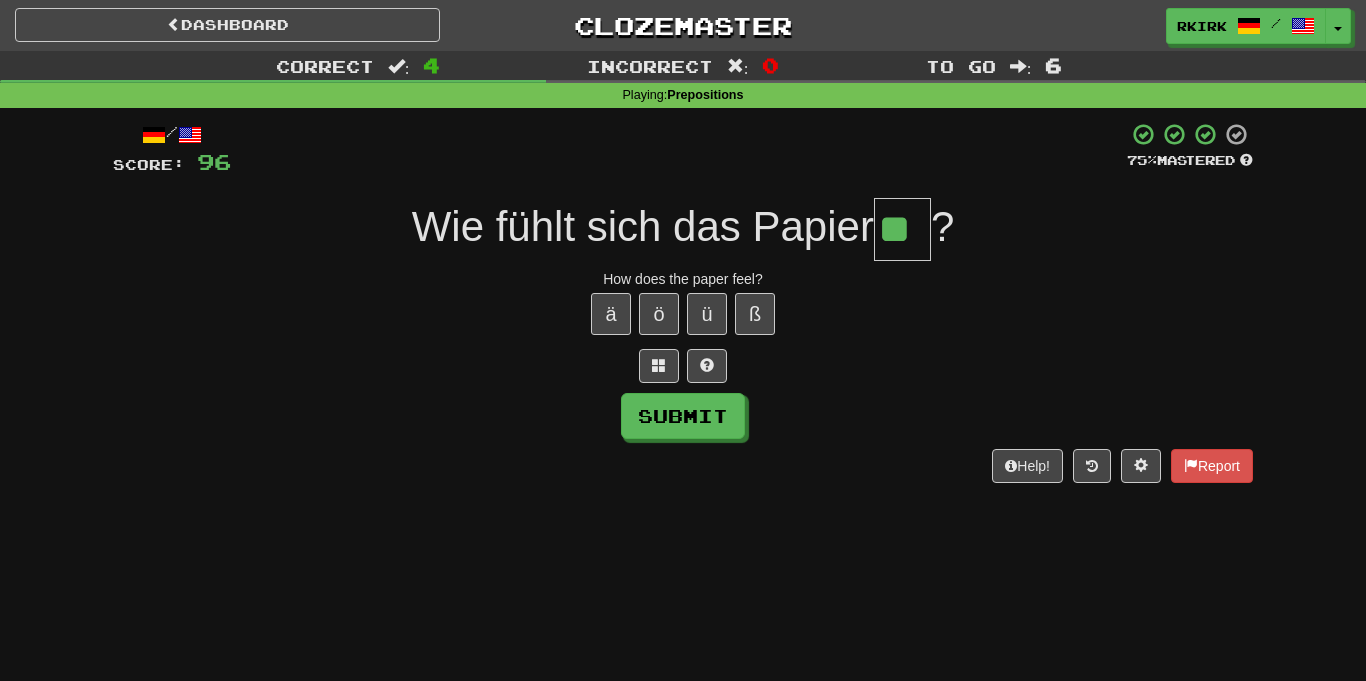 type on "**" 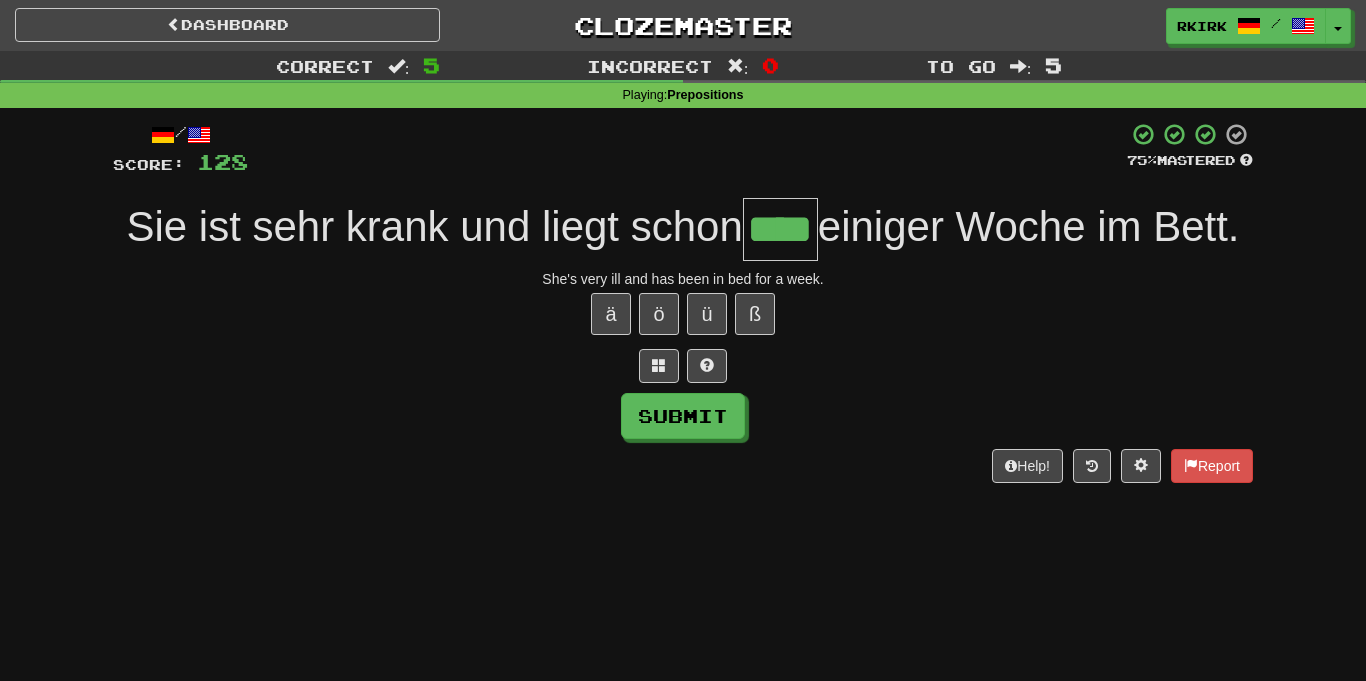 type on "****" 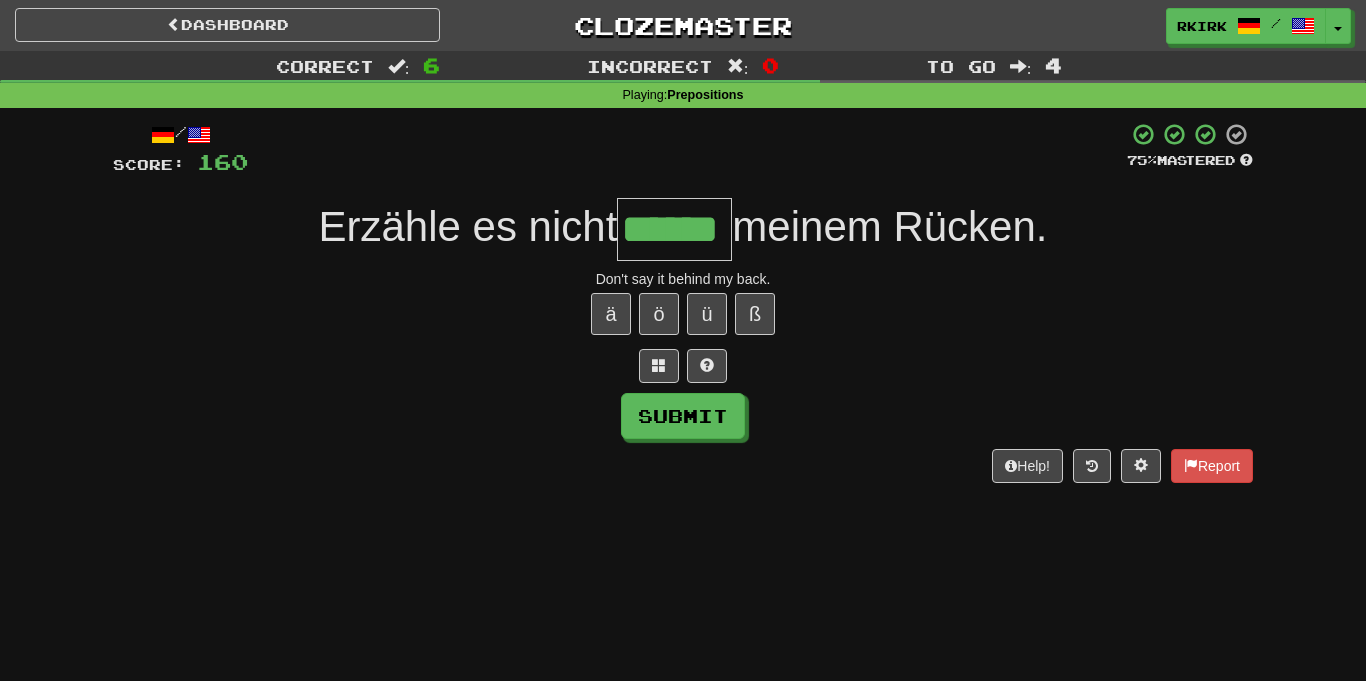 type on "******" 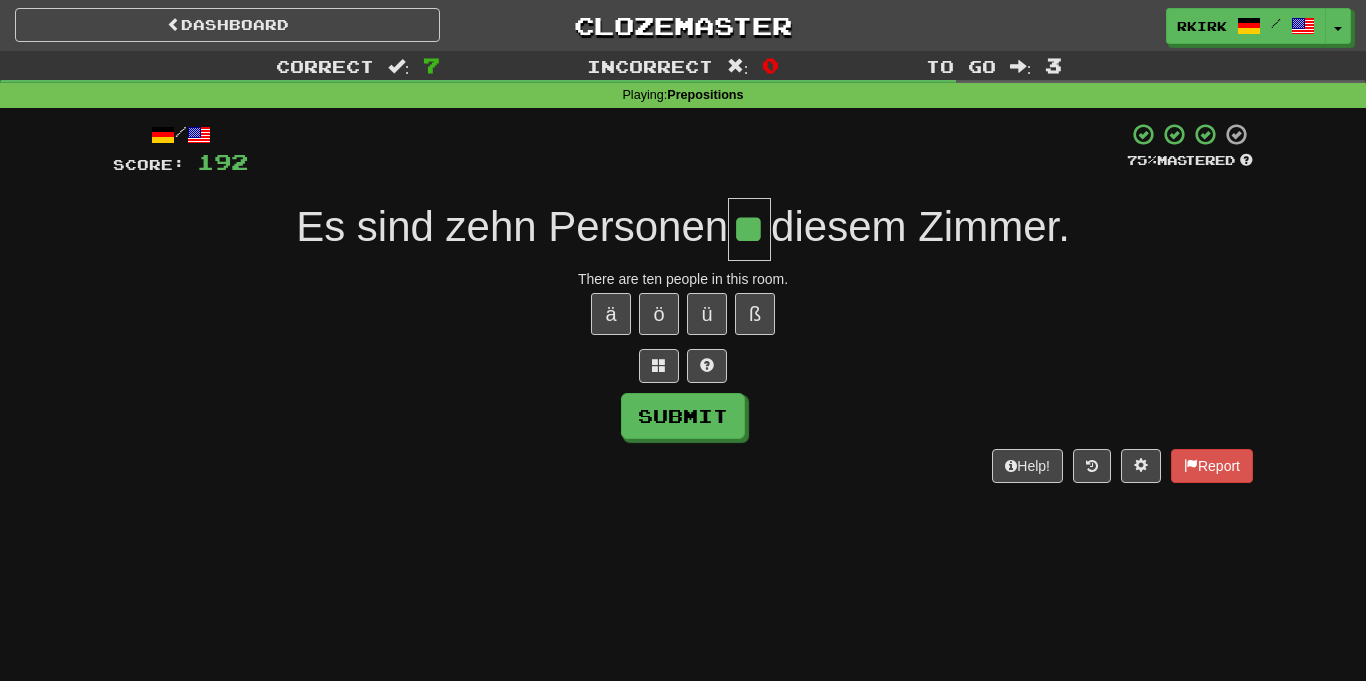 type on "**" 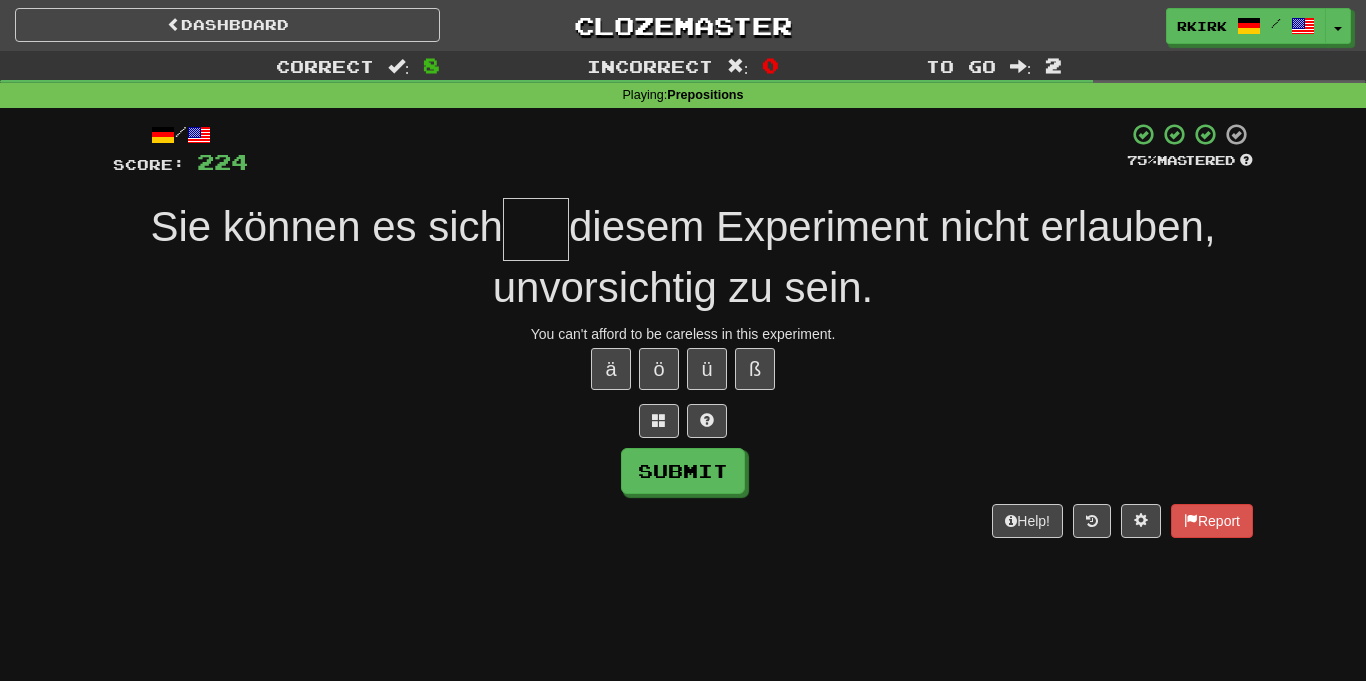 type on "*" 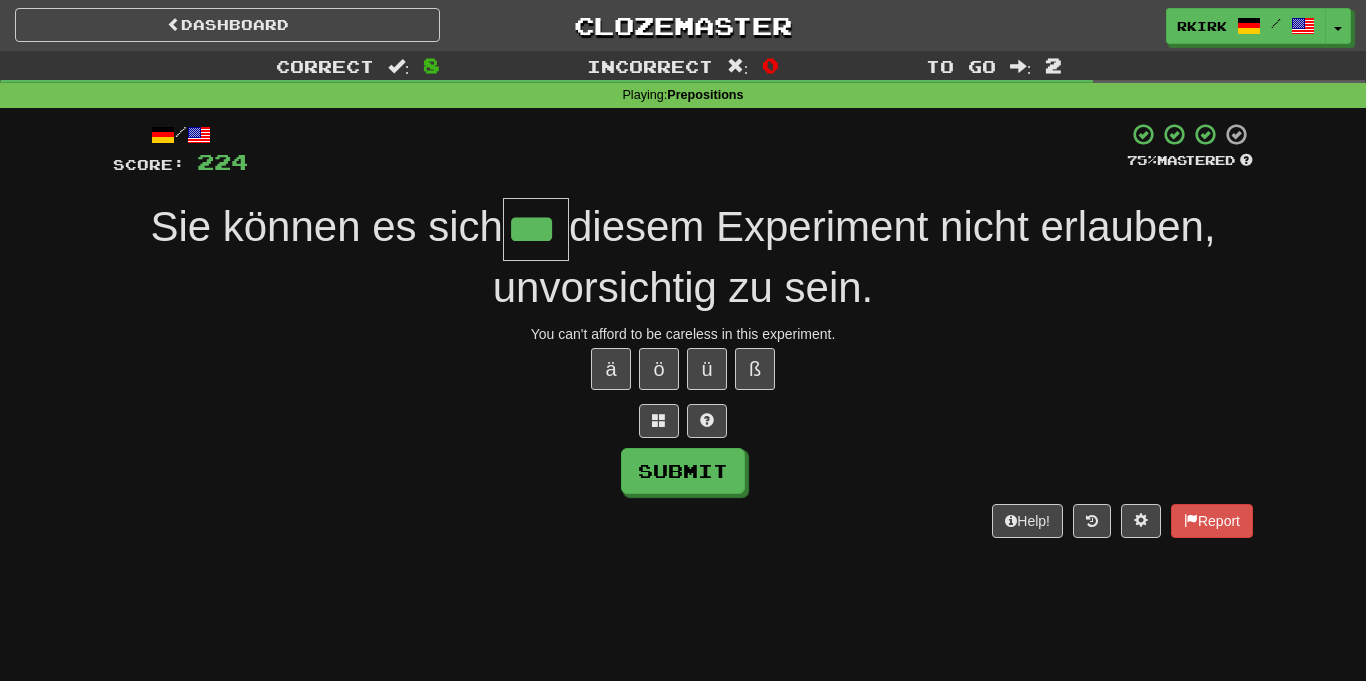 type on "***" 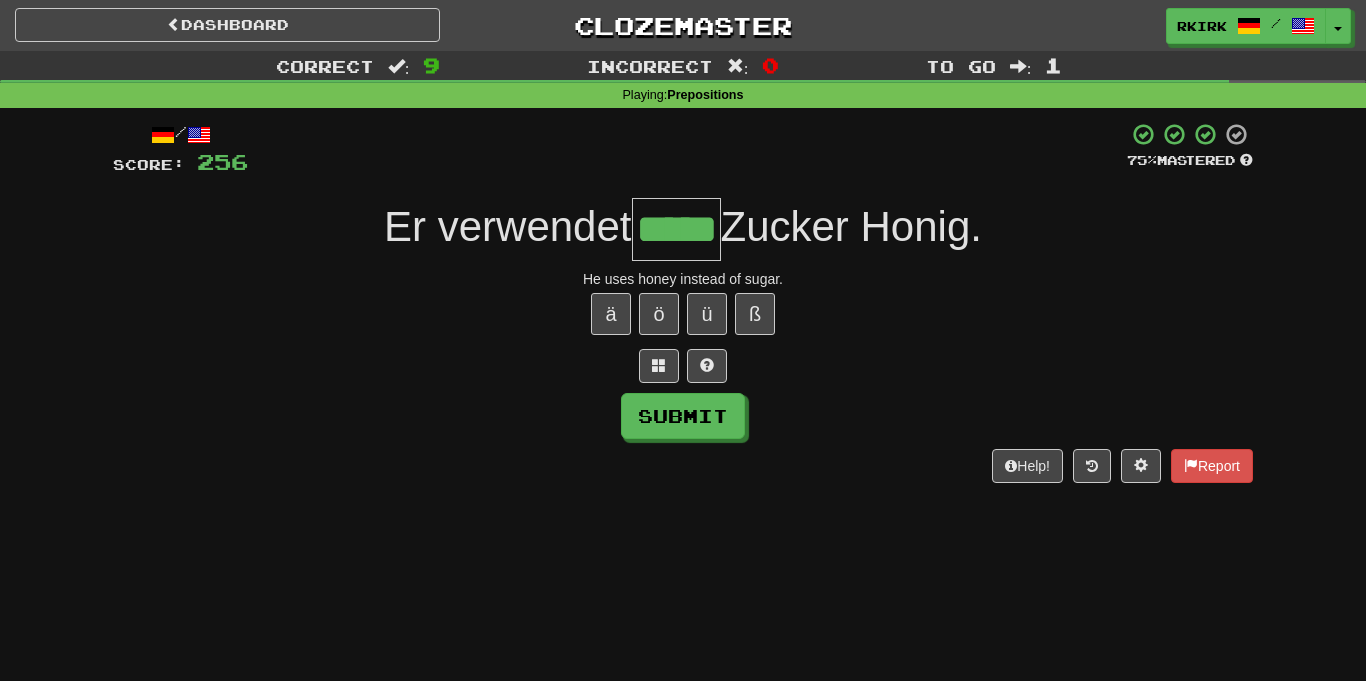 type on "*****" 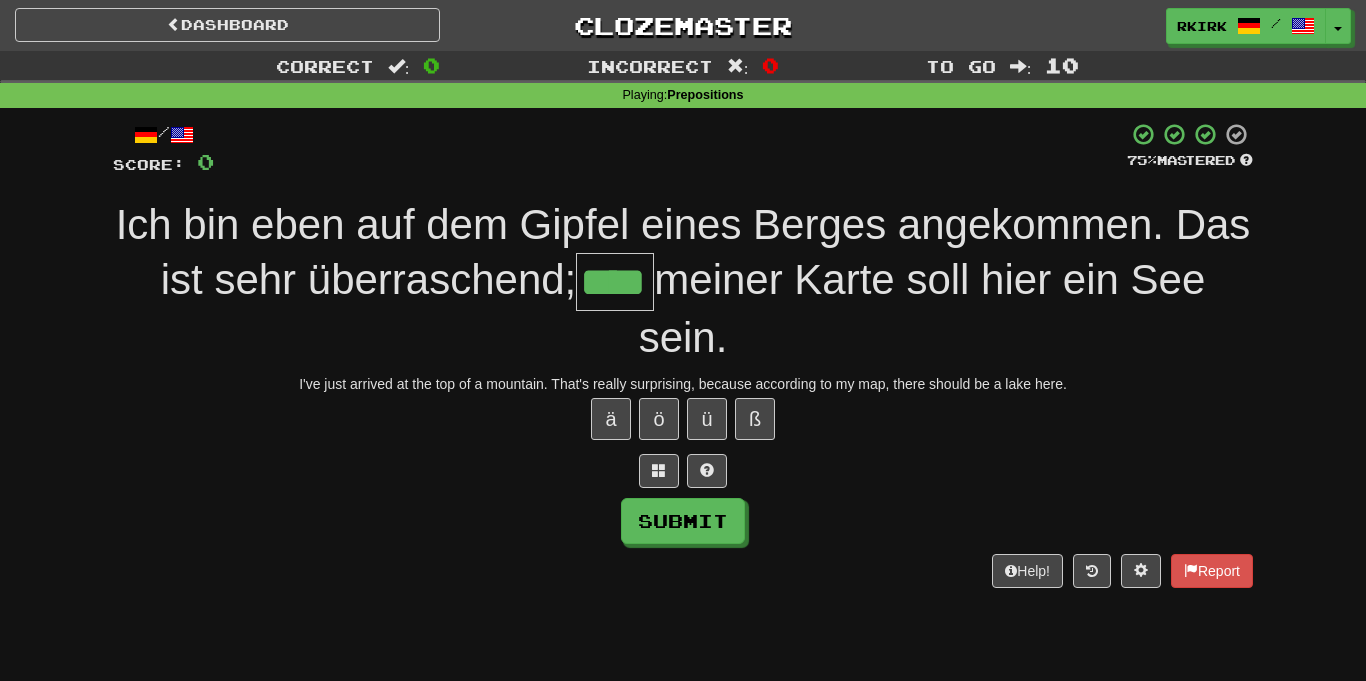 type on "****" 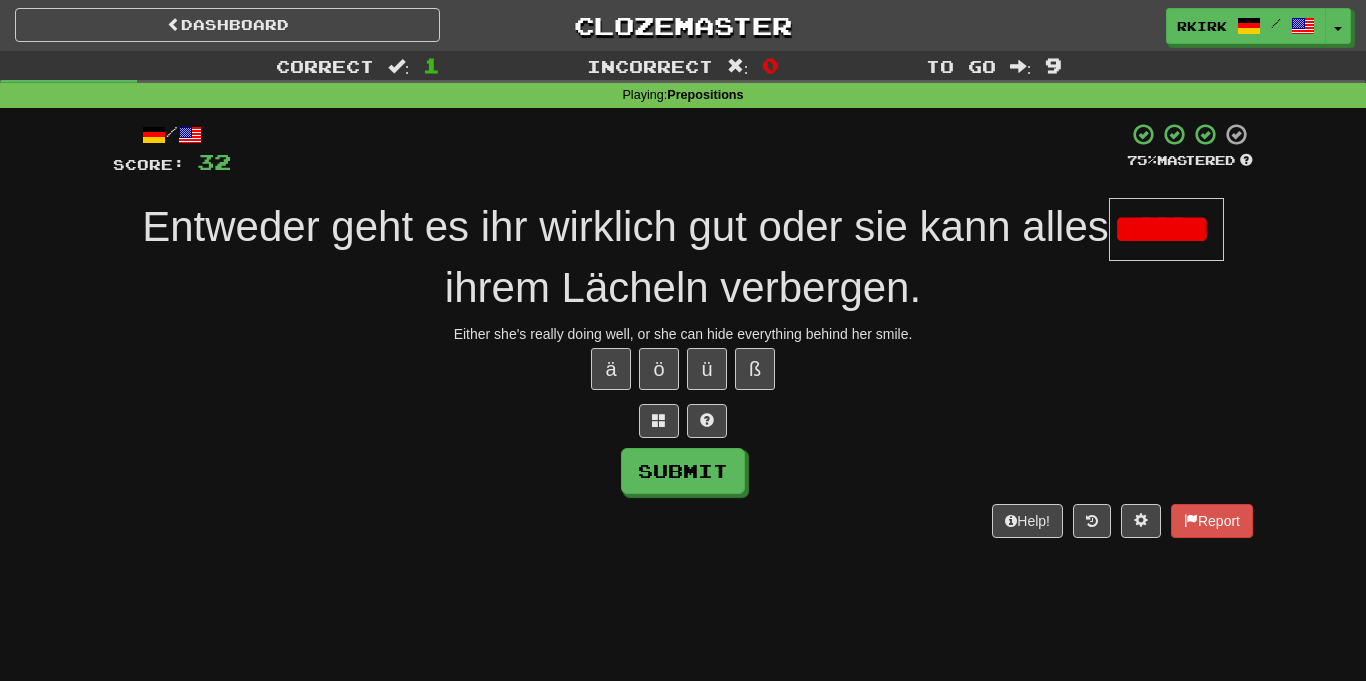 scroll, scrollTop: 0, scrollLeft: 0, axis: both 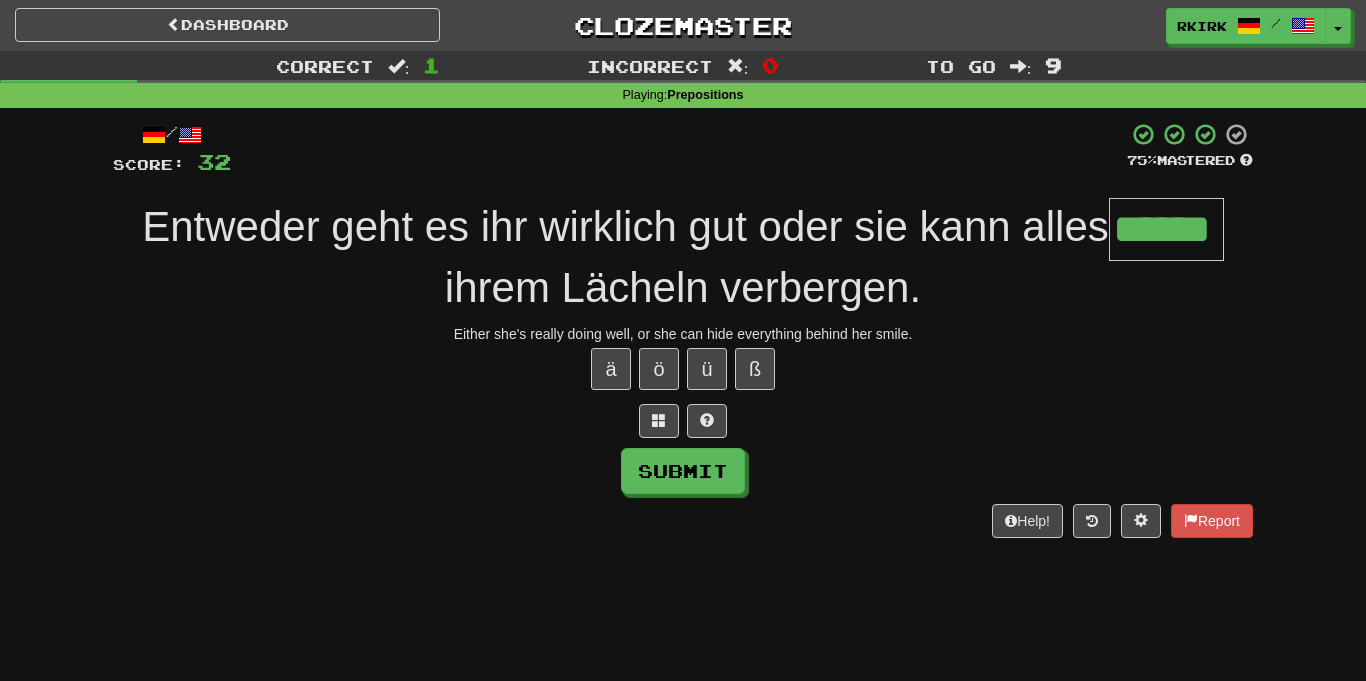 type on "******" 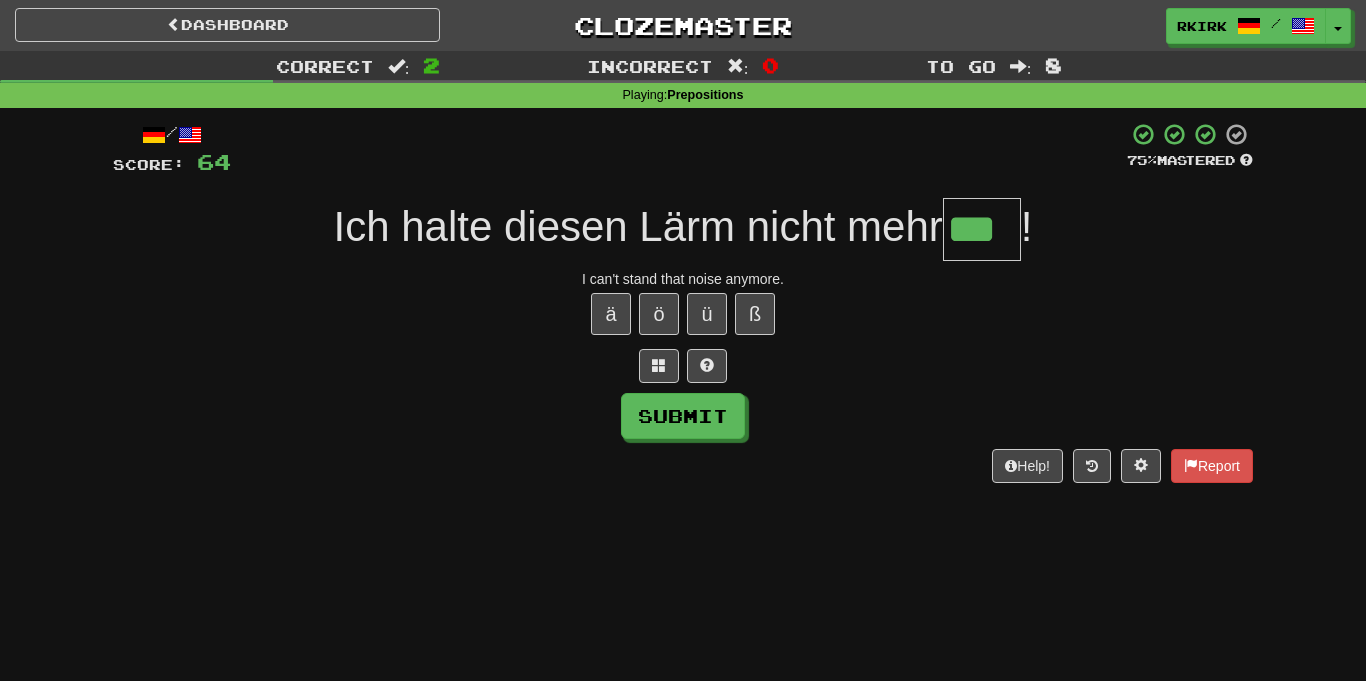 type on "***" 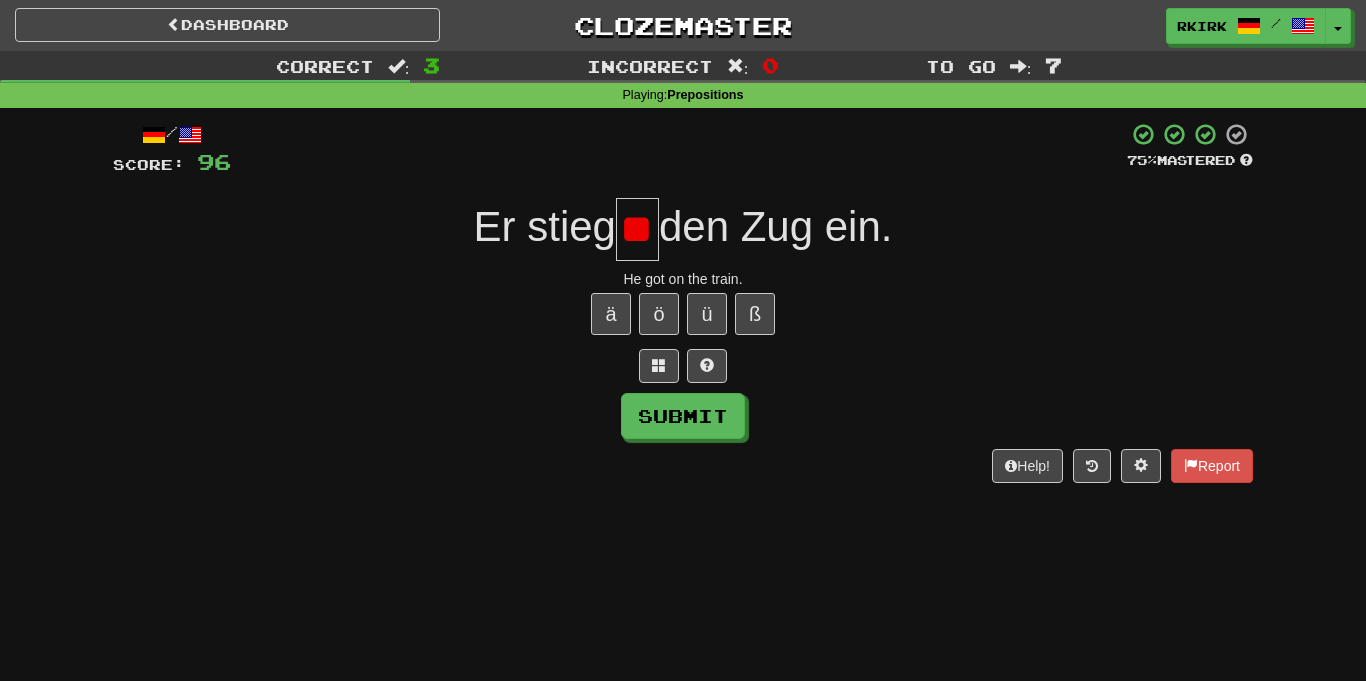 scroll, scrollTop: 0, scrollLeft: 0, axis: both 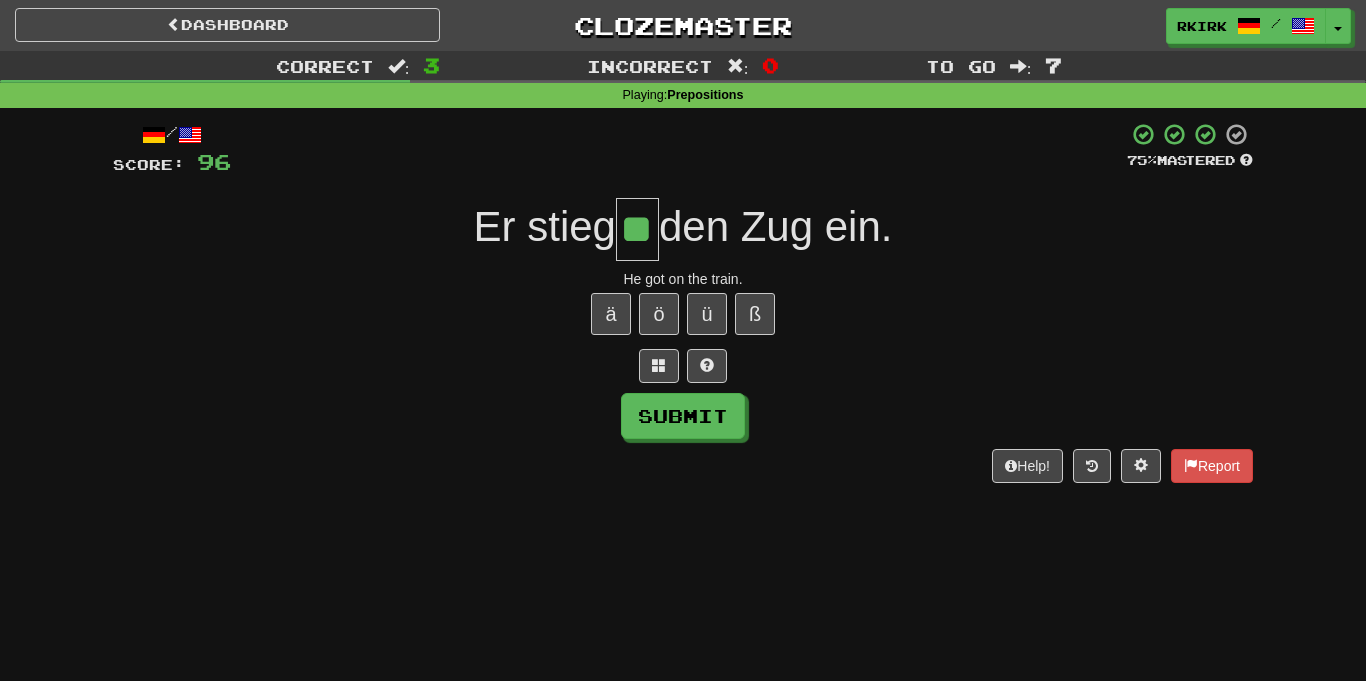type on "**" 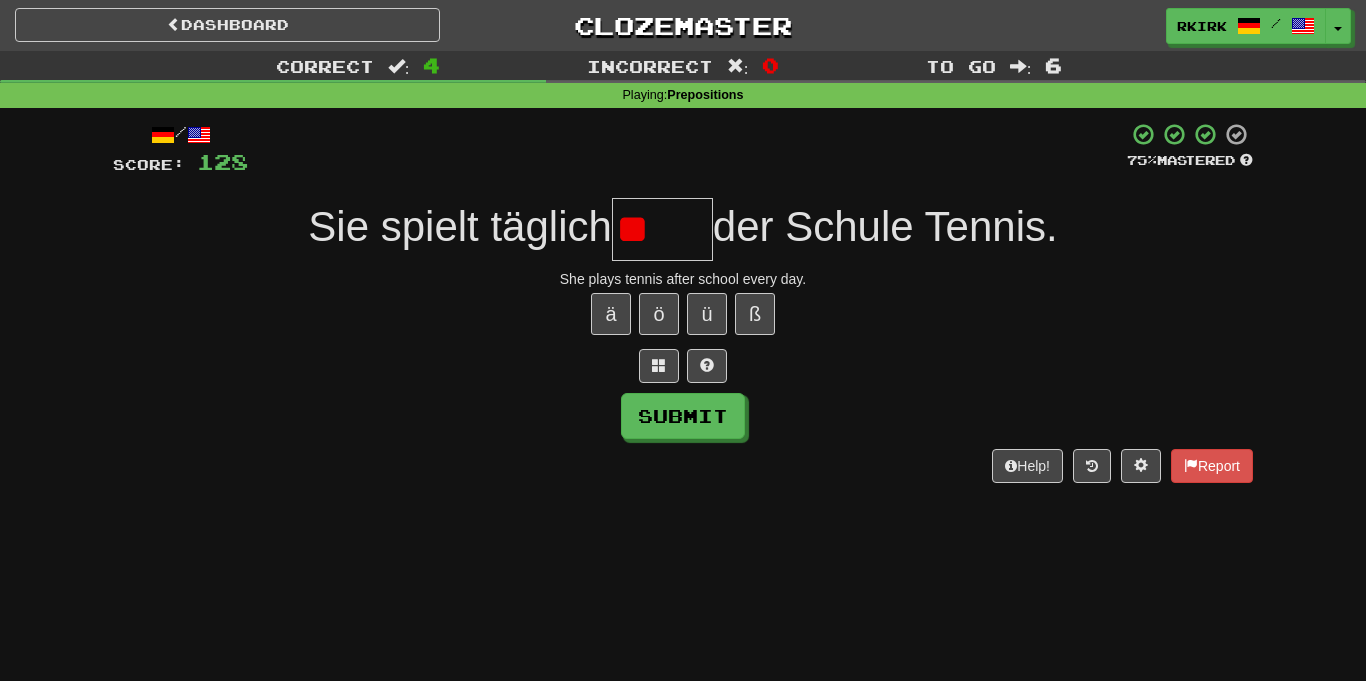 type on "*" 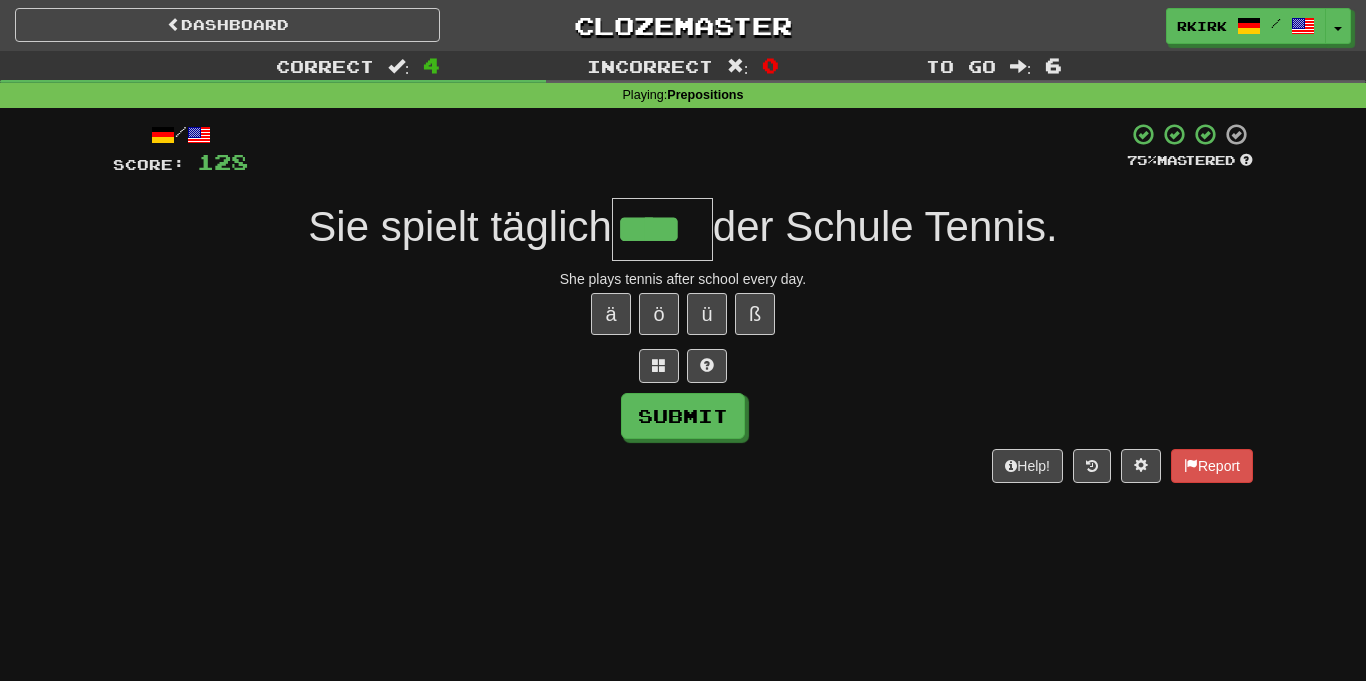 type on "****" 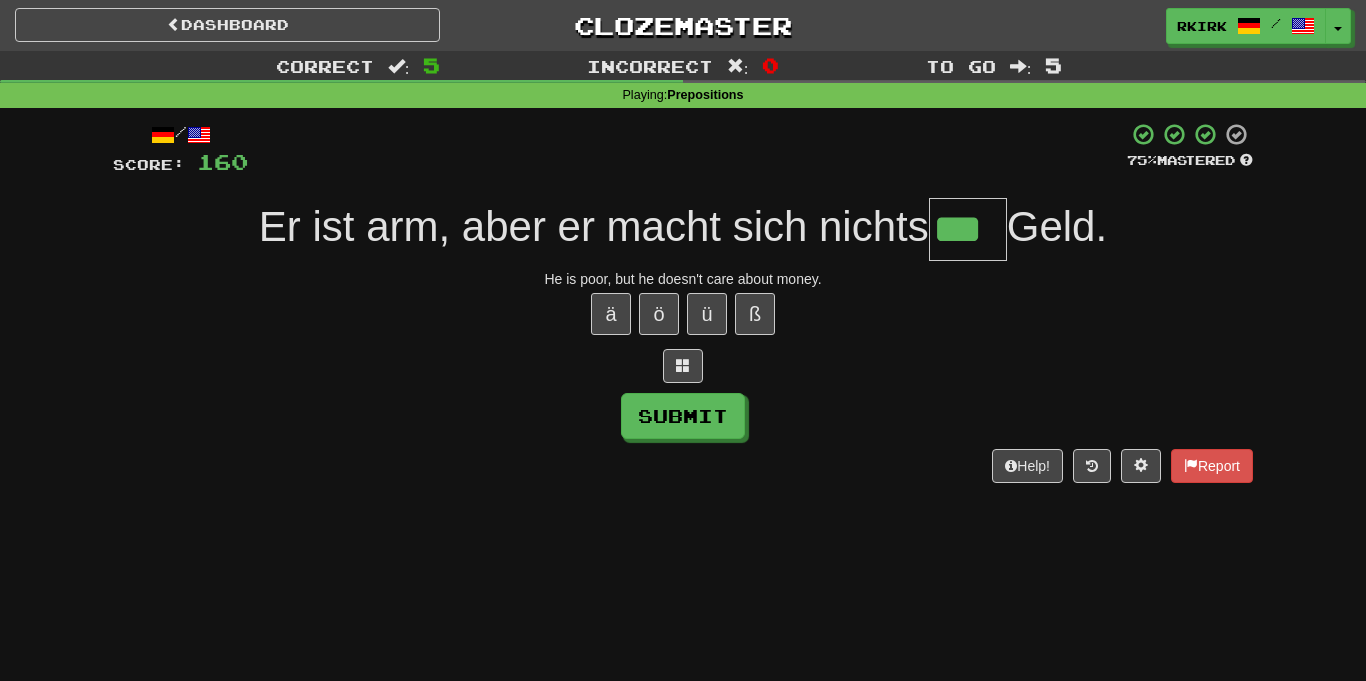 type on "***" 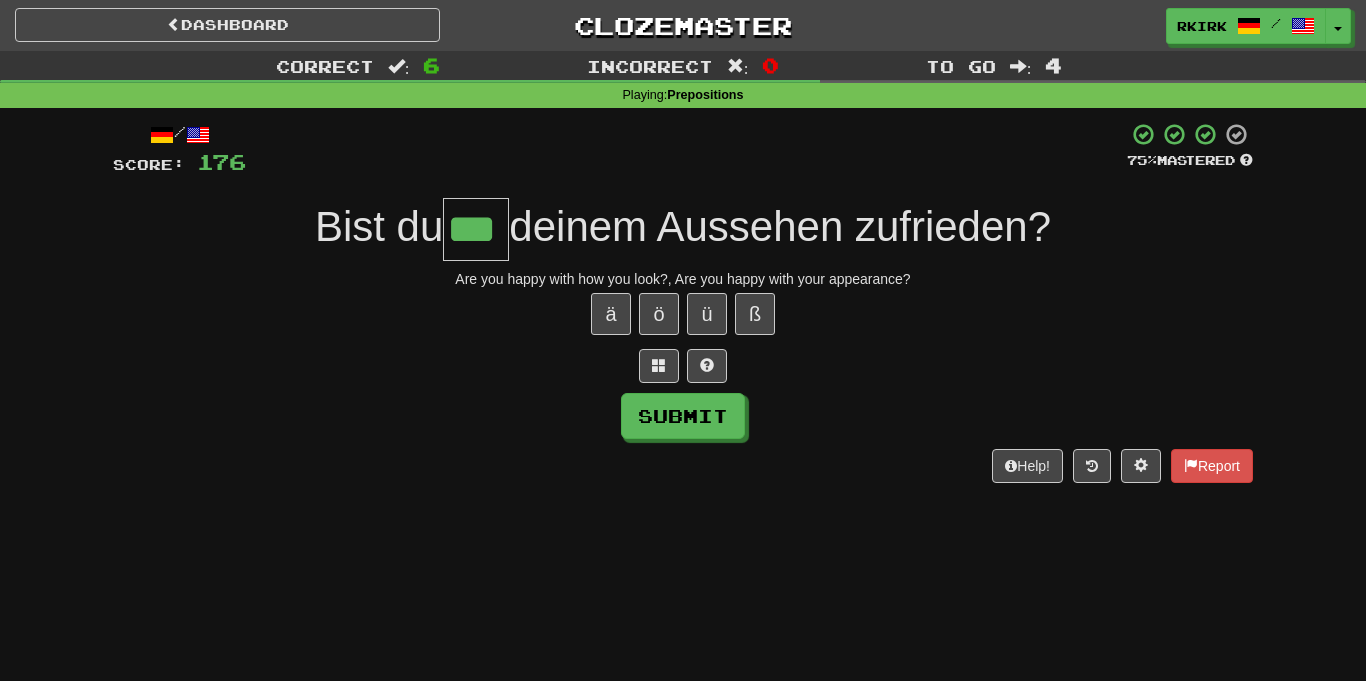 type on "***" 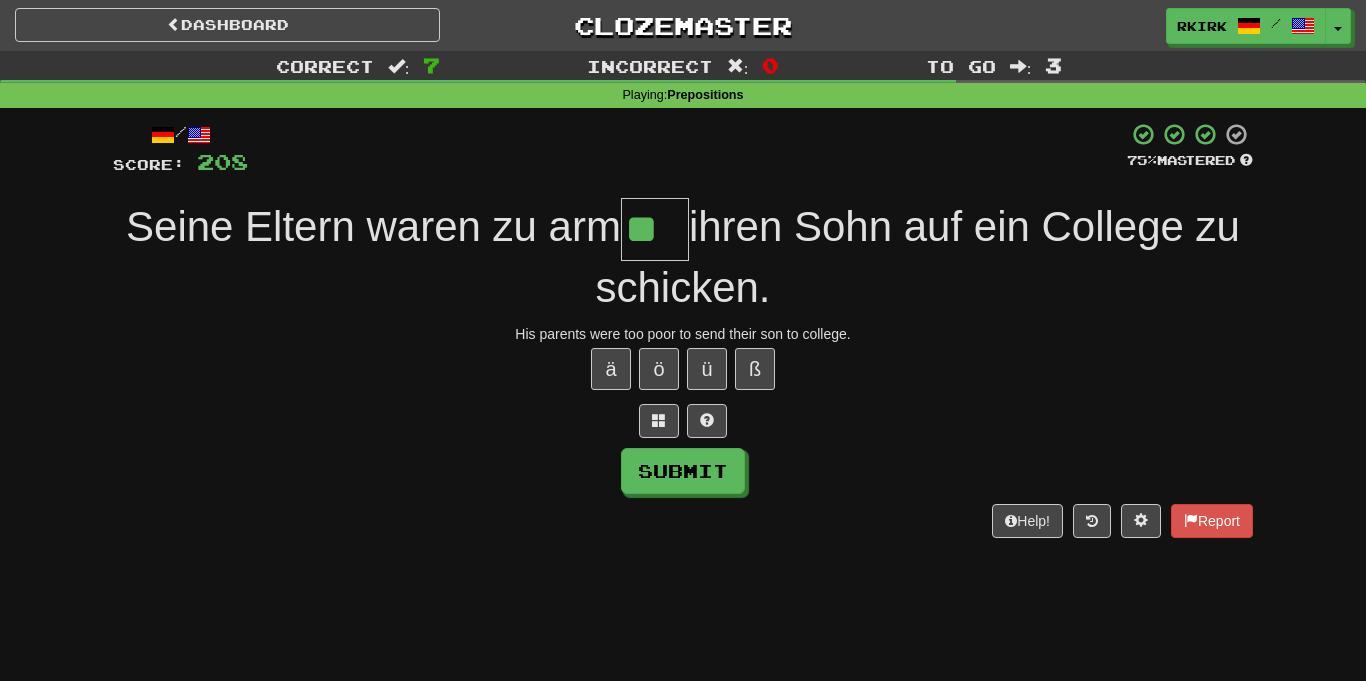 type on "**" 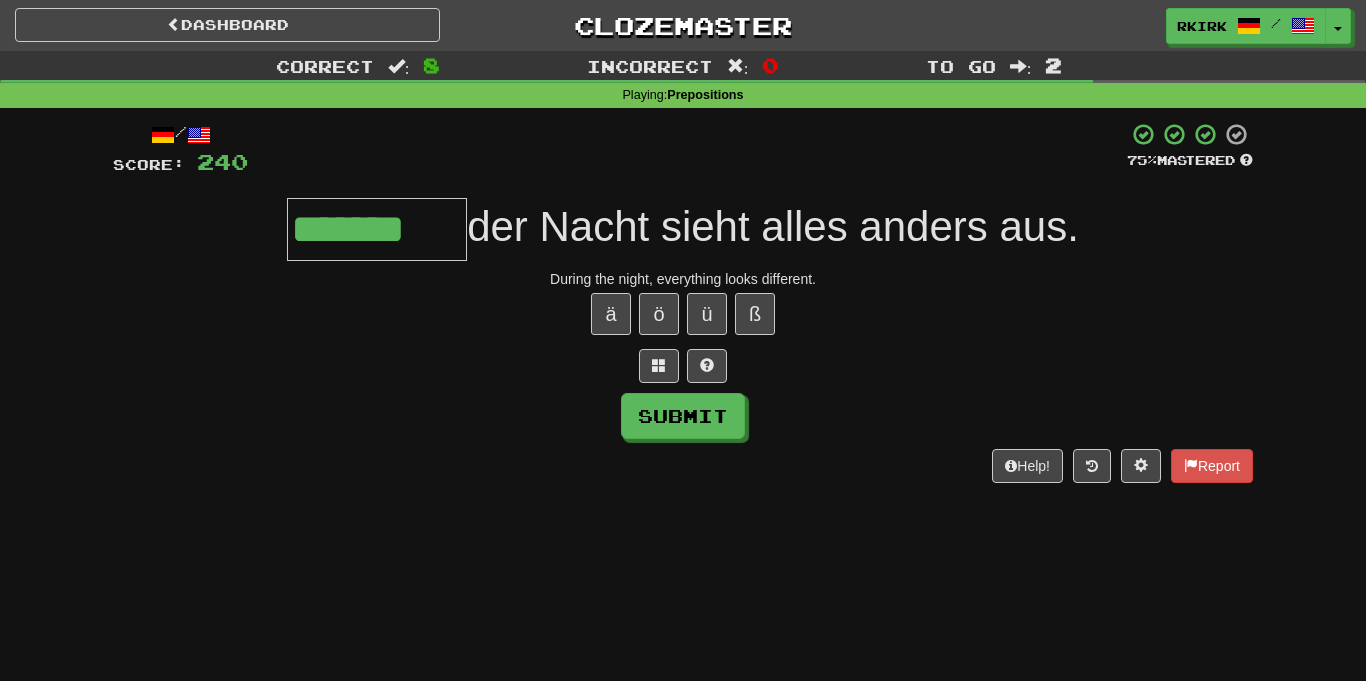 type on "********" 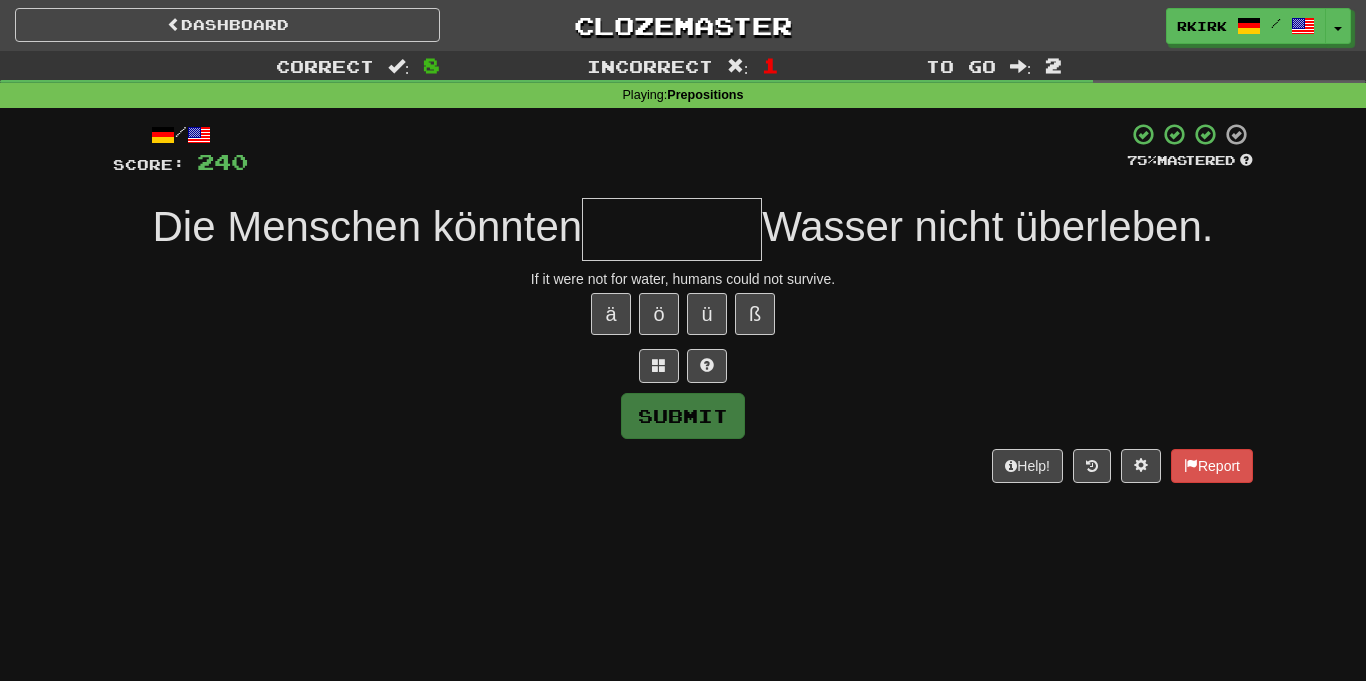 scroll, scrollTop: 0, scrollLeft: 0, axis: both 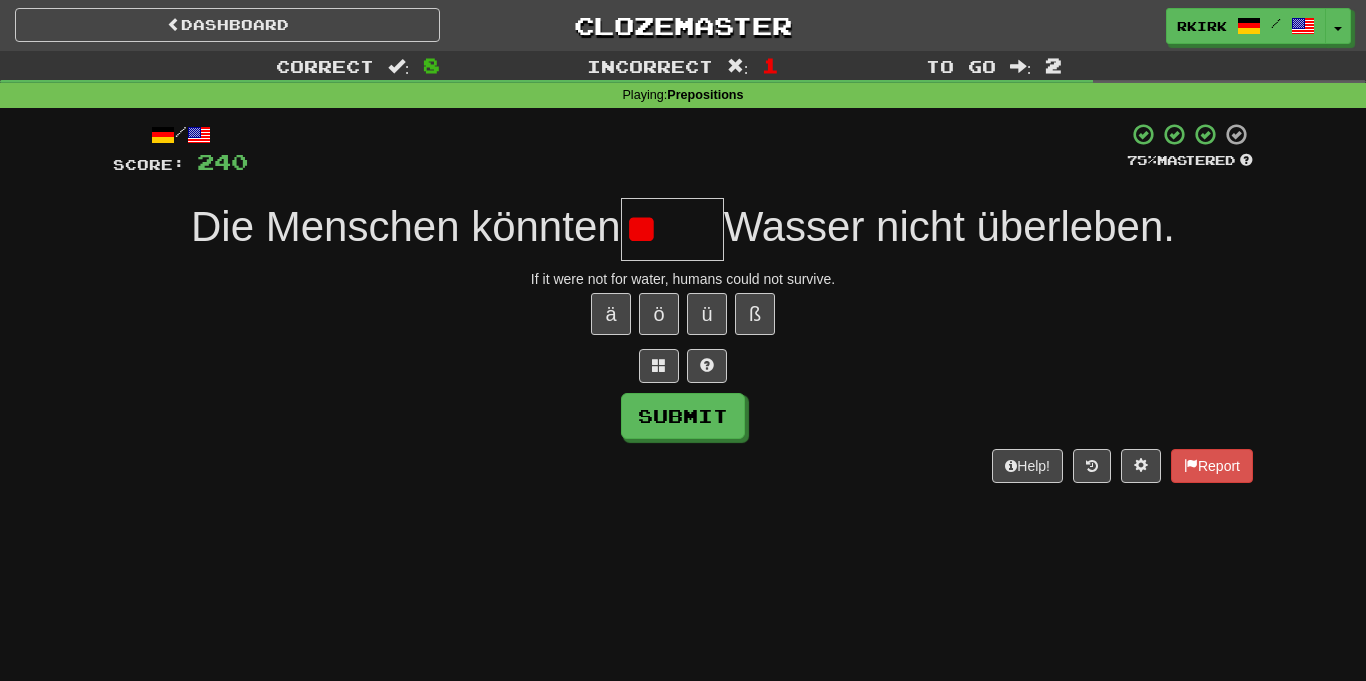 type on "*" 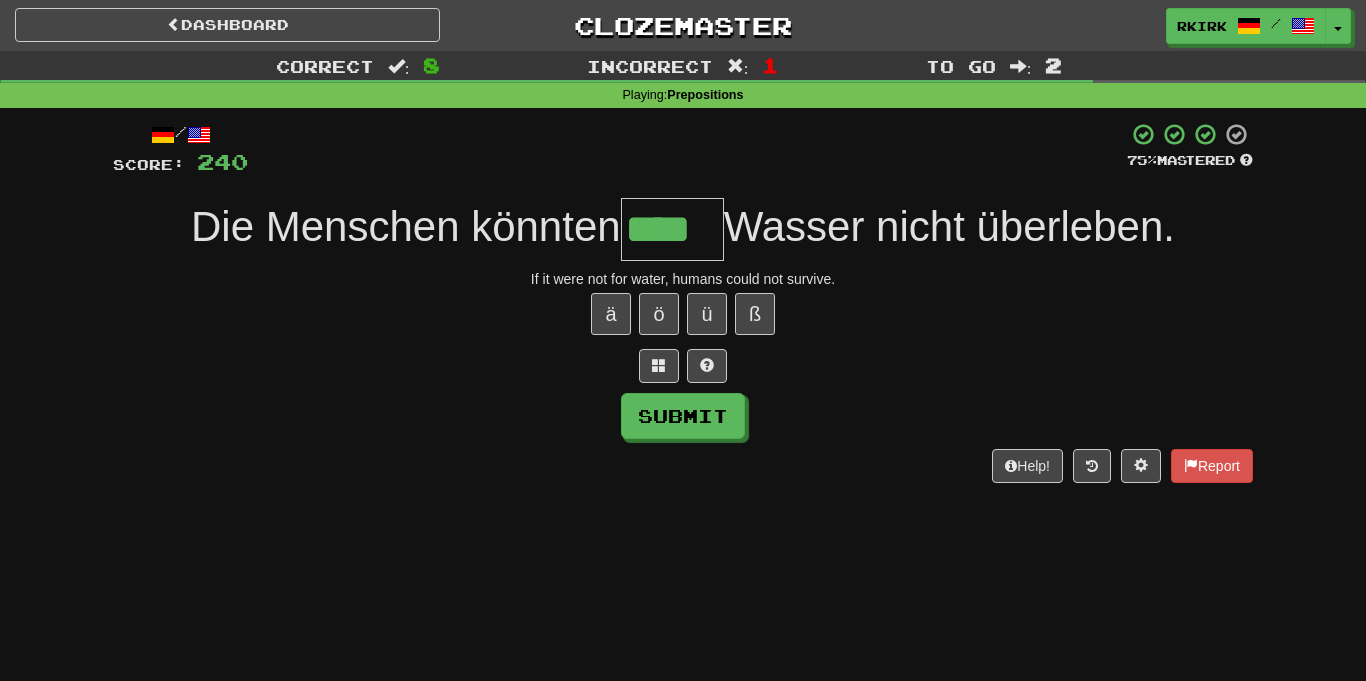 type on "****" 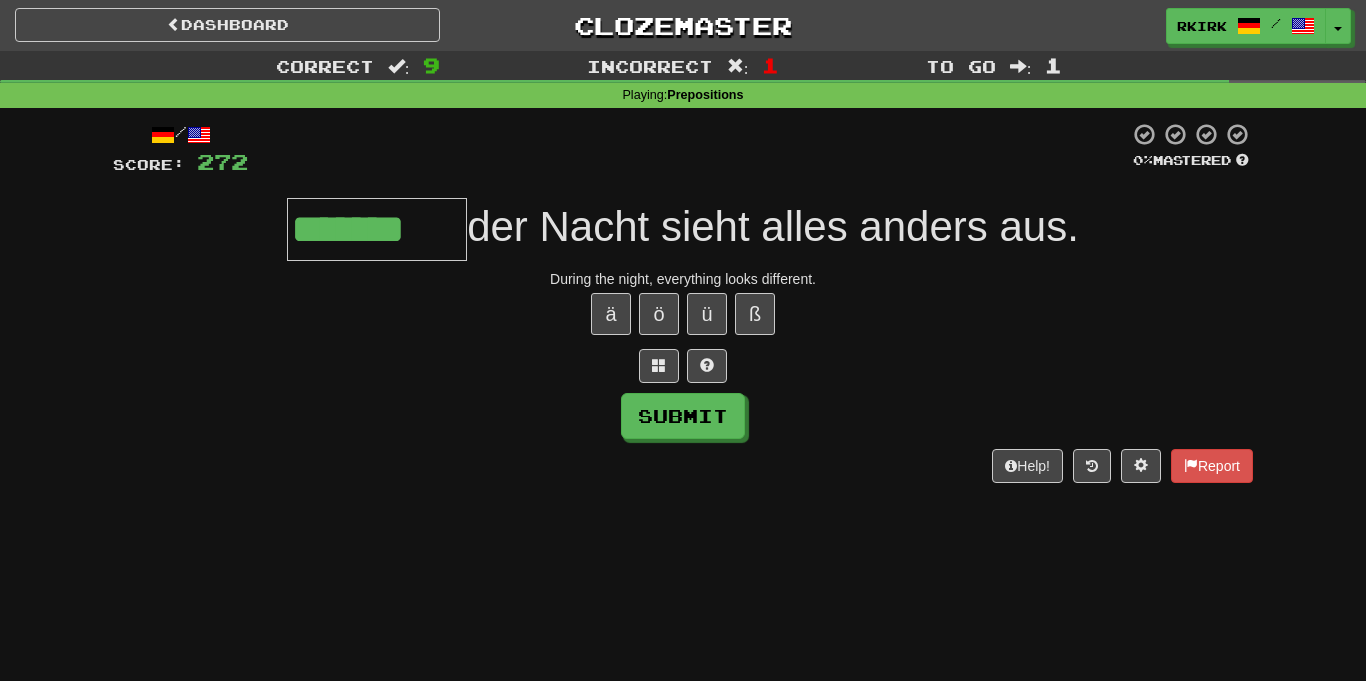 type on "*******" 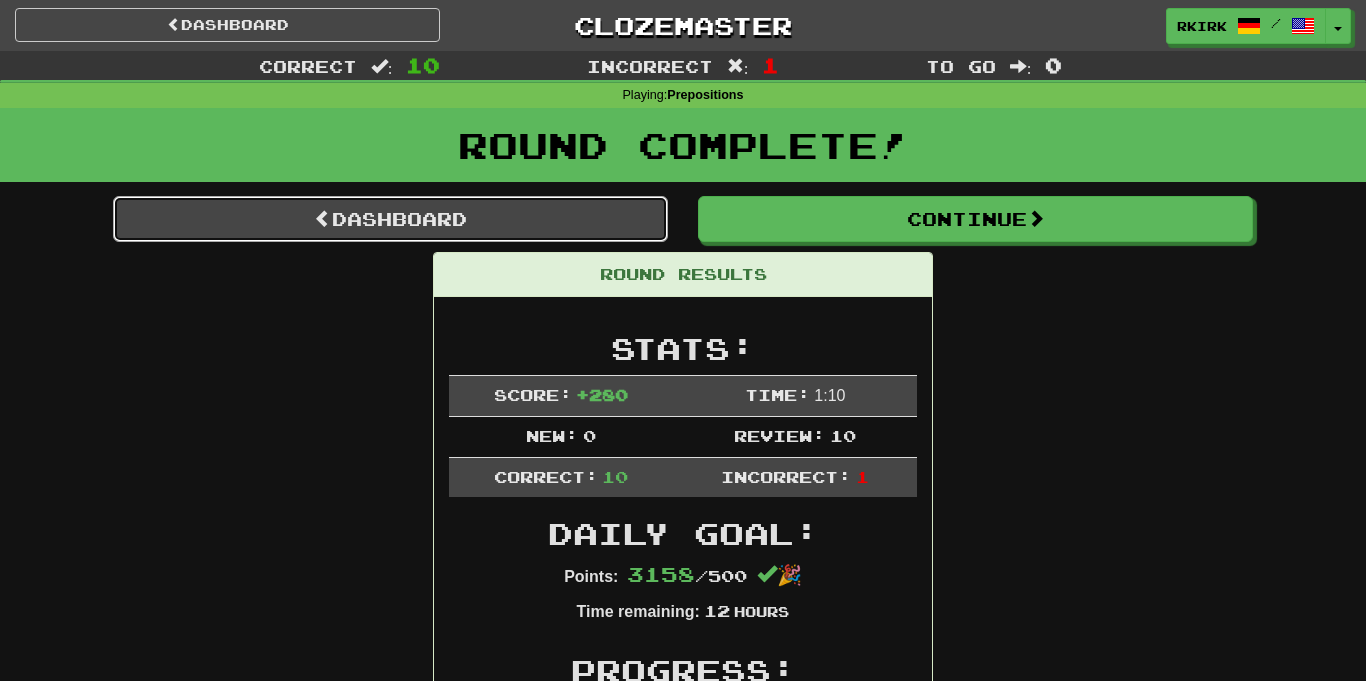 click on "Dashboard" at bounding box center [390, 219] 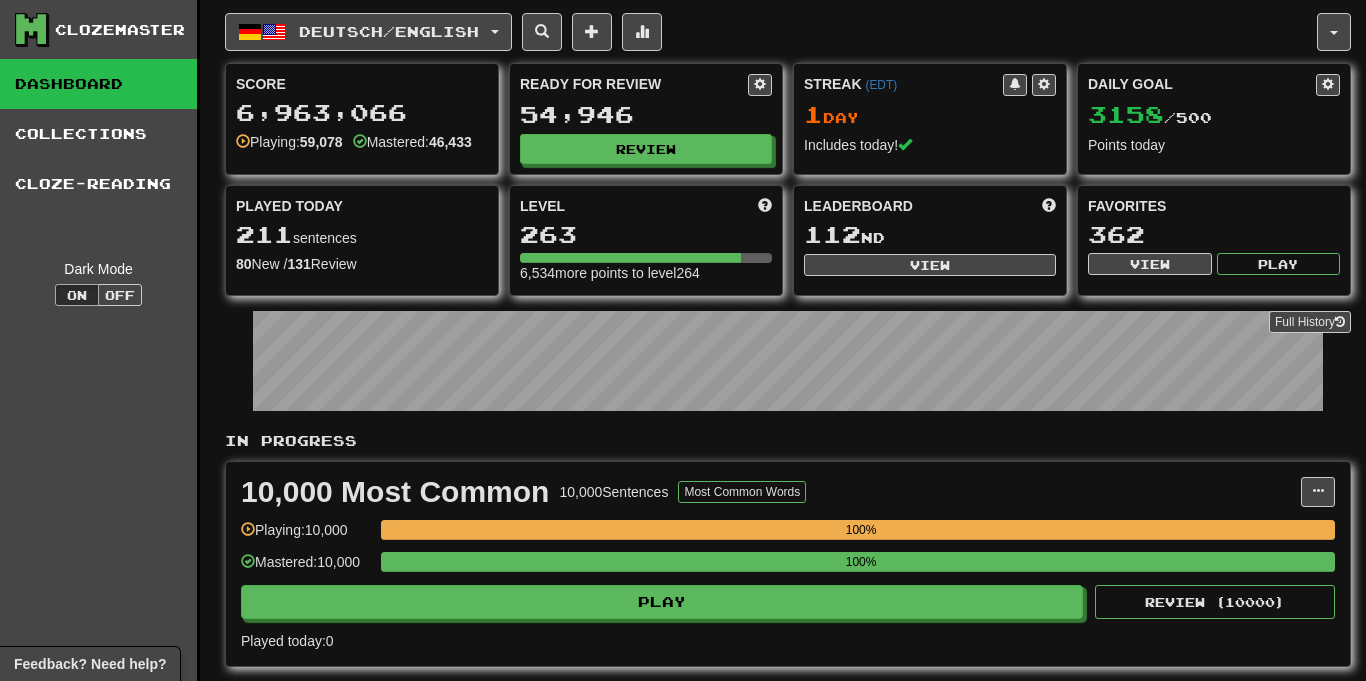 scroll, scrollTop: 0, scrollLeft: 0, axis: both 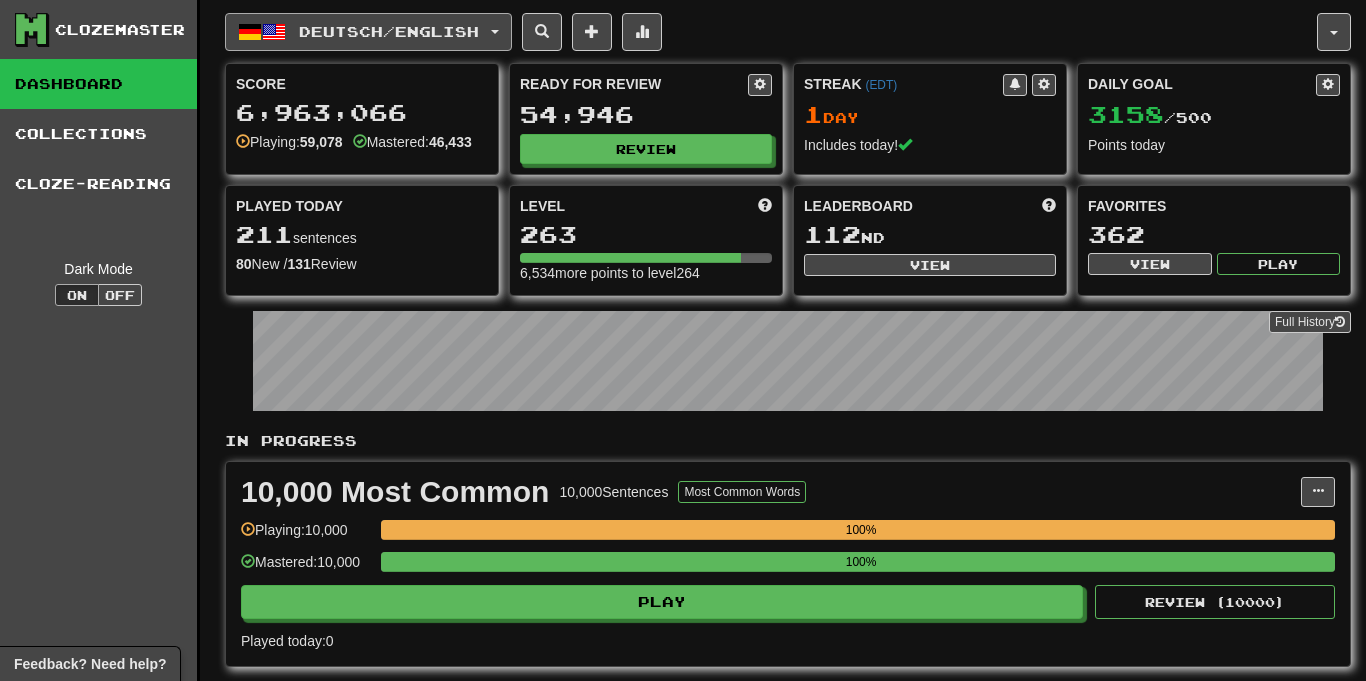 click on "Deutsch  /  English" at bounding box center [368, 32] 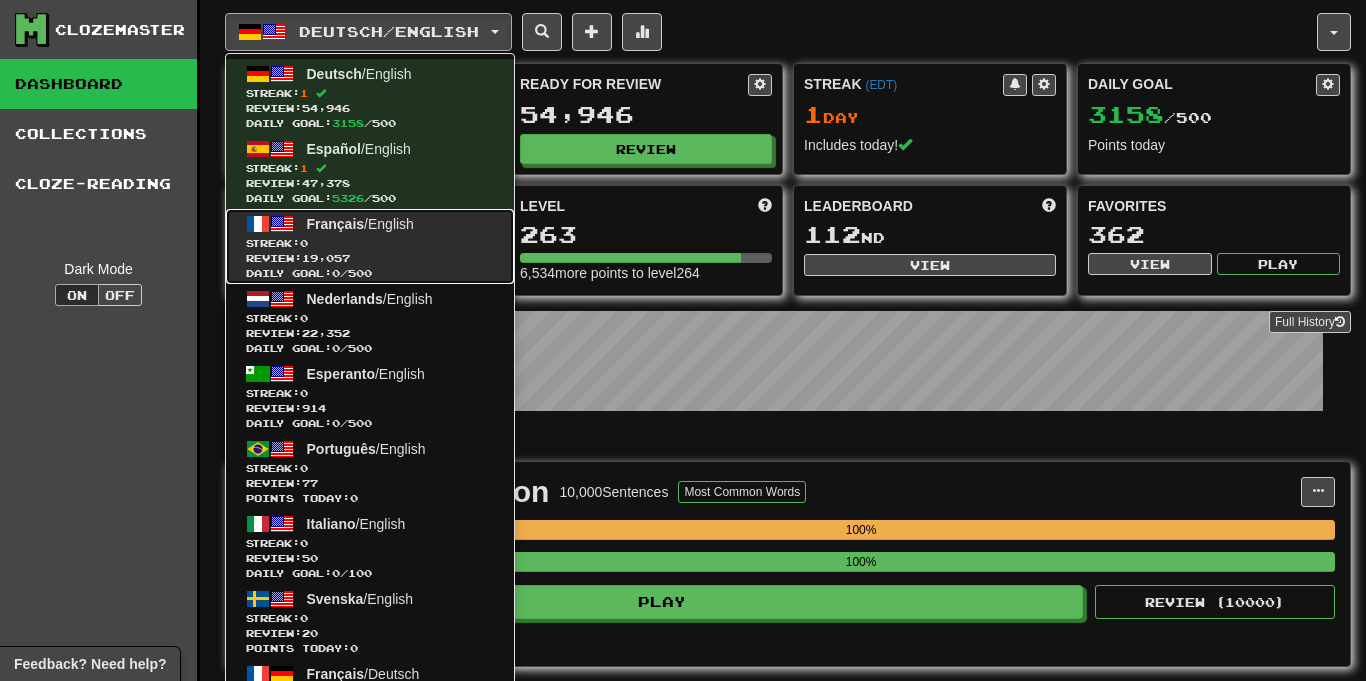 click at bounding box center [282, 224] 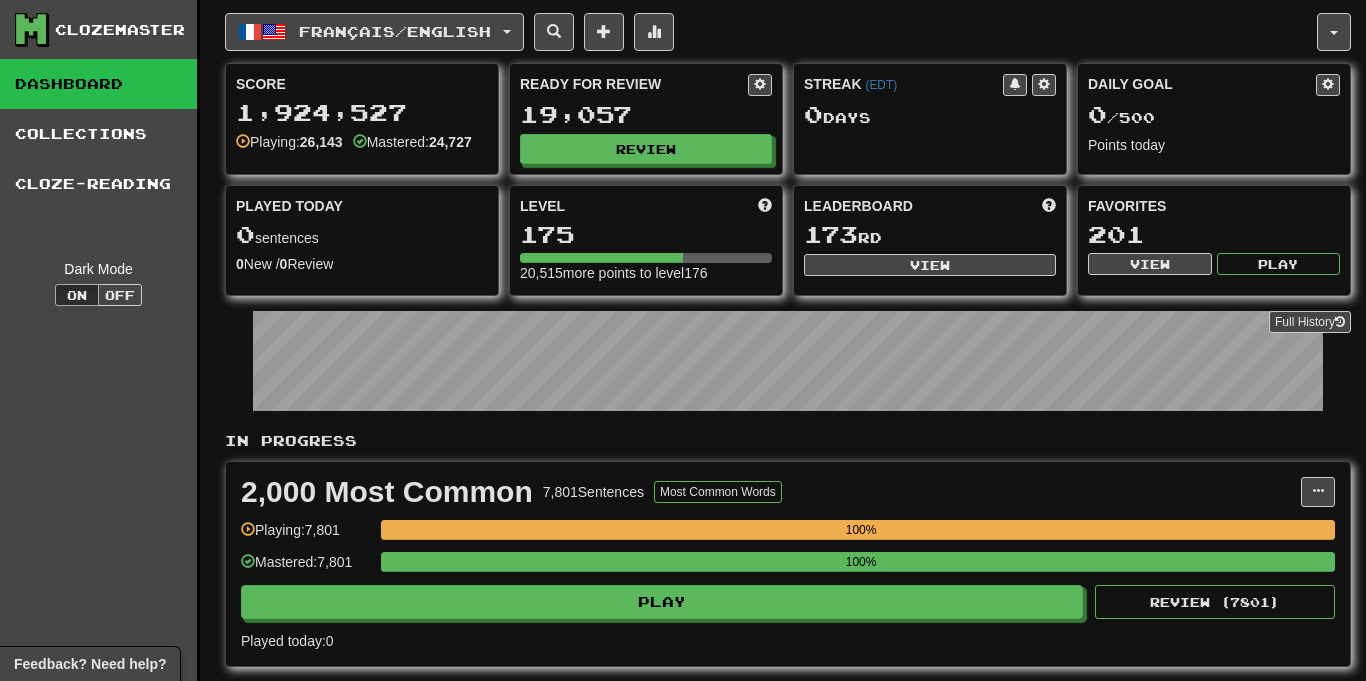 scroll, scrollTop: 0, scrollLeft: 0, axis: both 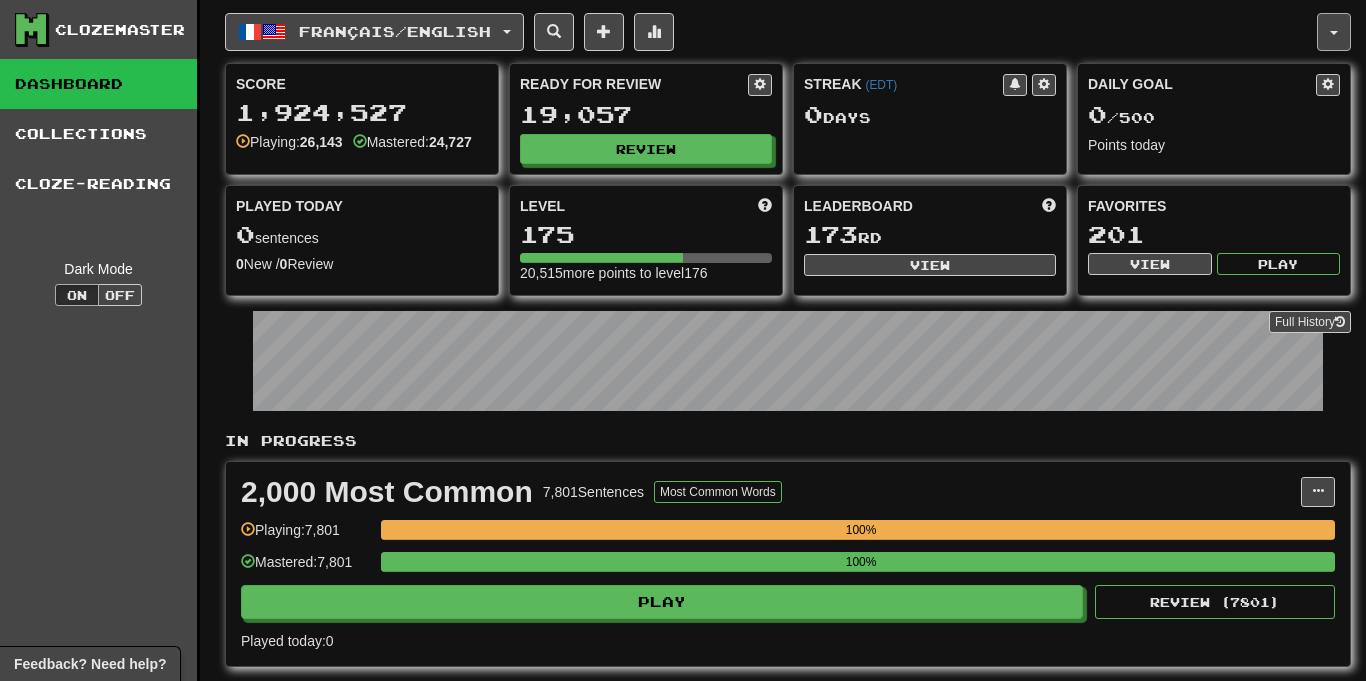 click at bounding box center (1334, 32) 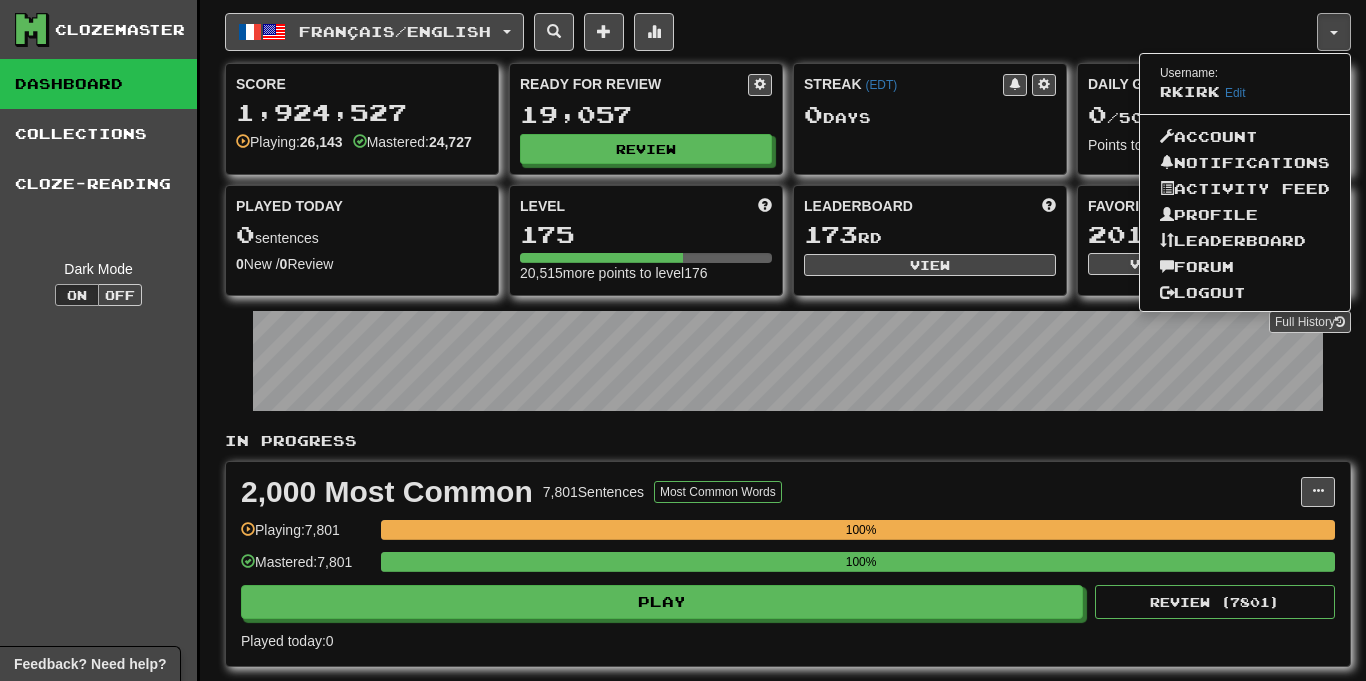 click on "Français  /  English Deutsch  /  English Streak:  1   Review:  54,946 Daily Goal:  3158  /  500 Español  /  English Streak:  1   Review:  47,378 Daily Goal:  5326  /  500 Français  /  English Streak:  0   Review:  19,057 Daily Goal:  0  /  500 Nederlands  /  English Streak:  0   Review:  22,352 Daily Goal:  0  /  500 Esperanto  /  English Streak:  0   Review:  914 Daily Goal:  0  /  500 Português  /  English Streak:  0   Review:  77 Points today:  0 Italiano  /  English Streak:  0   Review:  50 Daily Goal:  0  /  100 Svenska  /  English Streak:  0   Review:  20 Points today:  0 Français  /  Deutsch Streak:  0   Review:  0 Points today:  0  Language Pairing" at bounding box center [771, 32] 